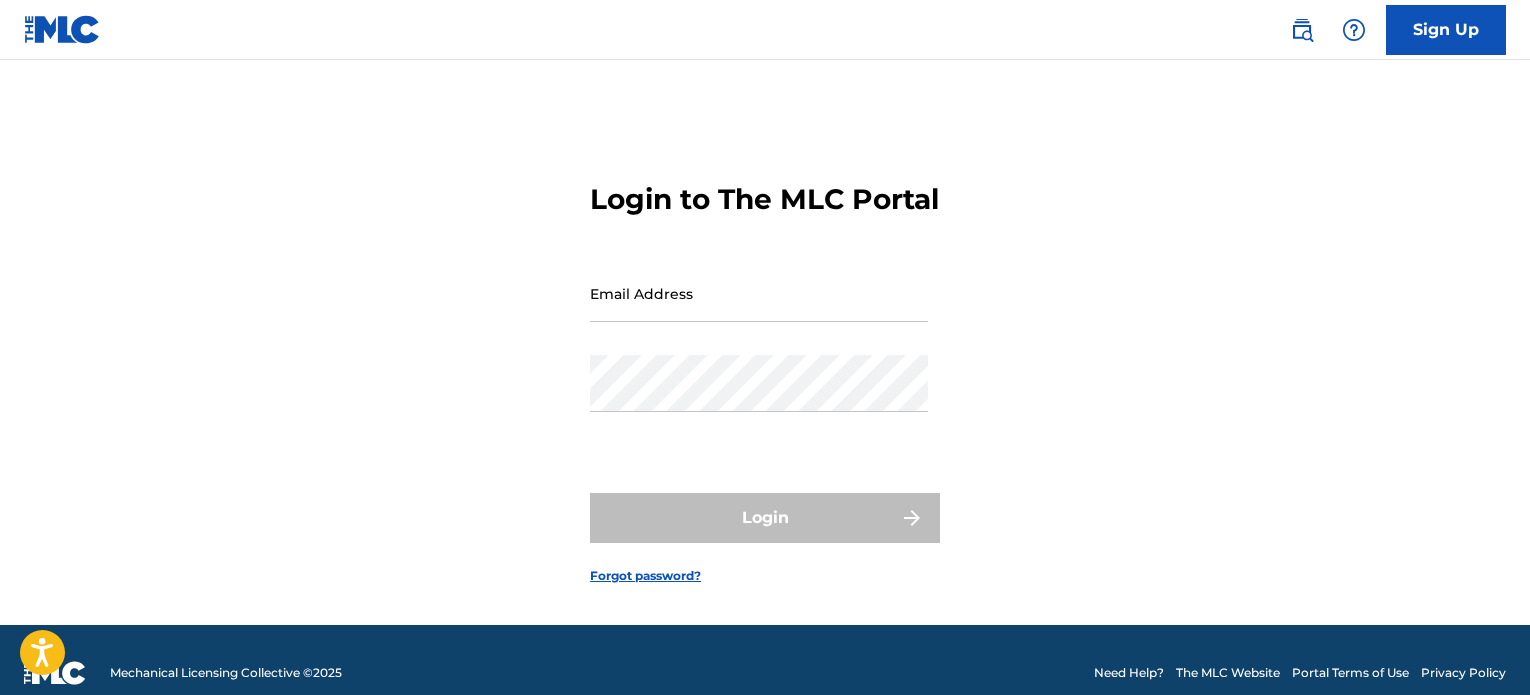 scroll, scrollTop: 0, scrollLeft: 0, axis: both 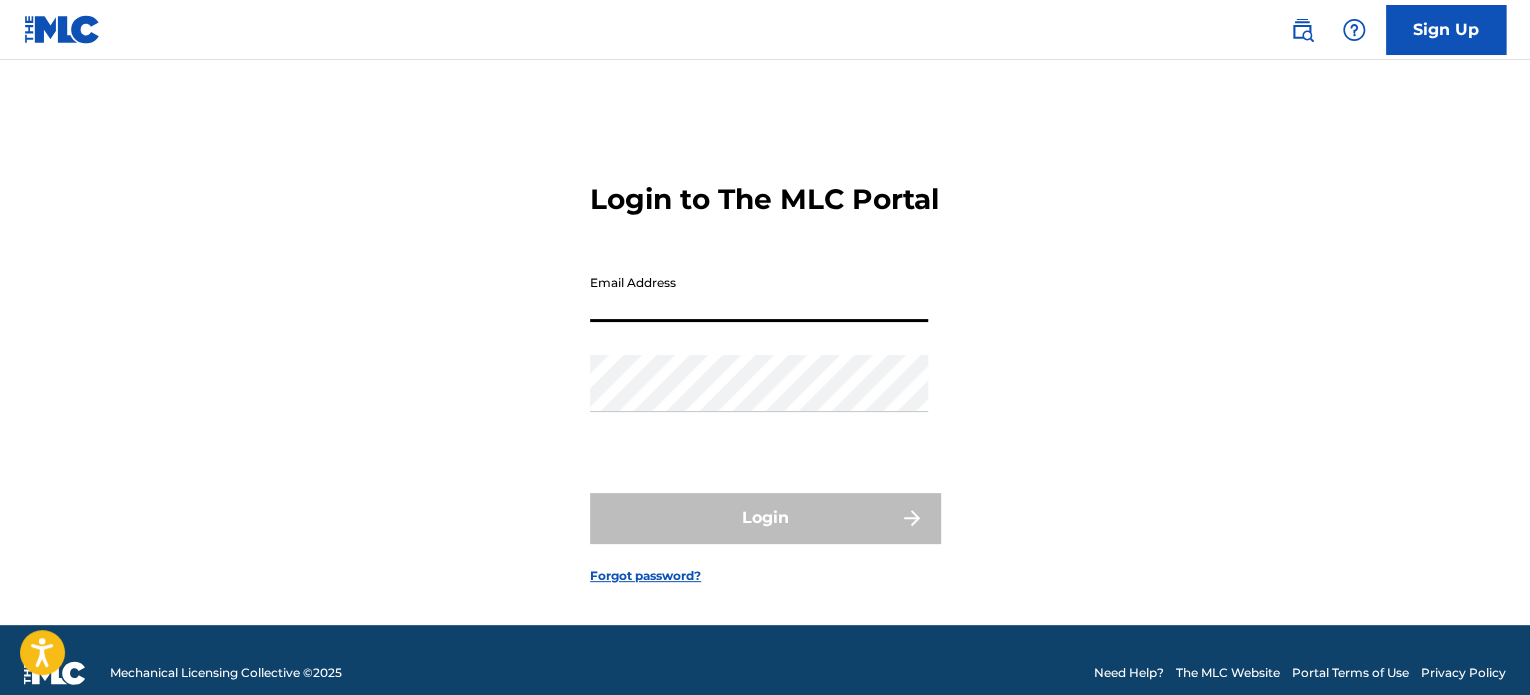 click on "Email Address" at bounding box center [759, 293] 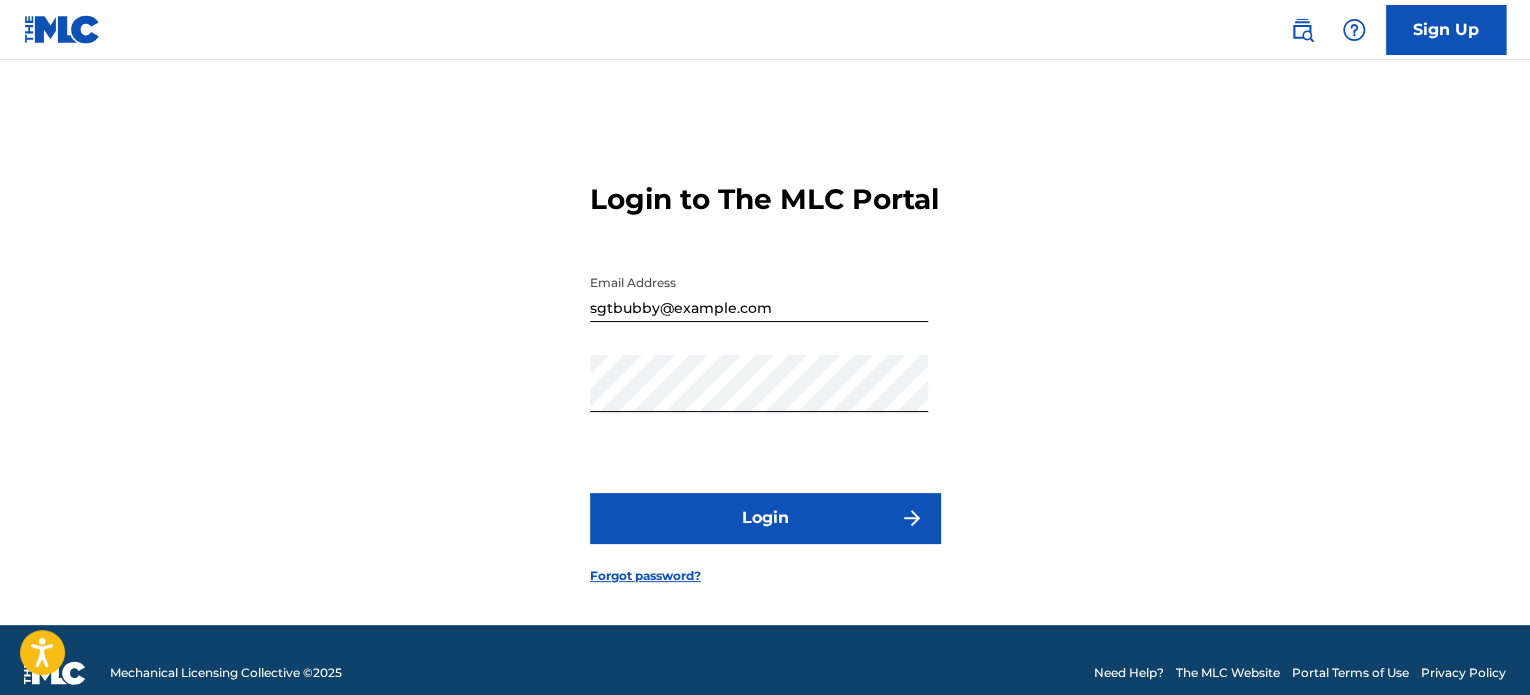 click on "Login" at bounding box center [765, 518] 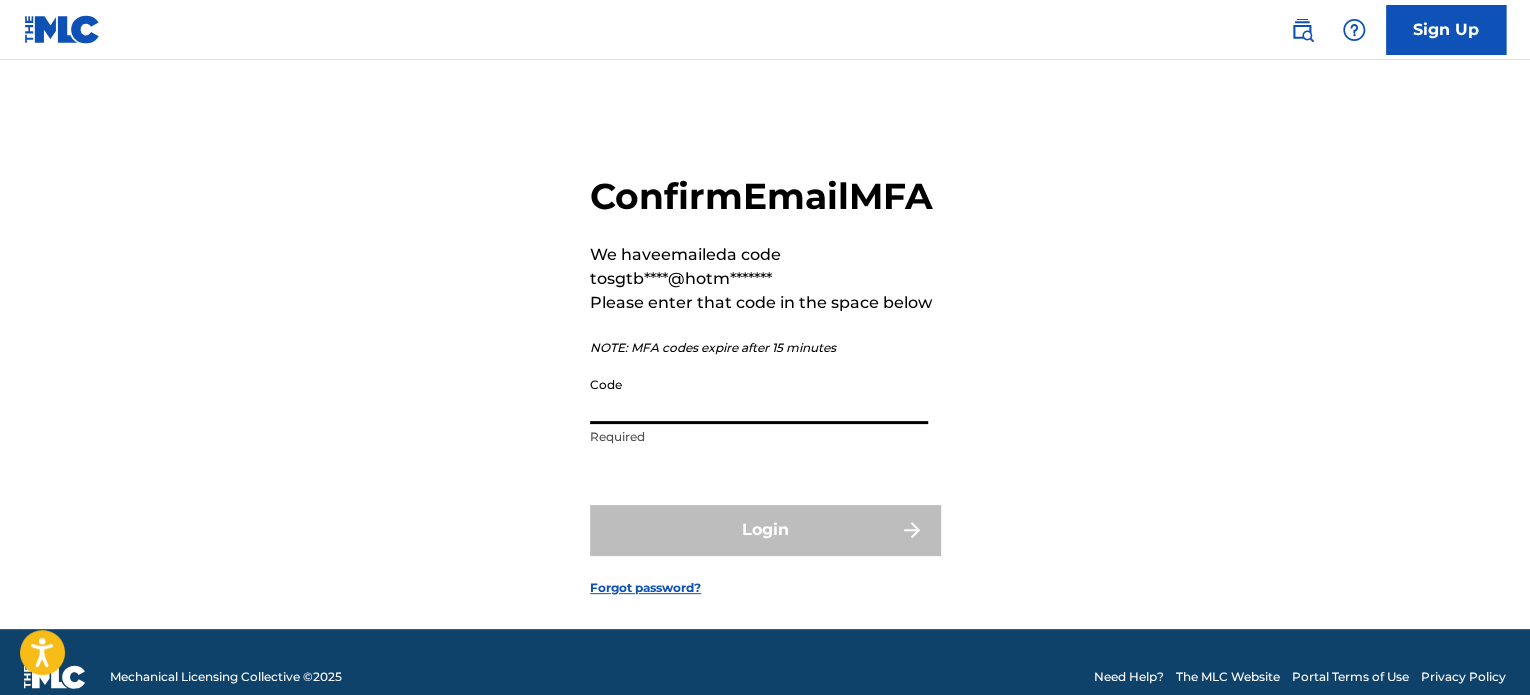 click on "Code" at bounding box center (759, 395) 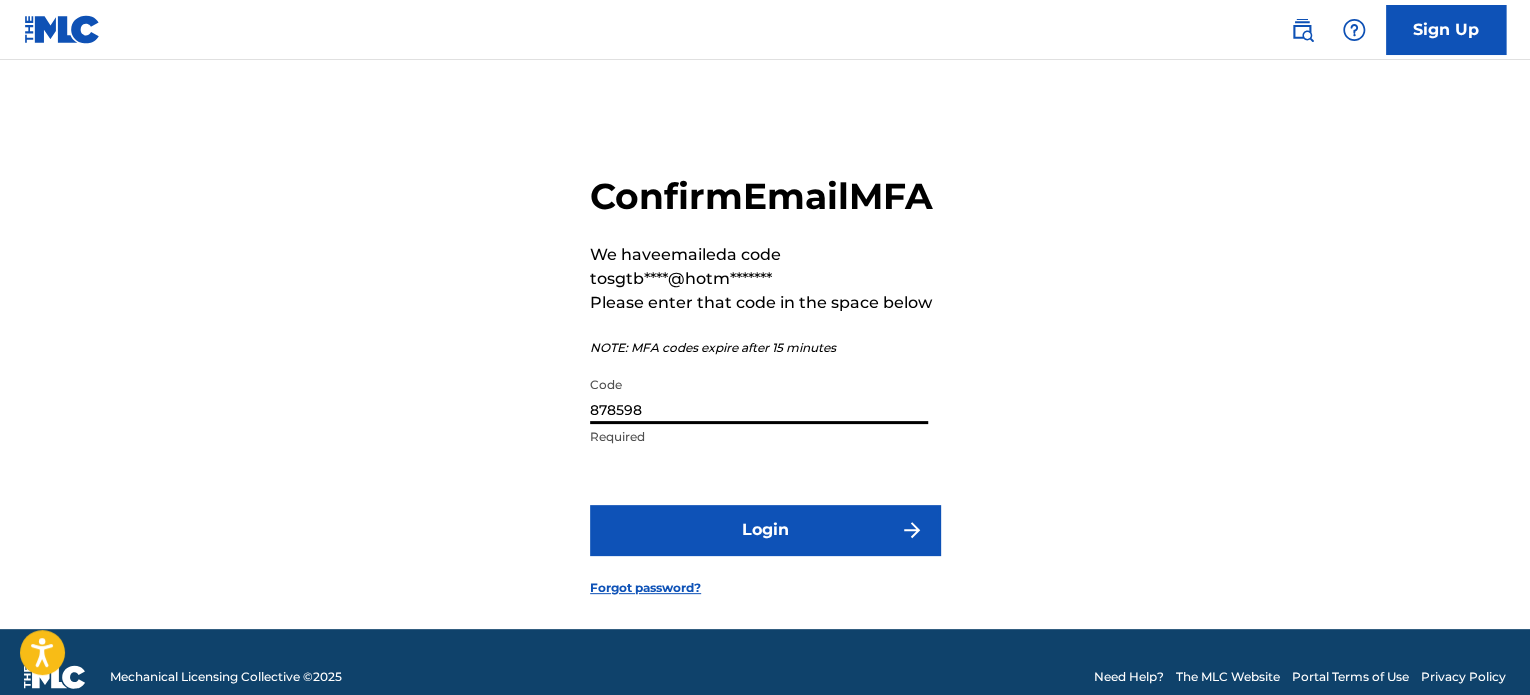 type on "878598" 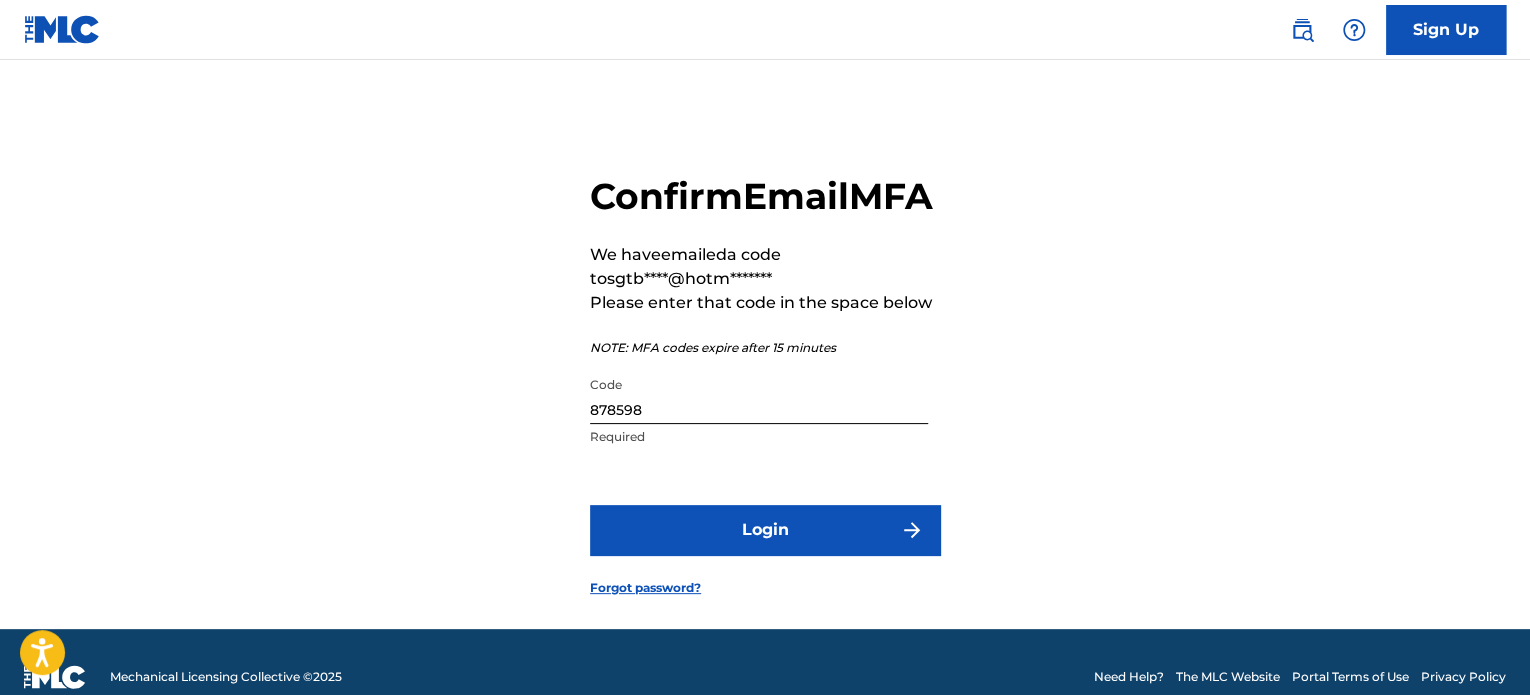 click on "Login" at bounding box center (765, 530) 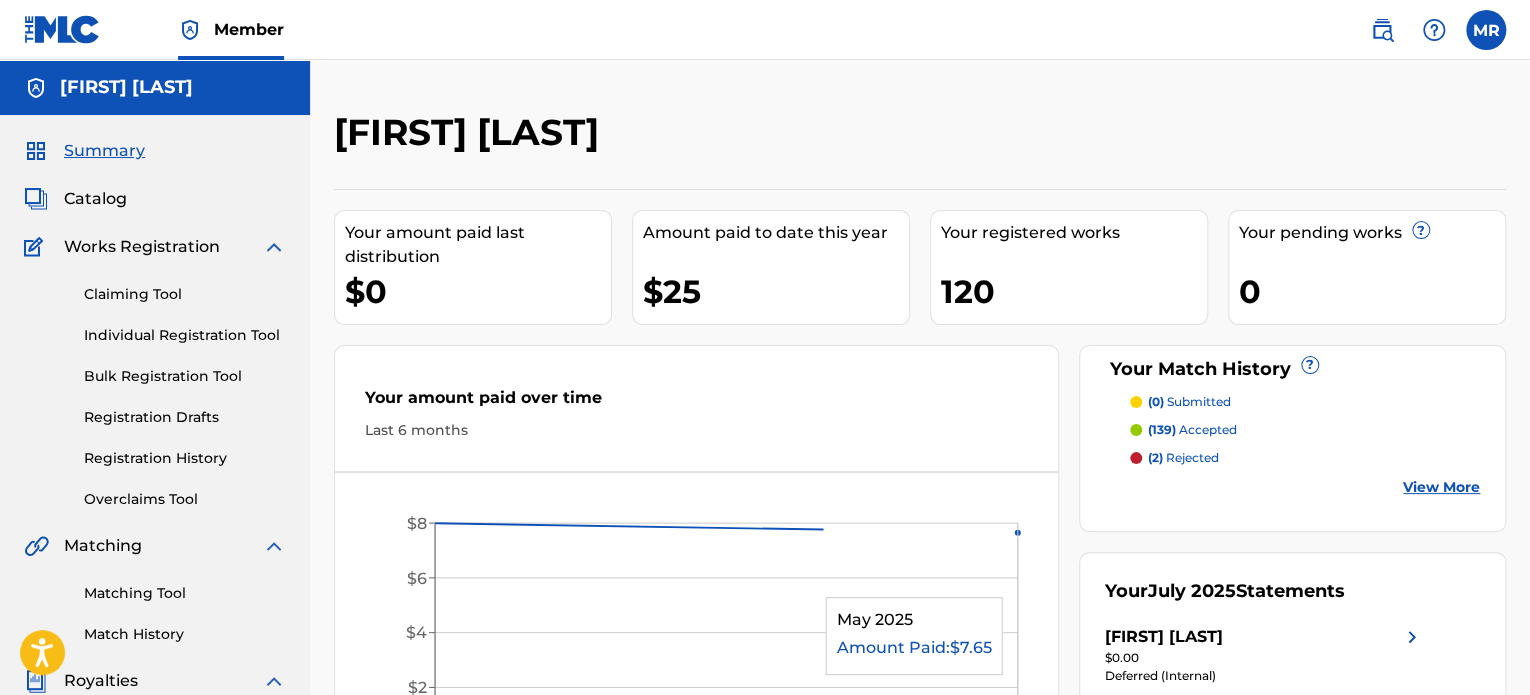 scroll, scrollTop: 0, scrollLeft: 0, axis: both 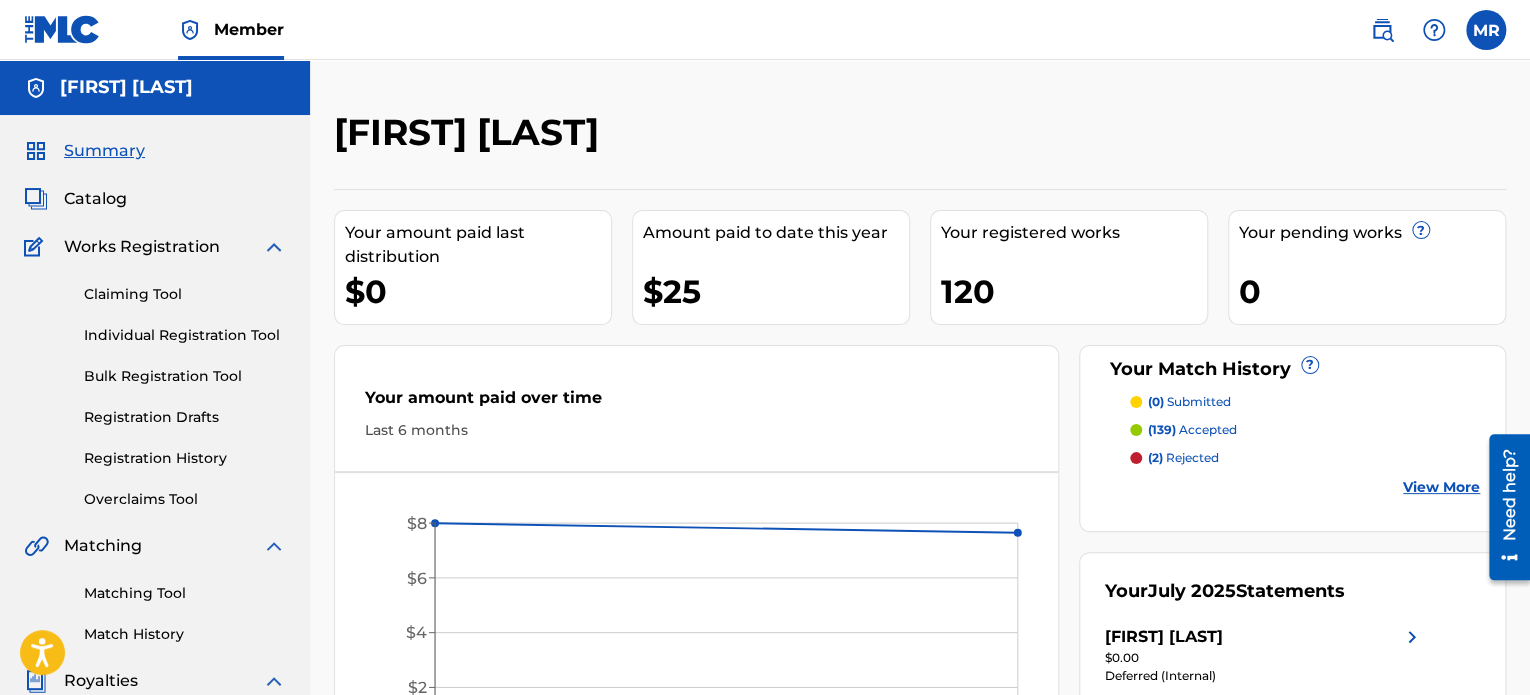 click on "Matching Tool" at bounding box center [185, 593] 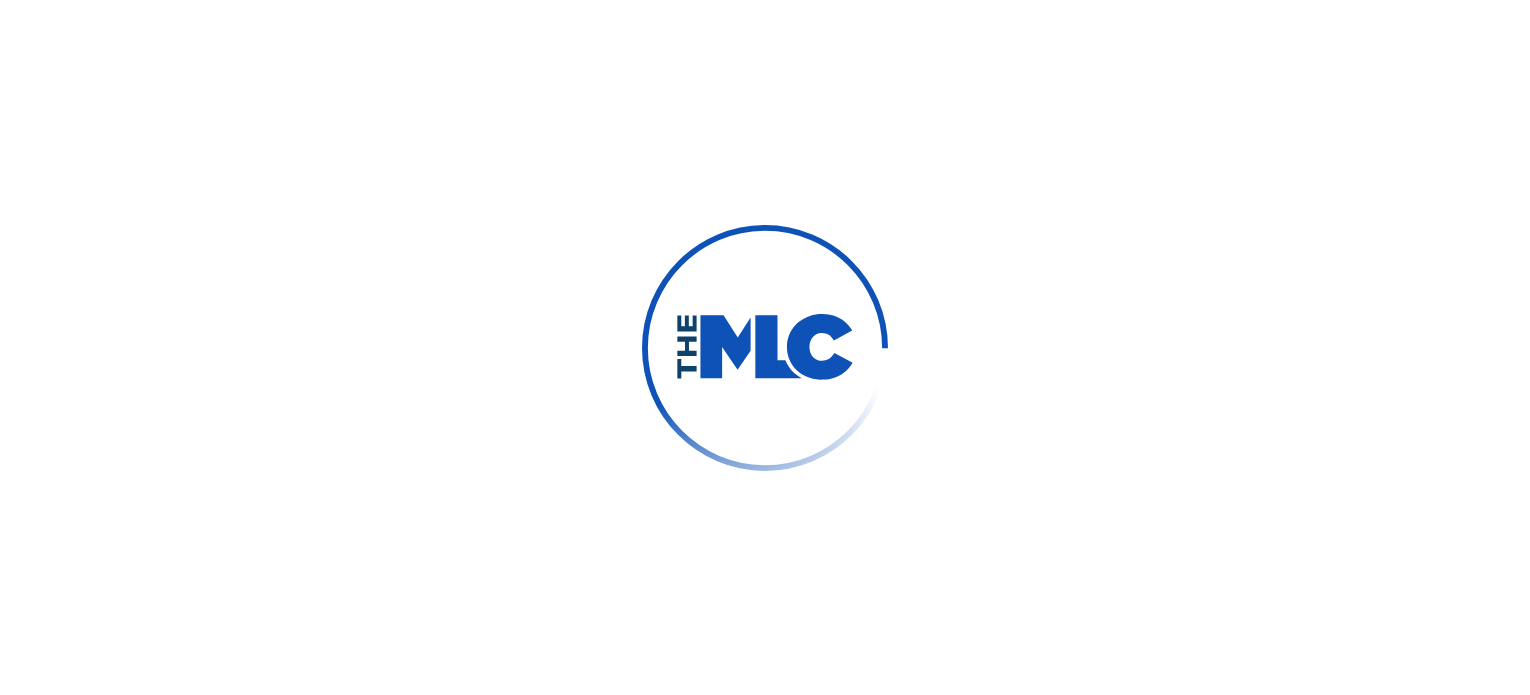scroll, scrollTop: 0, scrollLeft: 0, axis: both 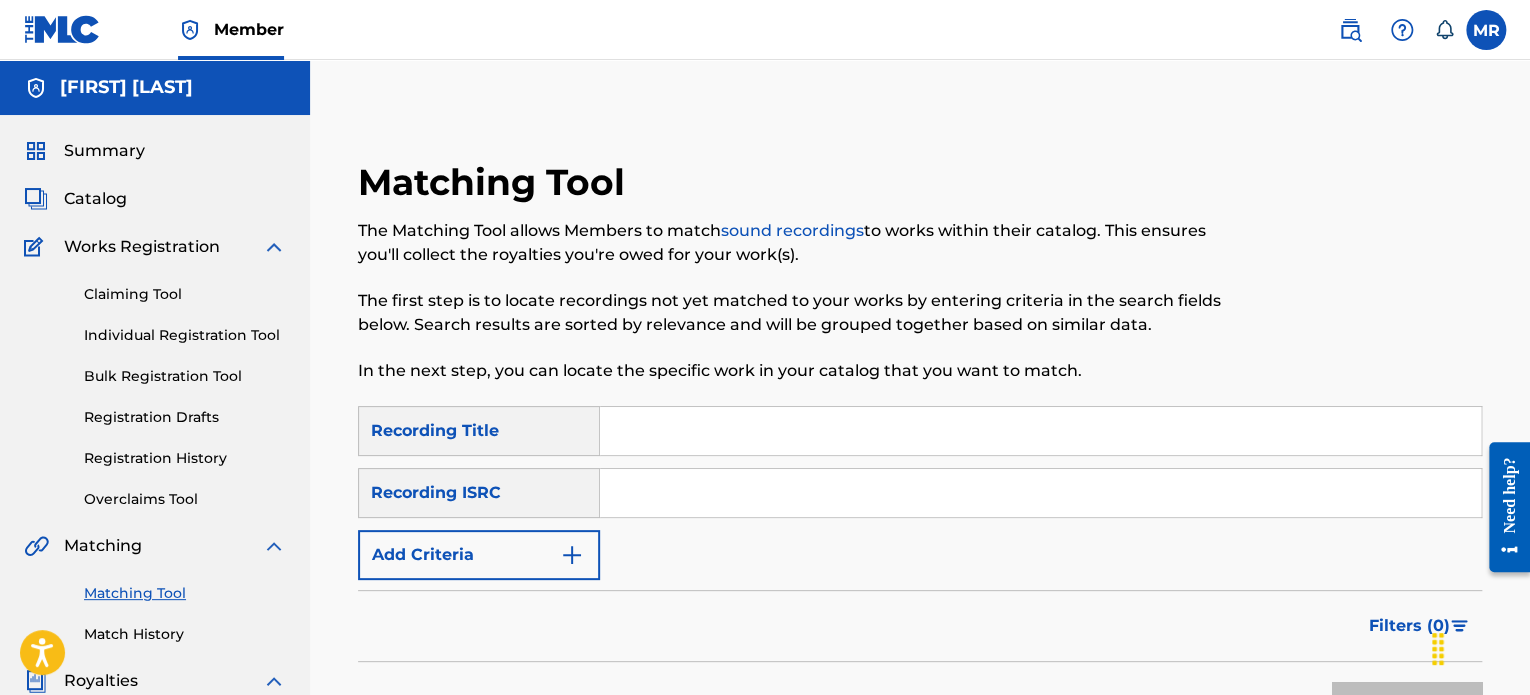 click on "Add Criteria" at bounding box center [479, 555] 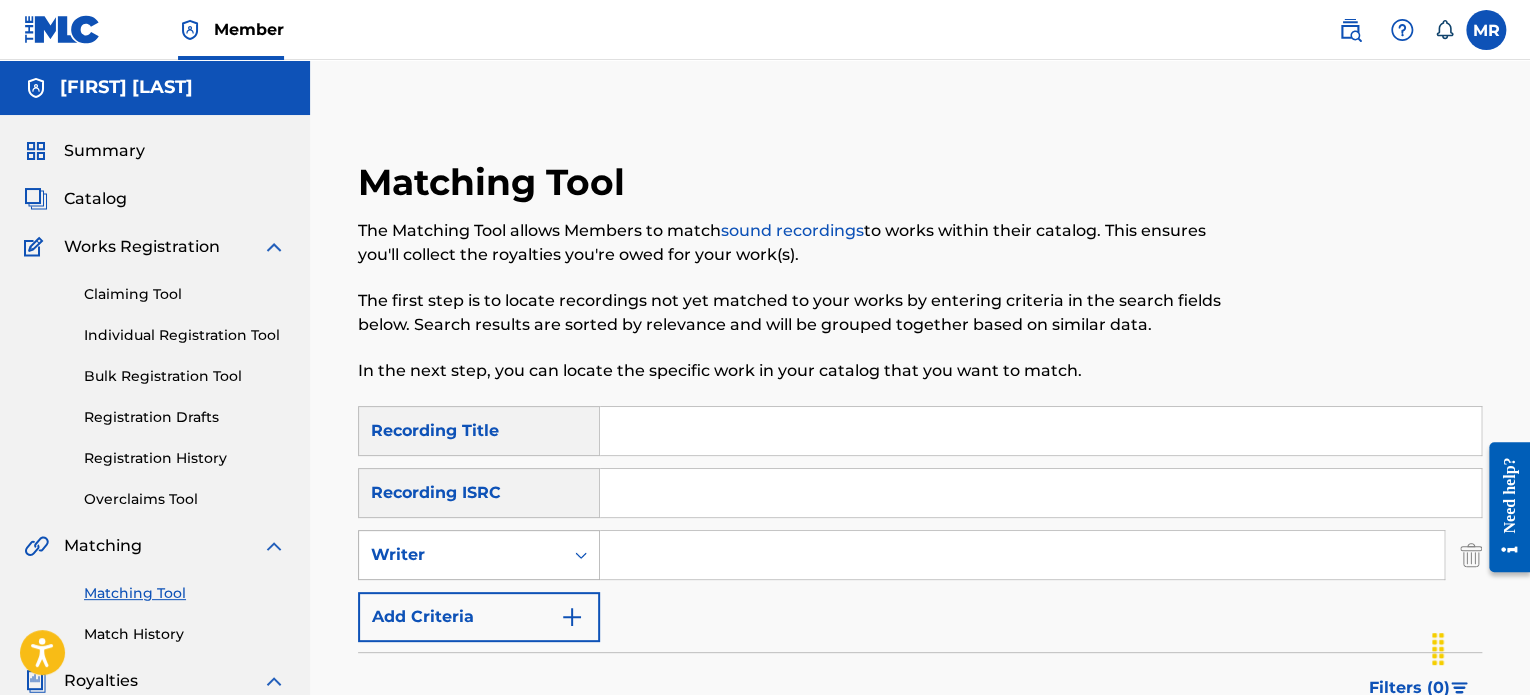 click on "Writer" at bounding box center (461, 555) 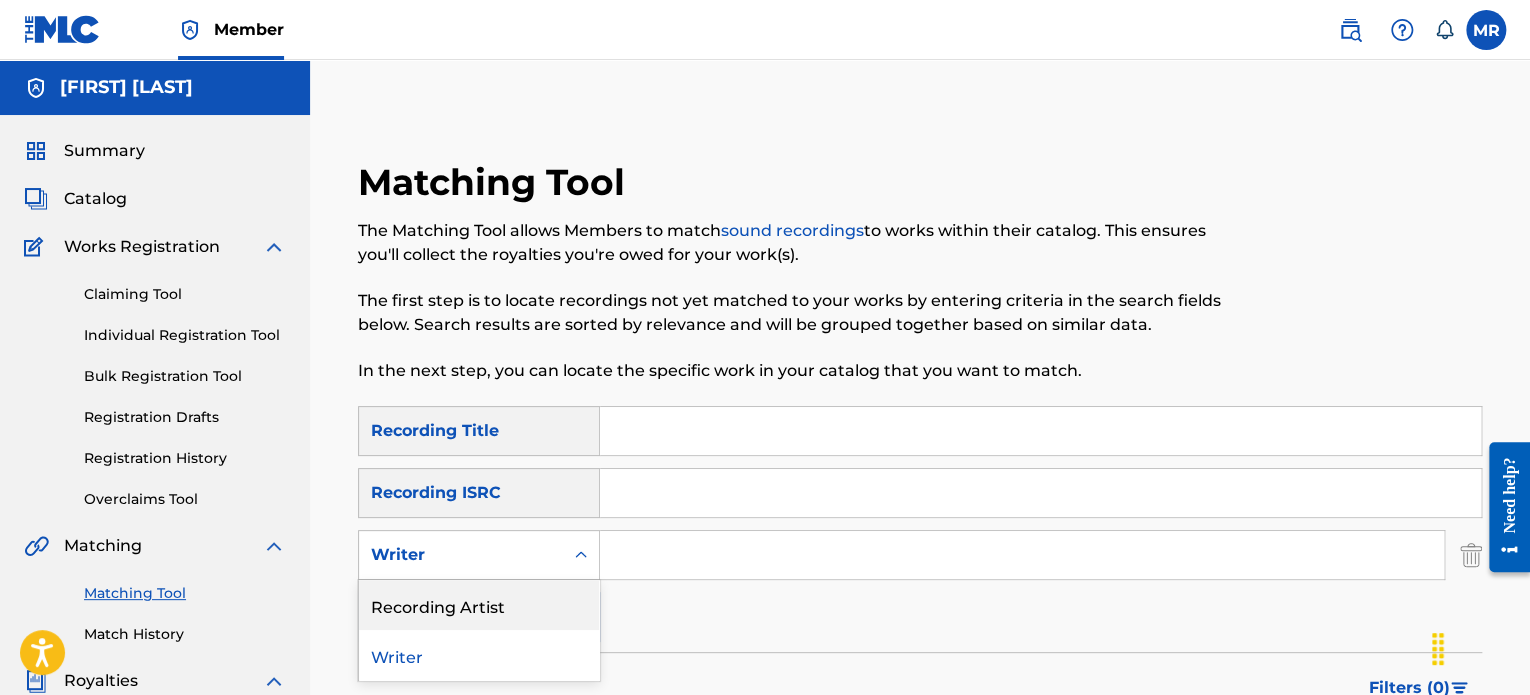 click on "Recording Artist" at bounding box center [479, 605] 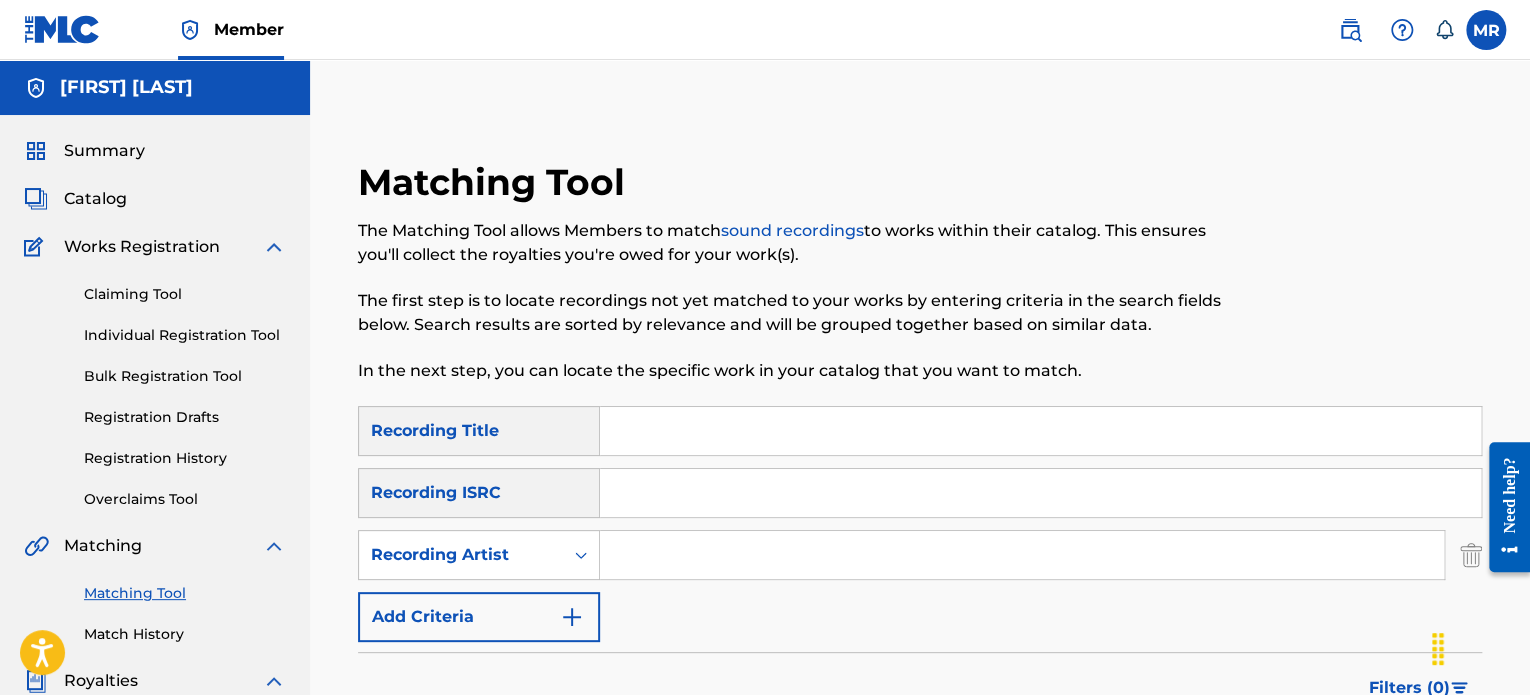 click at bounding box center (1022, 555) 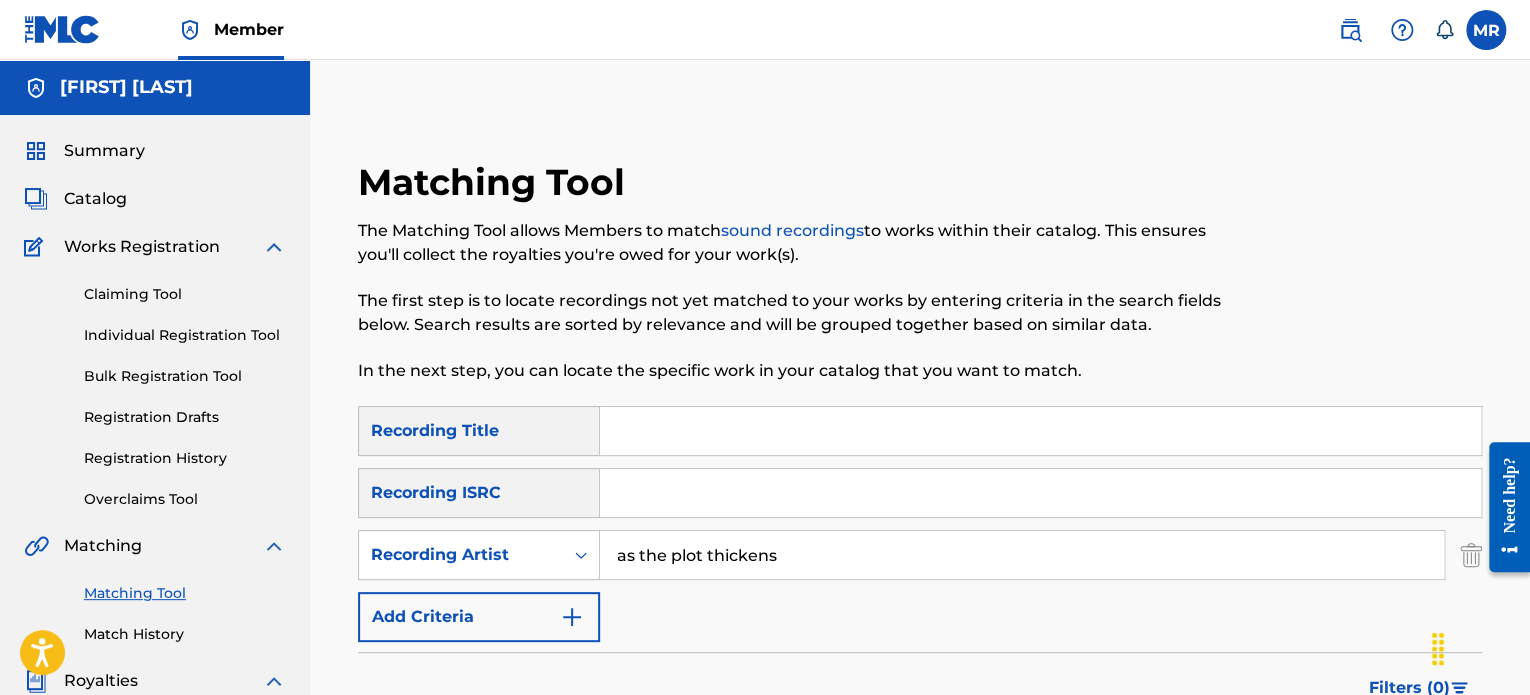 click on "Search" at bounding box center (1407, 769) 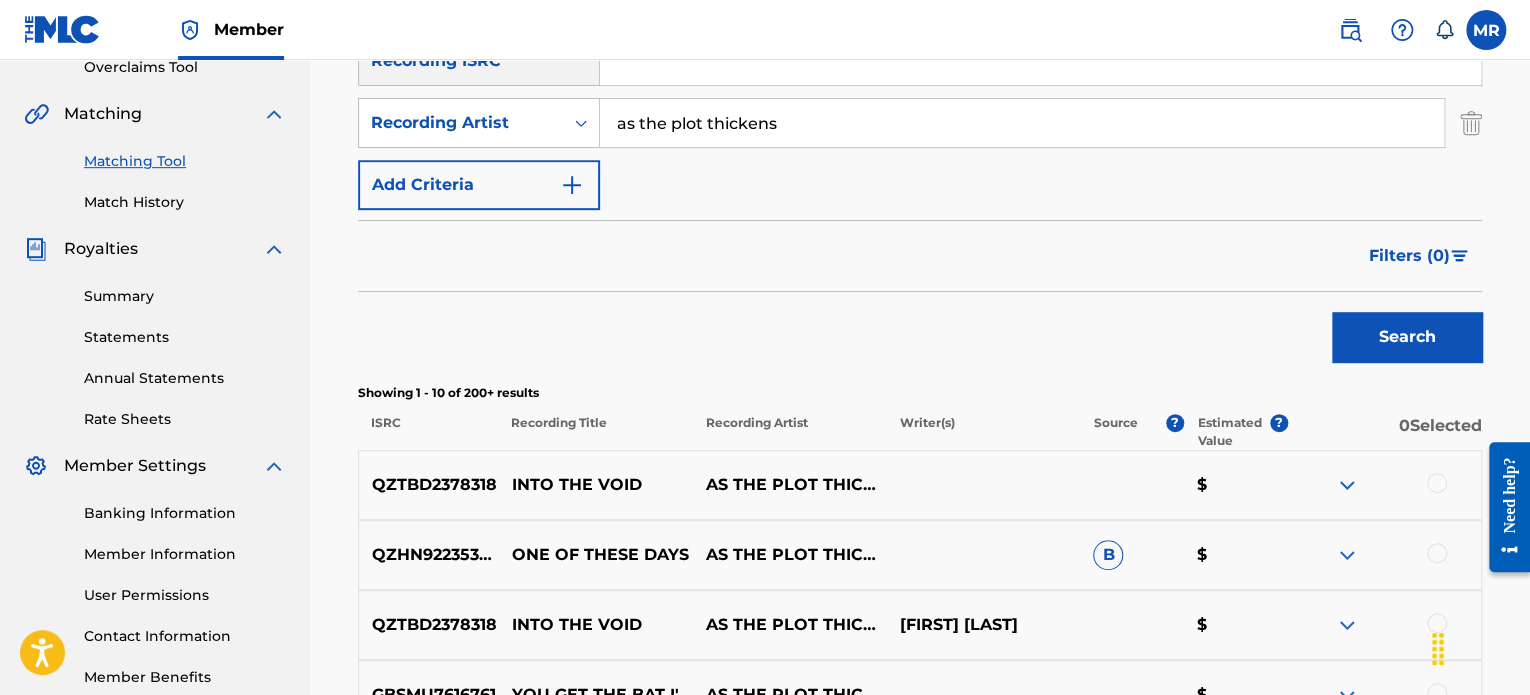 scroll, scrollTop: 240, scrollLeft: 0, axis: vertical 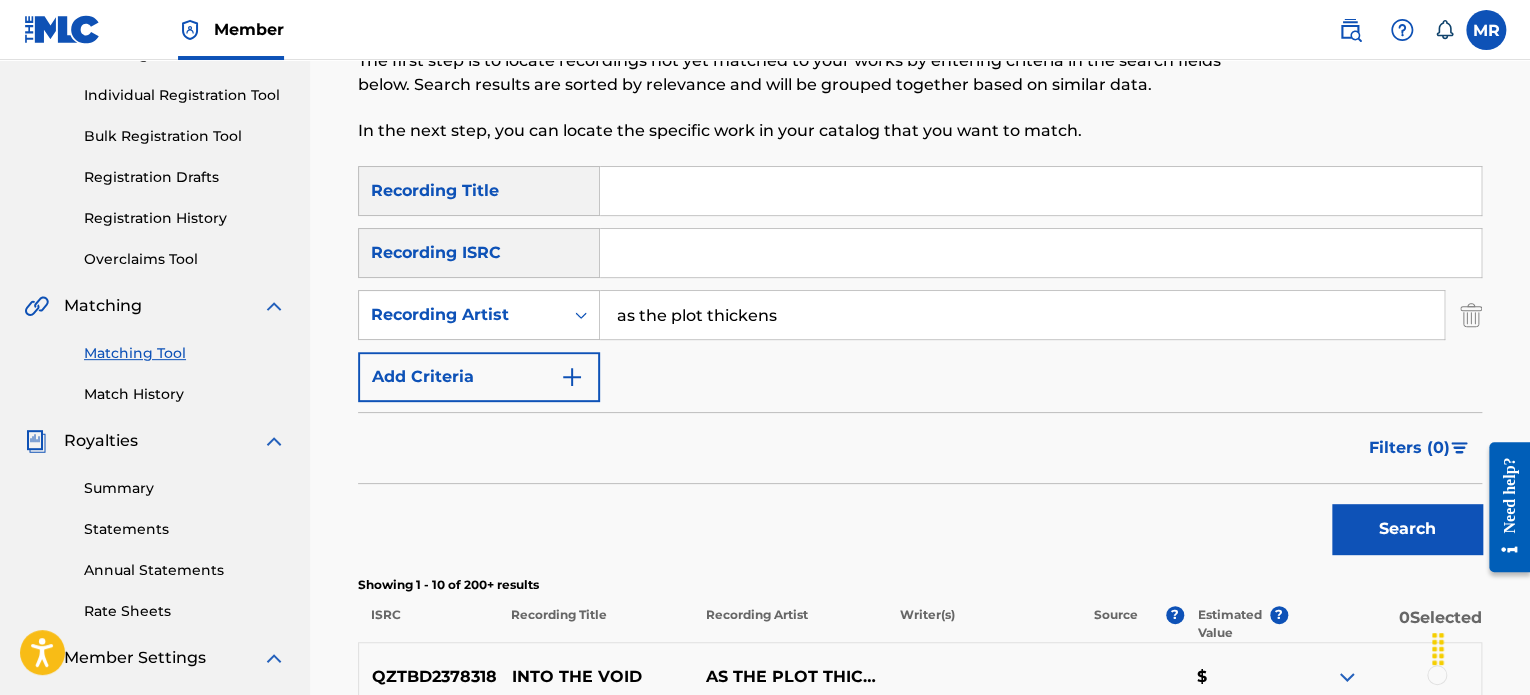 click on "Bulk Registration Tool" at bounding box center [185, 136] 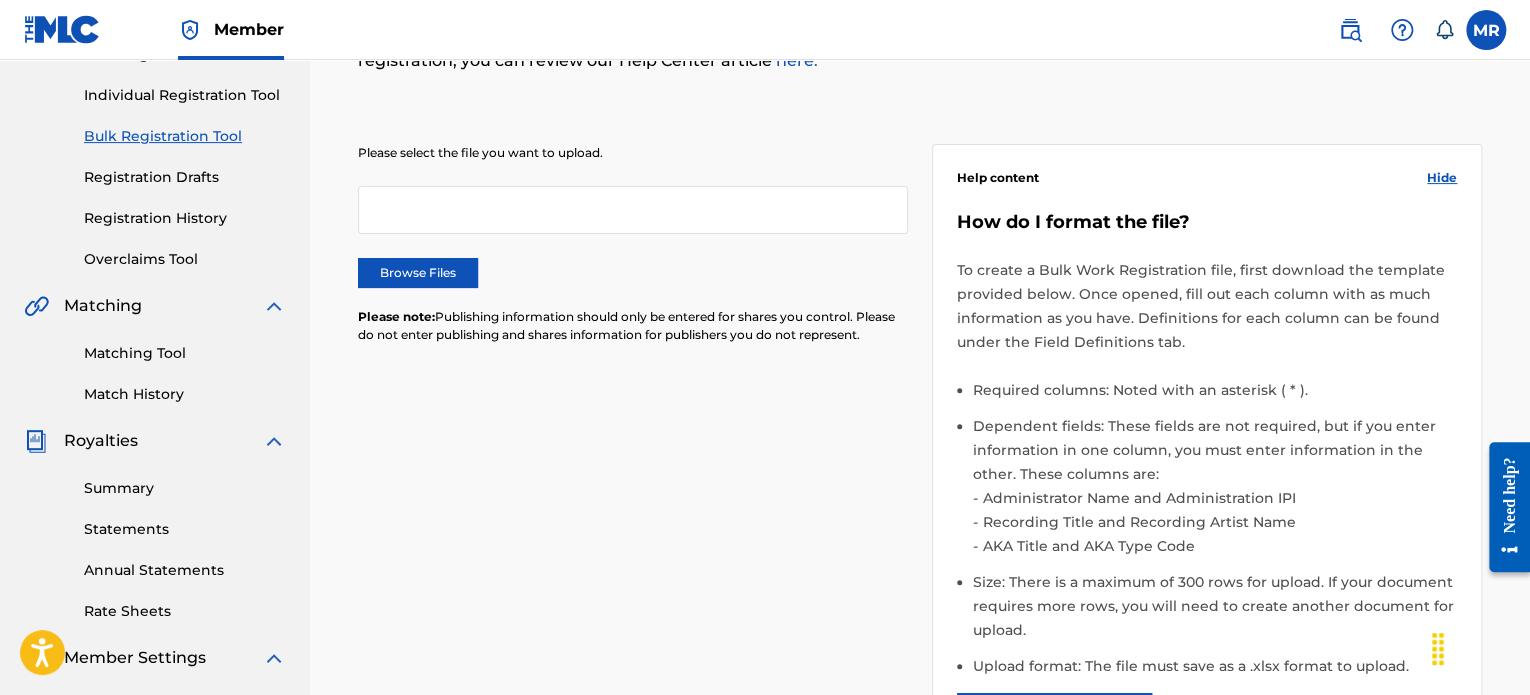 scroll, scrollTop: 0, scrollLeft: 0, axis: both 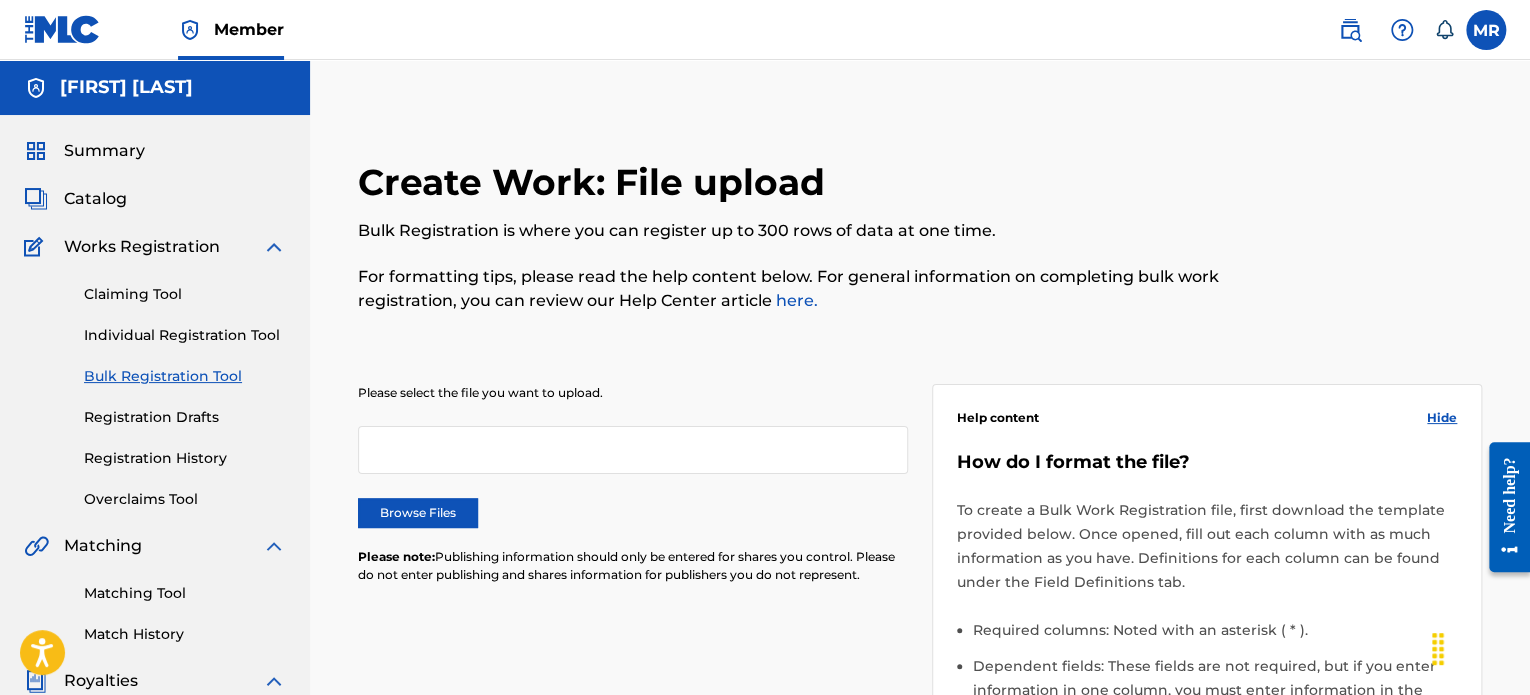 click on "Browse Files" at bounding box center [418, 513] 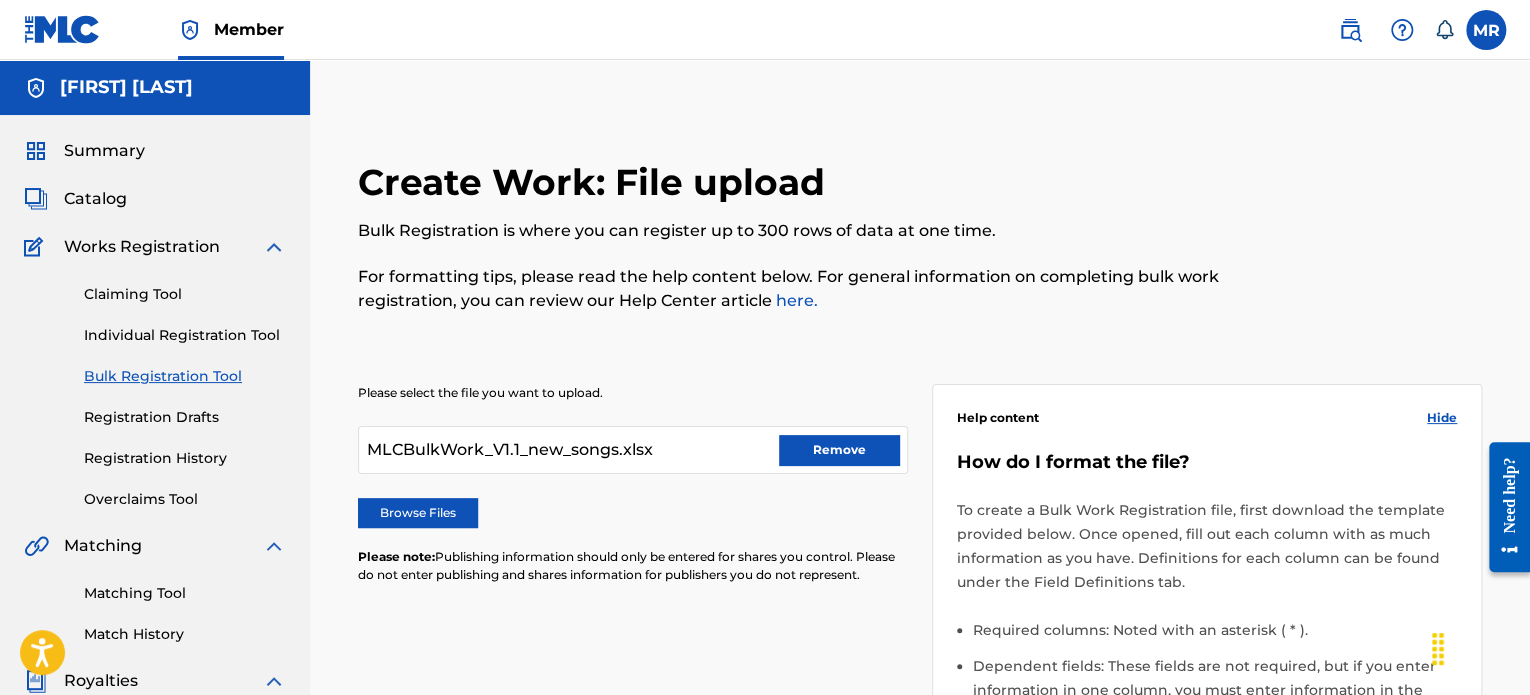 click on "Please select the file you want to upload. MLCBulkWork_V1.1_new_songs.xlsx Remove Browse Files Please note:  Publishing information should only be entered for shares you control. Please do not enter publishing and shares information for publishers you do not represent. Help content Hide   How do I format the file? To create a Bulk Work Registration file, first download the template provided below. Once opened, fill out each column with as much information as you have. Definitions for each column can be found under the Field Definitions tab. Required columns: Noted with an asterisk ( * ). Dependent fields: These fields are not required, but if you enter information in one column, you must enter information in the other. These columns are: Administrator Name and Administration IPI Recording Title and Recording Artist Name AKA Title and AKA Type Code Size: There is a maximum of 300 rows for upload. If your document requires more rows, you will need to create another document for upload. Download template" at bounding box center (920, 703) 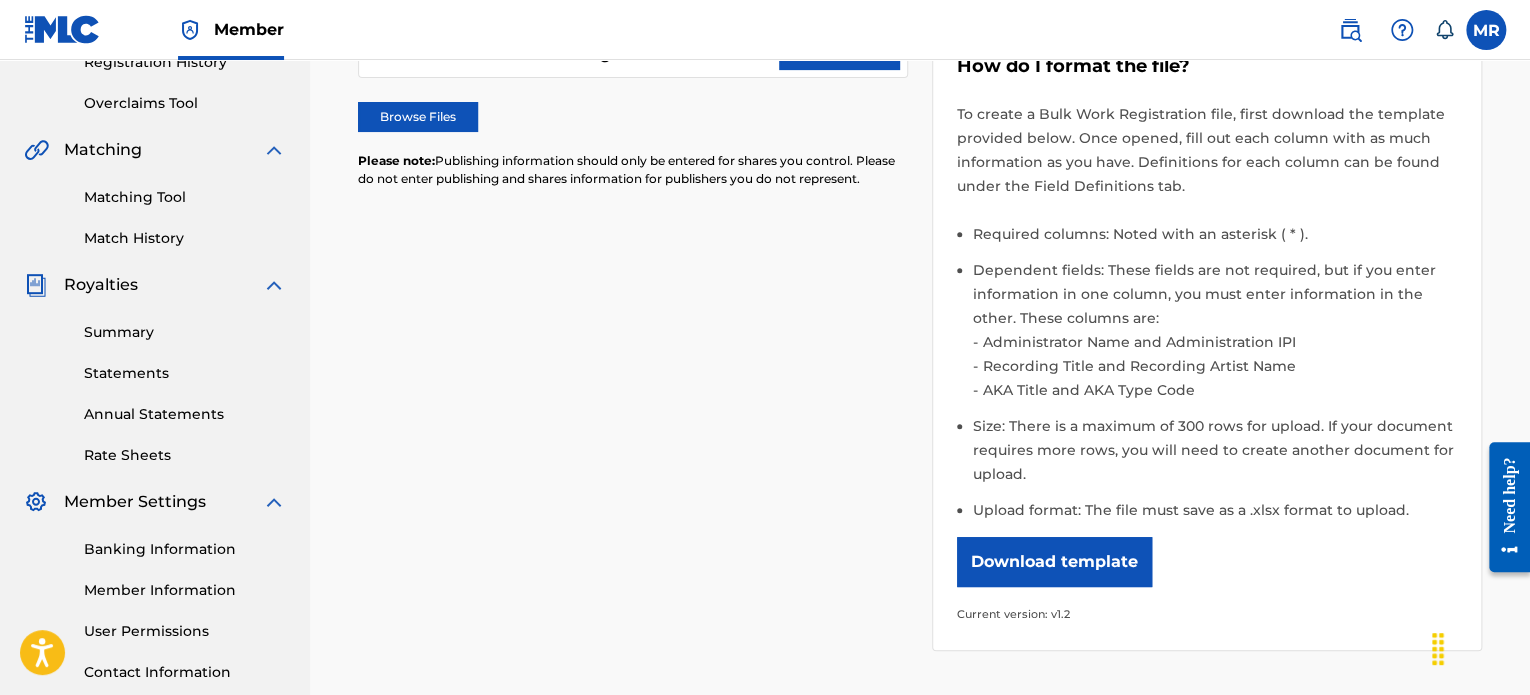 scroll, scrollTop: 400, scrollLeft: 0, axis: vertical 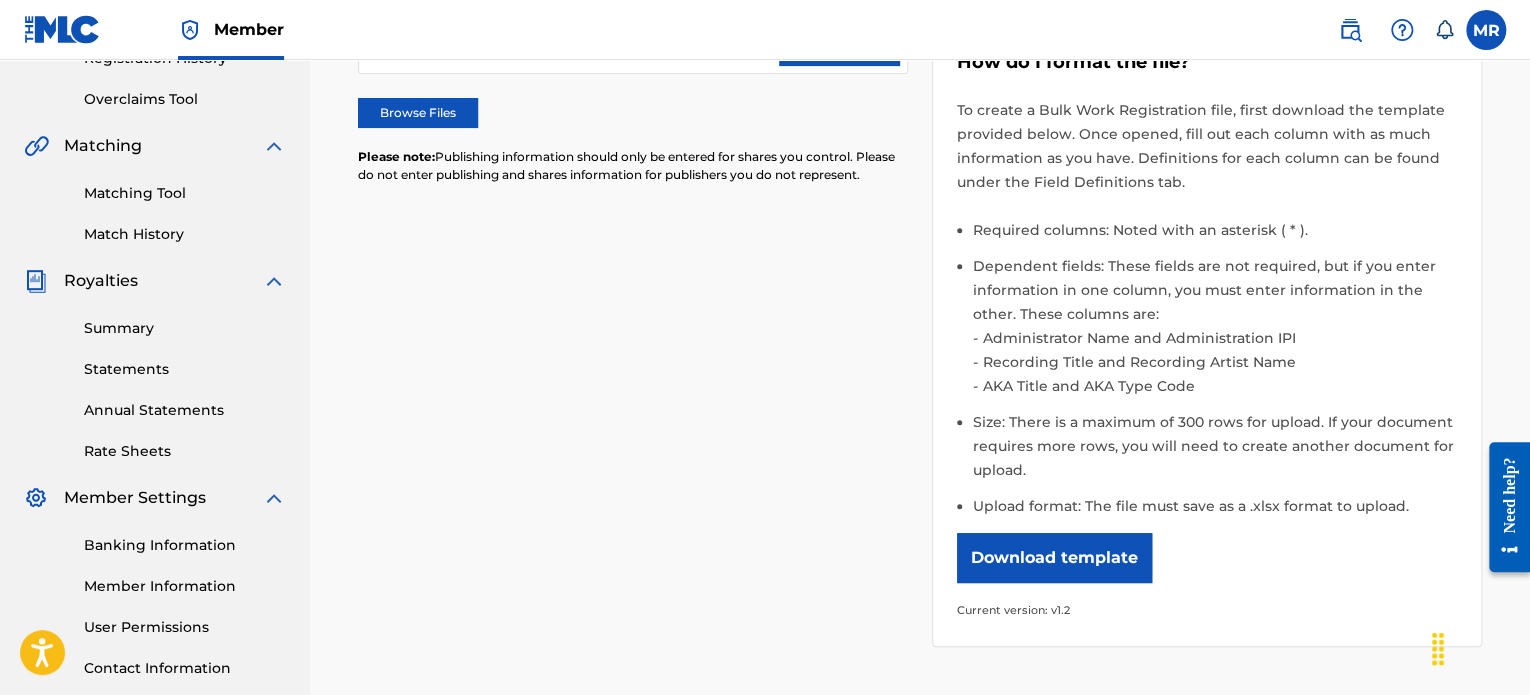 click on "Download template" at bounding box center (1054, 558) 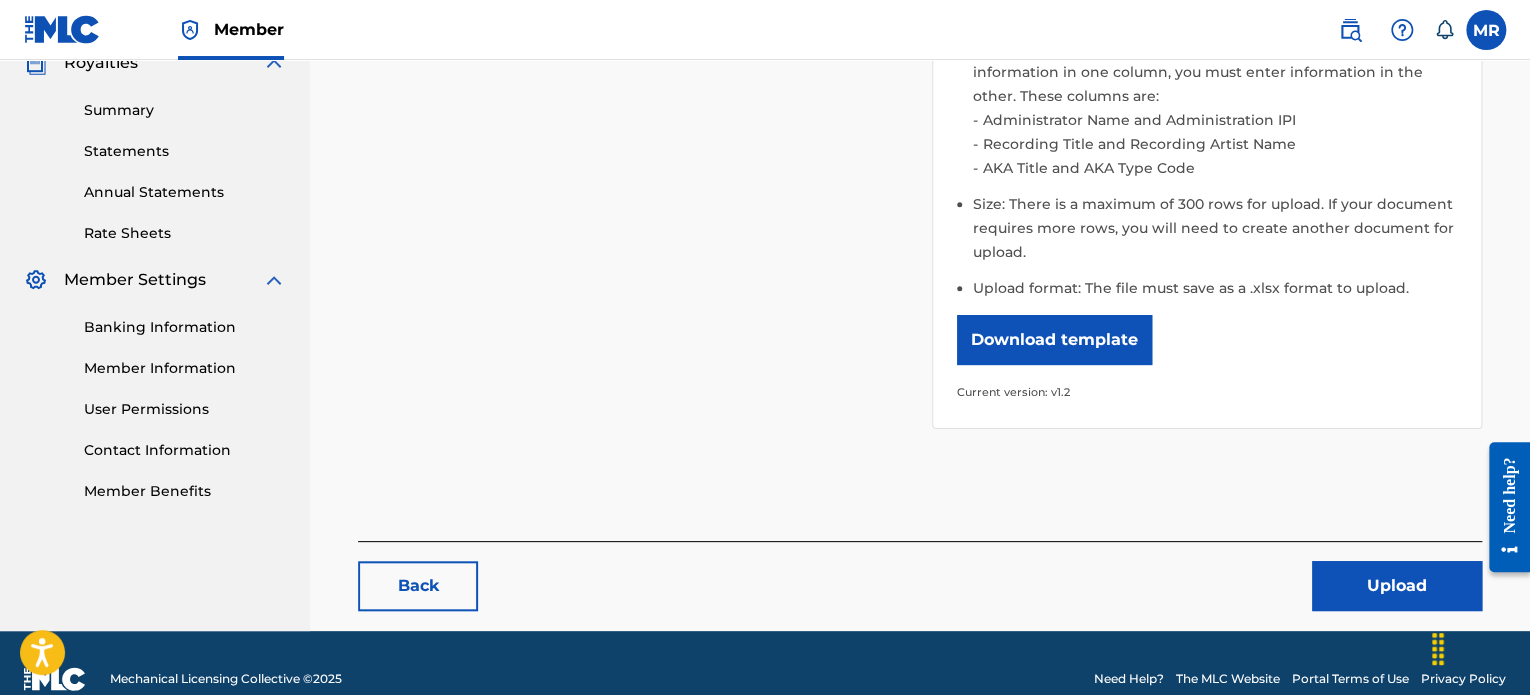 scroll, scrollTop: 648, scrollLeft: 0, axis: vertical 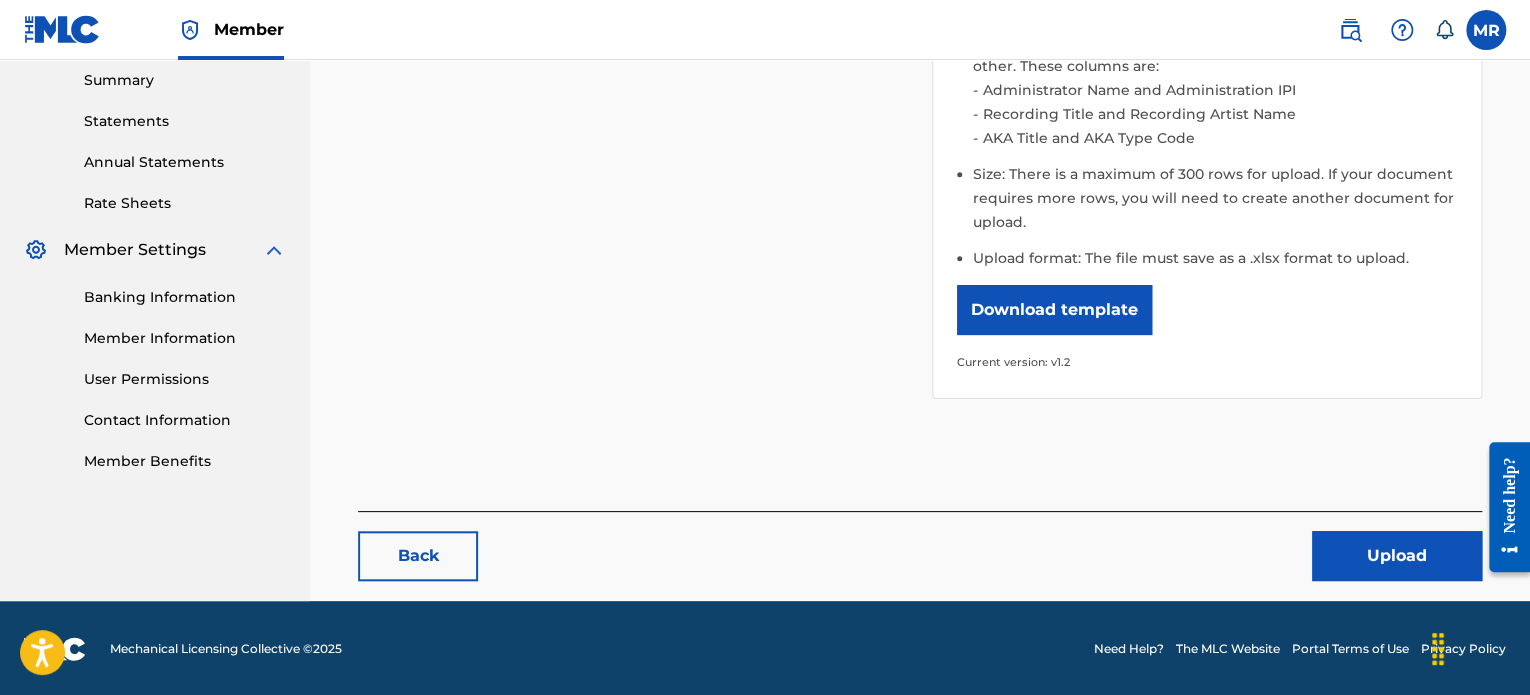 click on "Upload" at bounding box center (1397, 556) 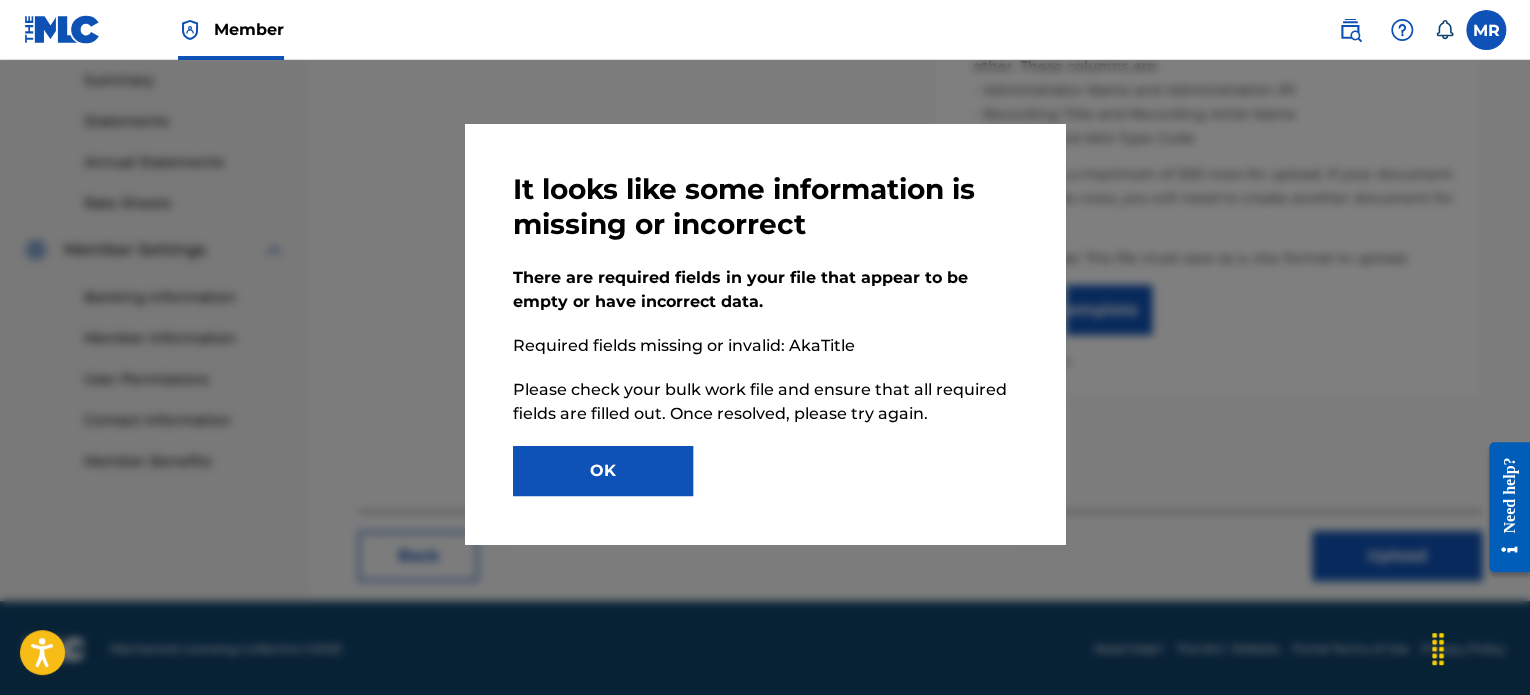 click on "OK" at bounding box center (603, 471) 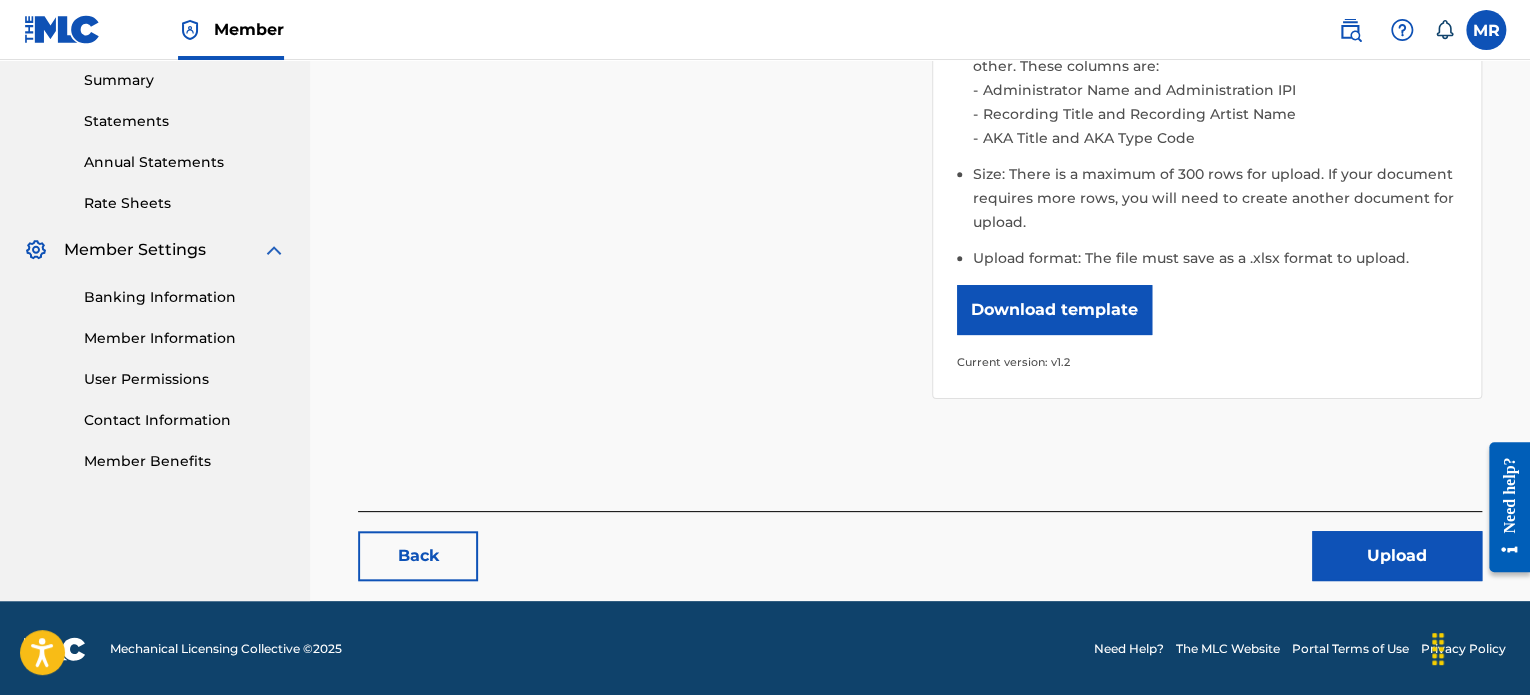 click on "Please select the file you want to upload. MLCBulkWork_V1.1_new_songs.xlsx Remove Browse Files Please note:  Publishing information should only be entered for shares you control. Please do not enter publishing and shares information for publishers you do not represent. Help content Hide   How do I format the file? To create a Bulk Work Registration file, first download the template provided below. Once opened, fill out each column with as much information as you have. Definitions for each column can be found under the Field Definitions tab. Required columns: Noted with an asterisk ( * ). Dependent fields: These fields are not required, but if you enter information in one column, you must enter information in the other. These columns are: Administrator Name and Administration IPI Recording Title and Recording Artist Name AKA Title and AKA Type Code Size: There is a maximum of 300 rows for upload. If your document requires more rows, you will need to create another document for upload. Download template" at bounding box center [920, 99] 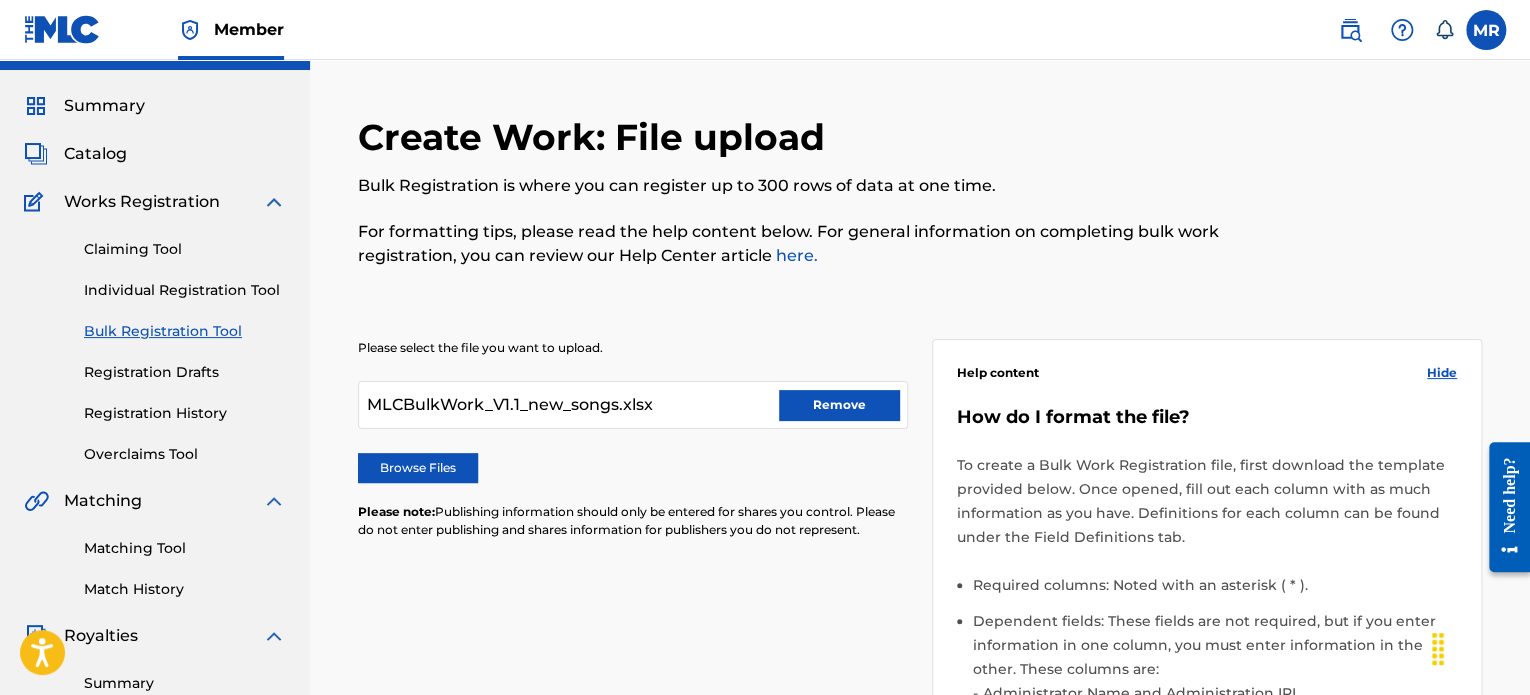 scroll, scrollTop: 0, scrollLeft: 0, axis: both 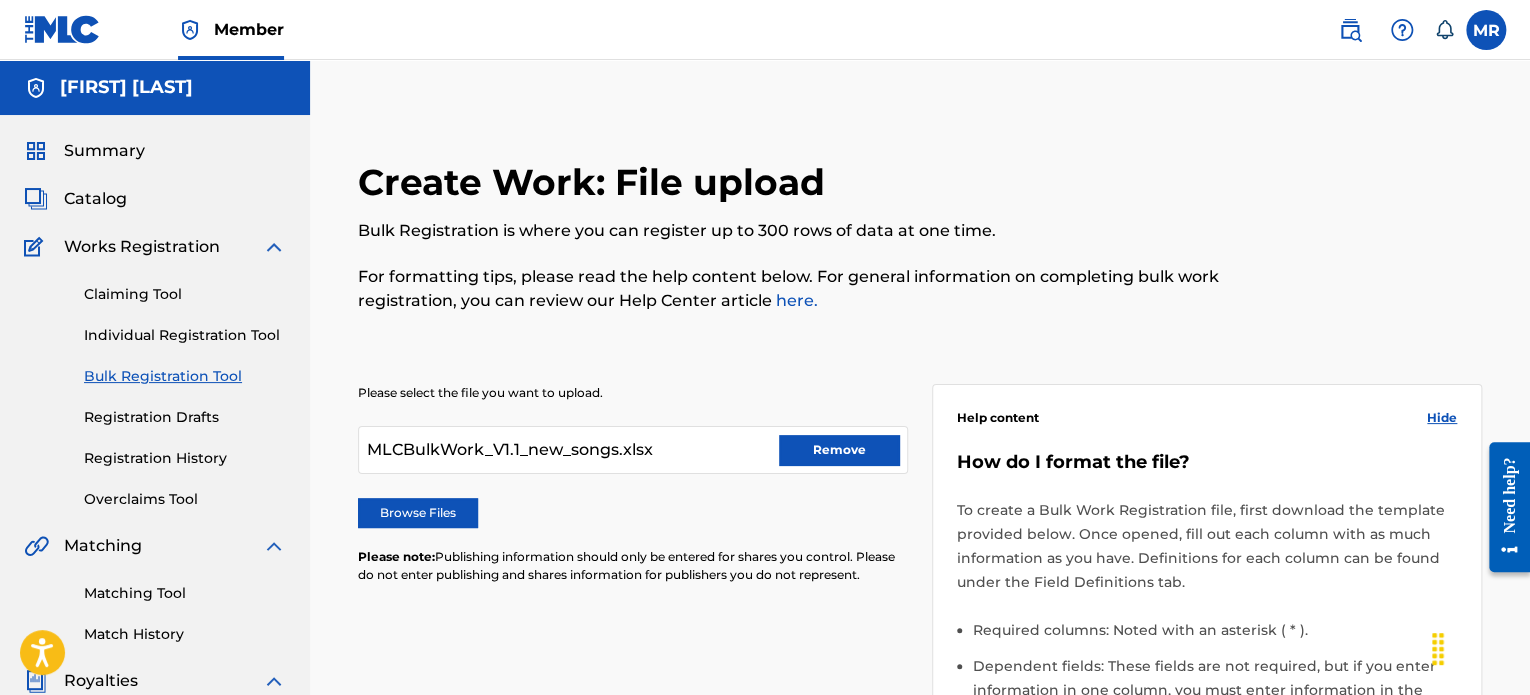 click on "Remove" at bounding box center [839, 450] 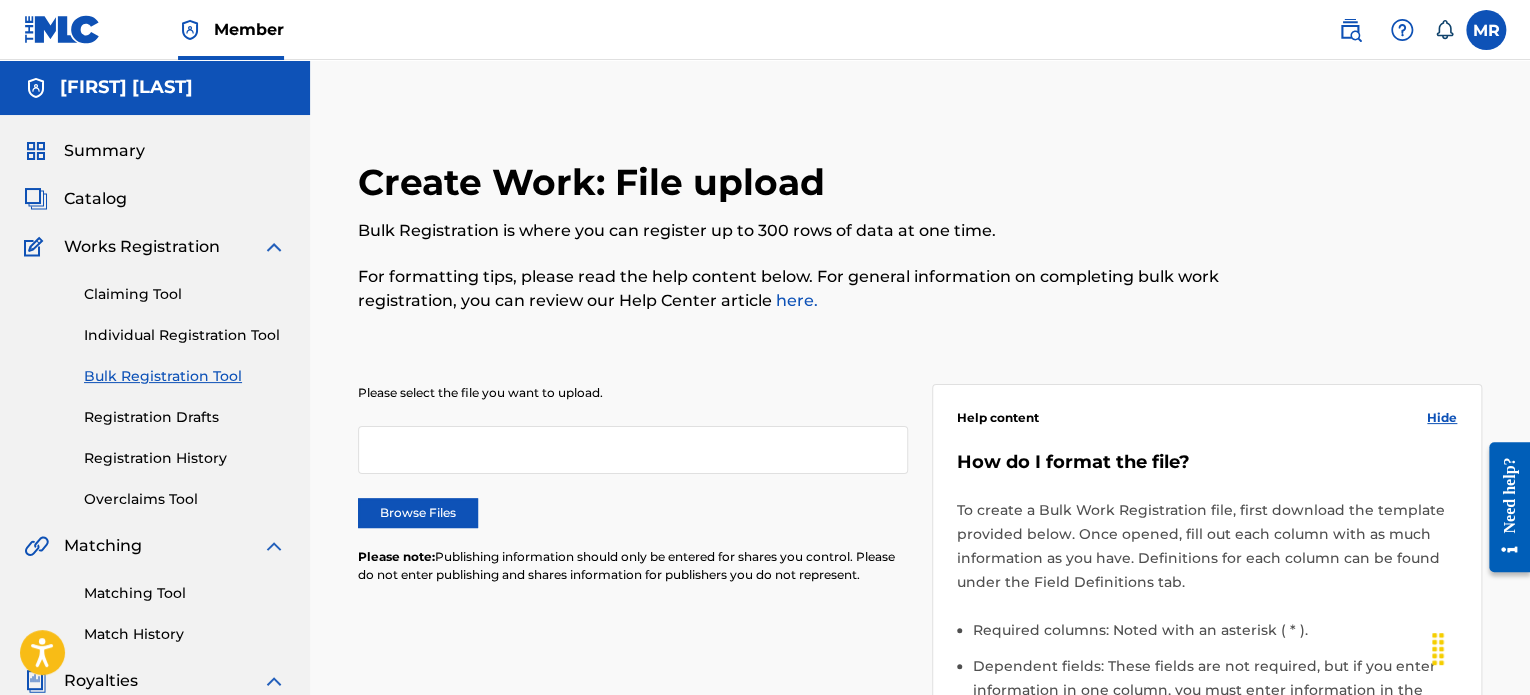 click on "Browse Files" at bounding box center (418, 513) 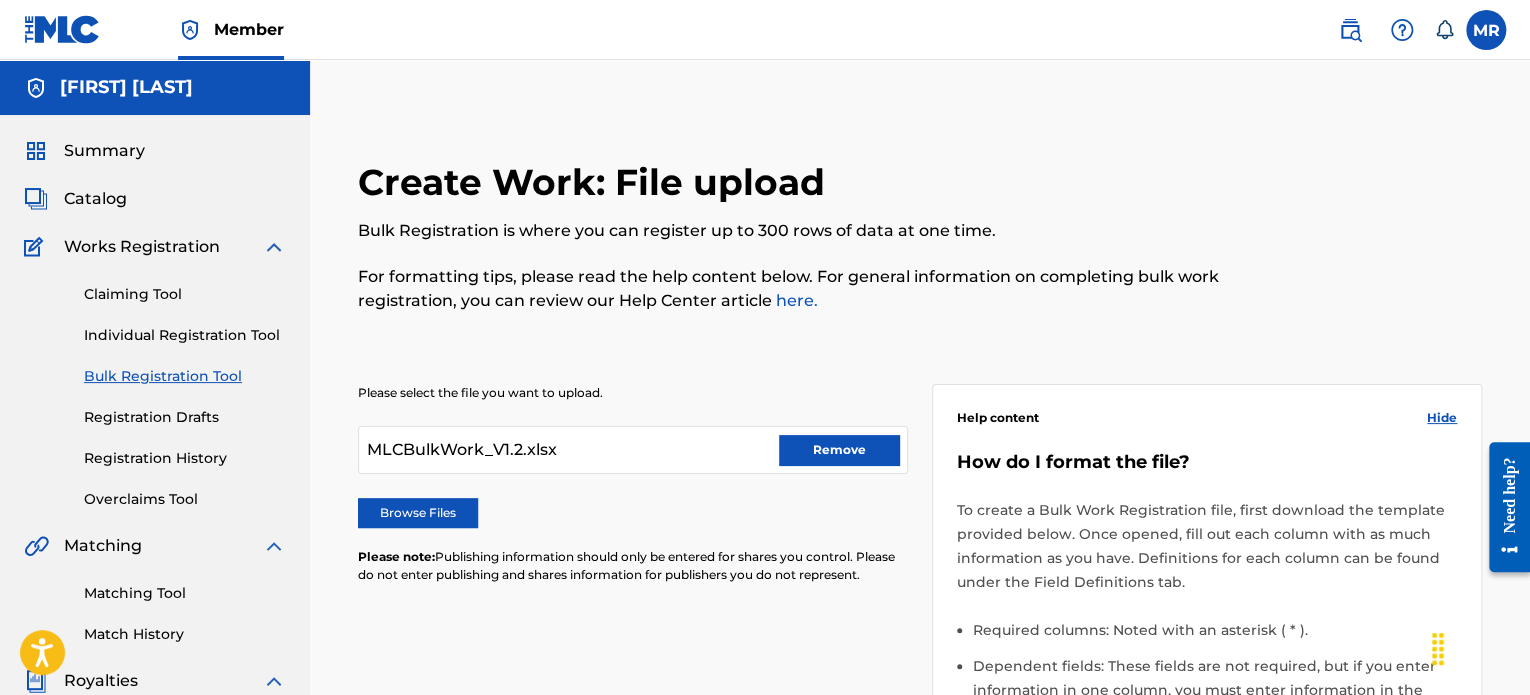 click at bounding box center (1352, 248) 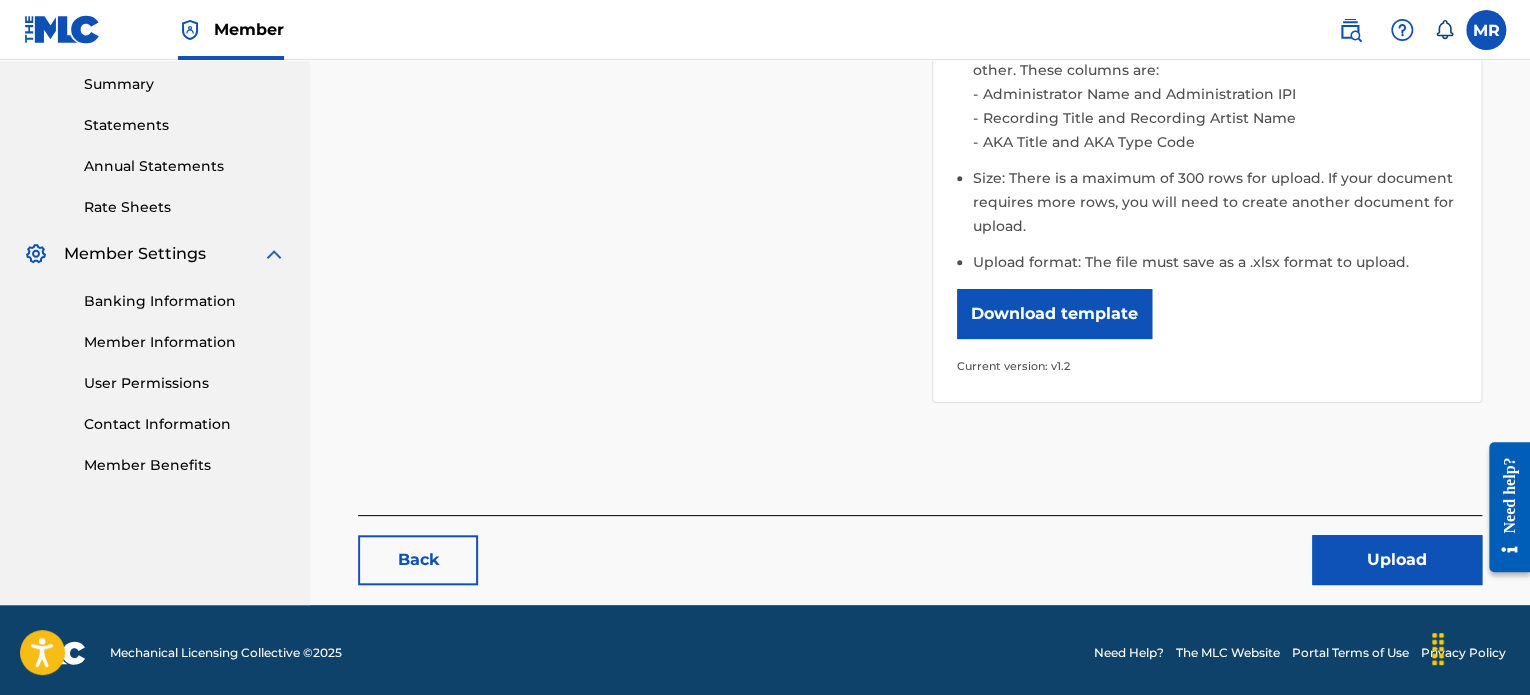 scroll, scrollTop: 648, scrollLeft: 0, axis: vertical 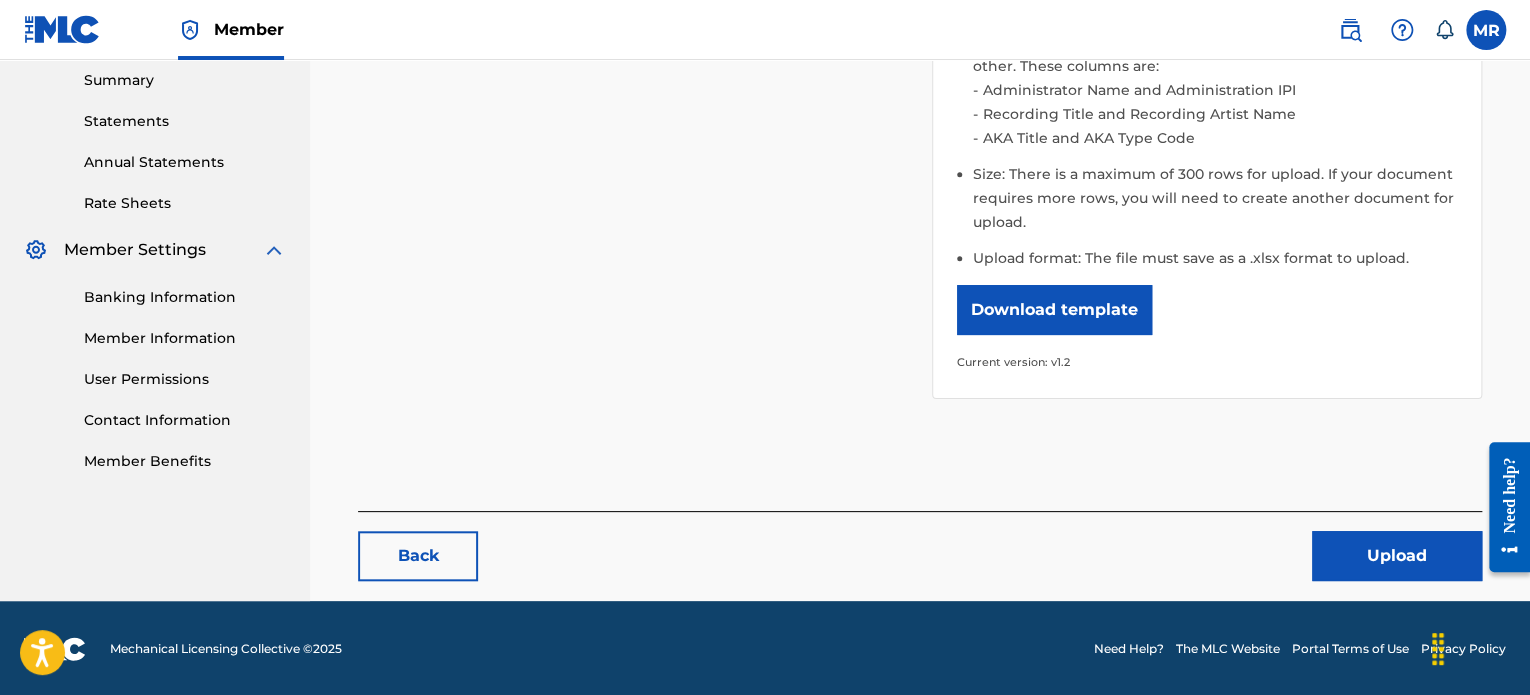 click on "Upload" at bounding box center (1397, 556) 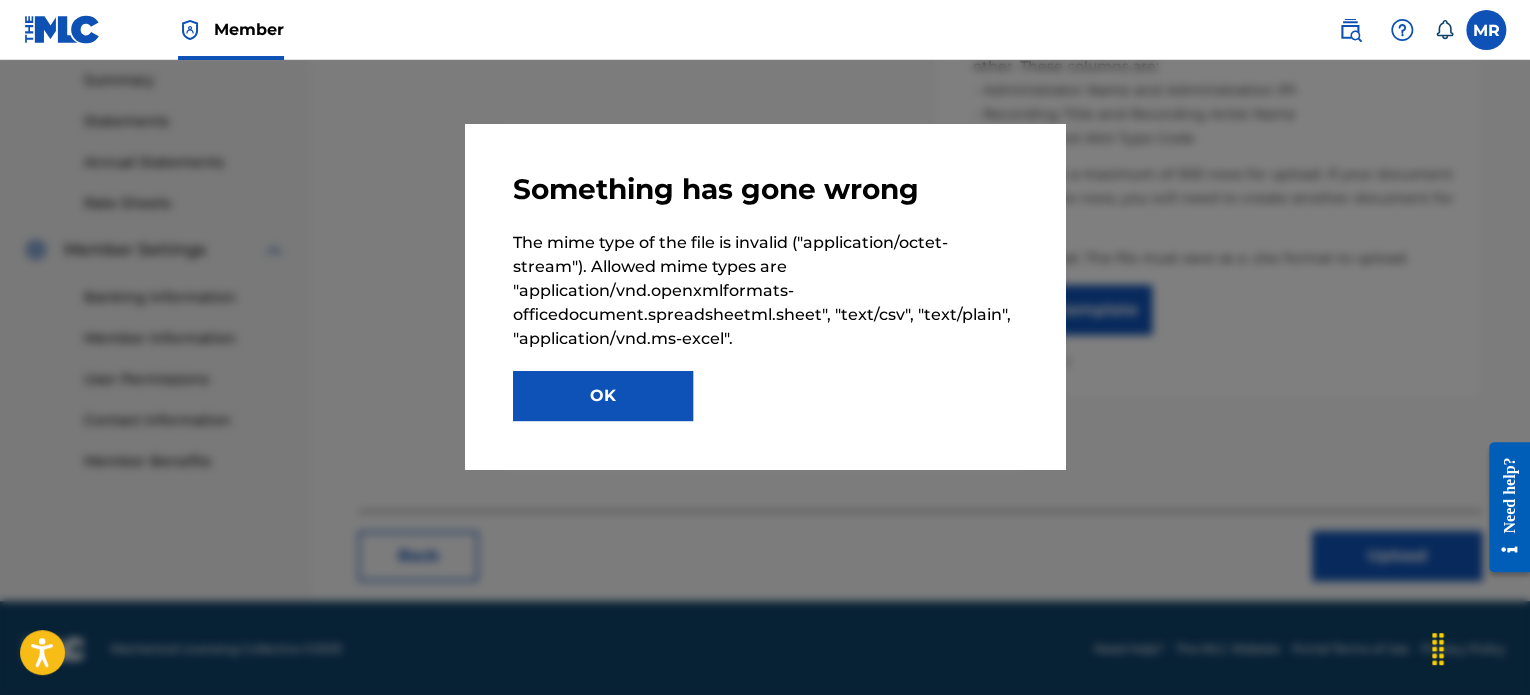 click on "OK" at bounding box center (603, 396) 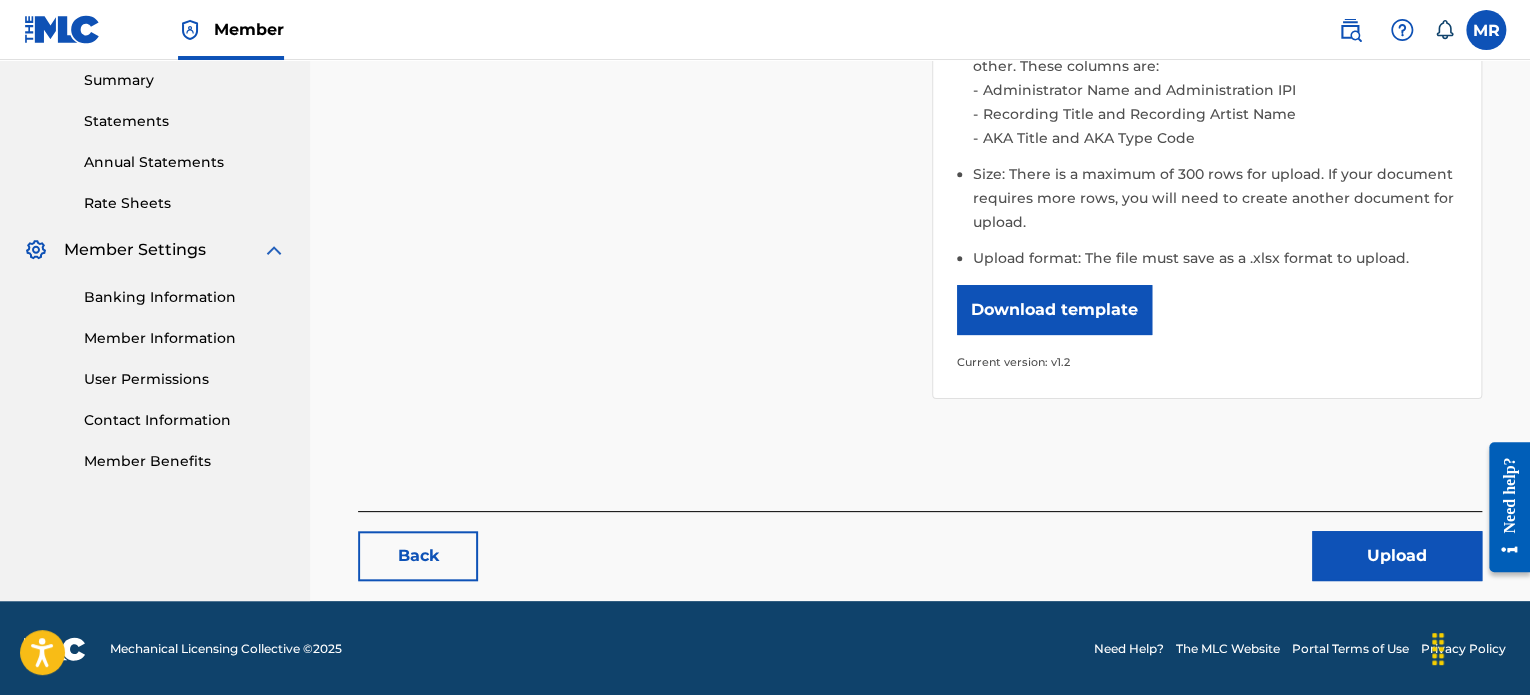 click on "Please select the file you want to upload. MLCBulkWork_V1.2.xlsx Remove Browse Files Please note:  Publishing information should only be entered for shares you control. Please do not enter publishing and shares information for publishers you do not represent. Help content Hide   How do I format the file? To create a Bulk Work Registration file, first download the template provided below. Once opened, fill out each column with as much information as you have. Definitions for each column can be found under the Field Definitions tab. Required columns: Noted with an asterisk ( * ). Dependent fields: These fields are not required, but if you enter information in one column, you must enter information in the other. These columns are: Administrator Name and Administration IPI Recording Title and Recording Artist Name AKA Title and AKA Type Code Size: There is a maximum of 300 rows for upload. If your document requires more rows, you will need to create another document for upload. Download template" at bounding box center (920, 55) 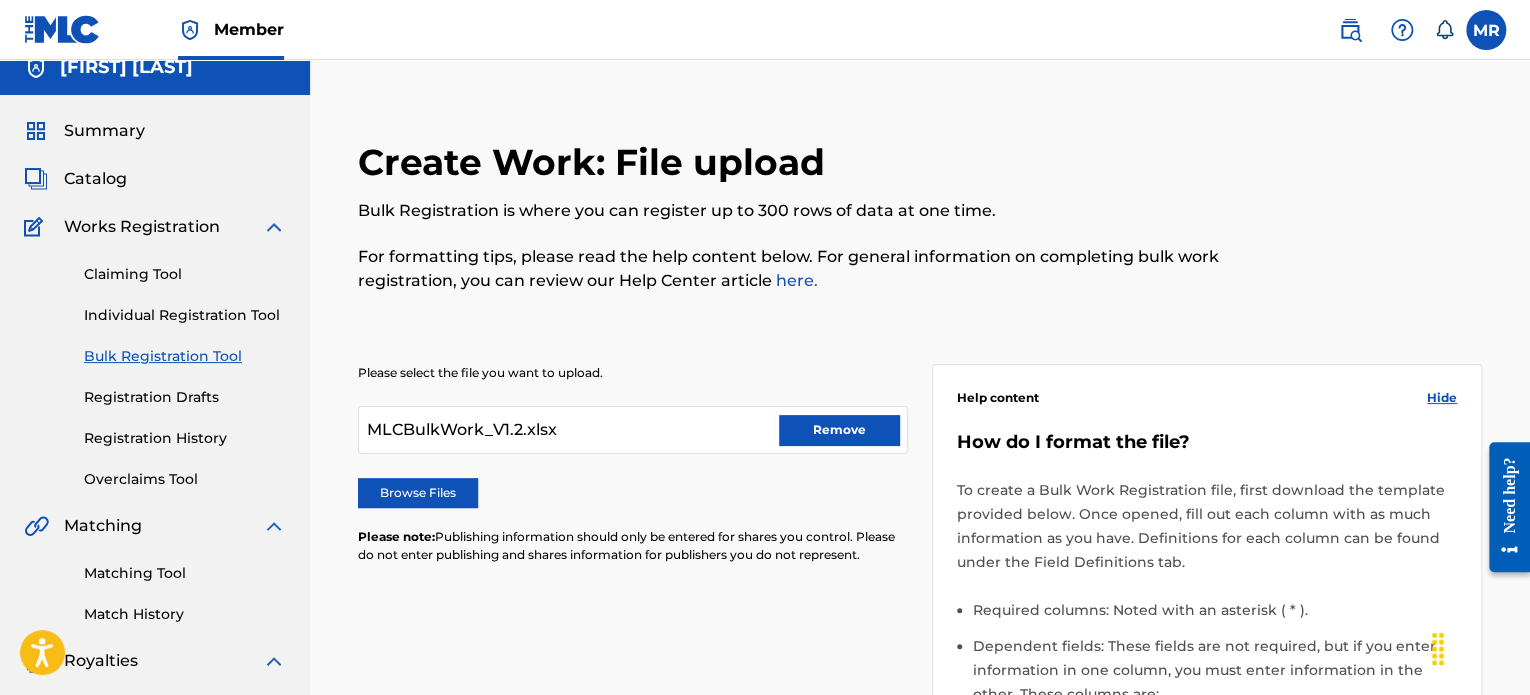 scroll, scrollTop: 8, scrollLeft: 0, axis: vertical 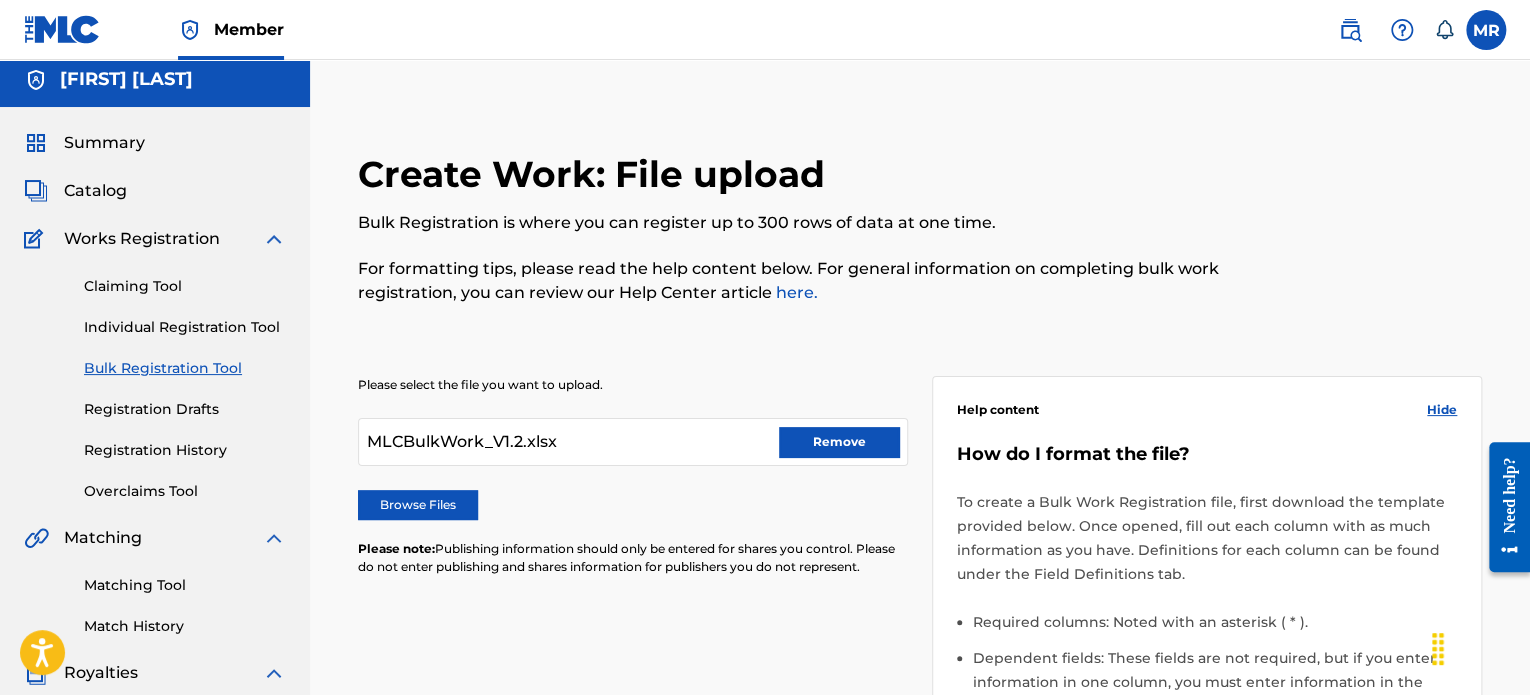 click on "Remove" at bounding box center [839, 442] 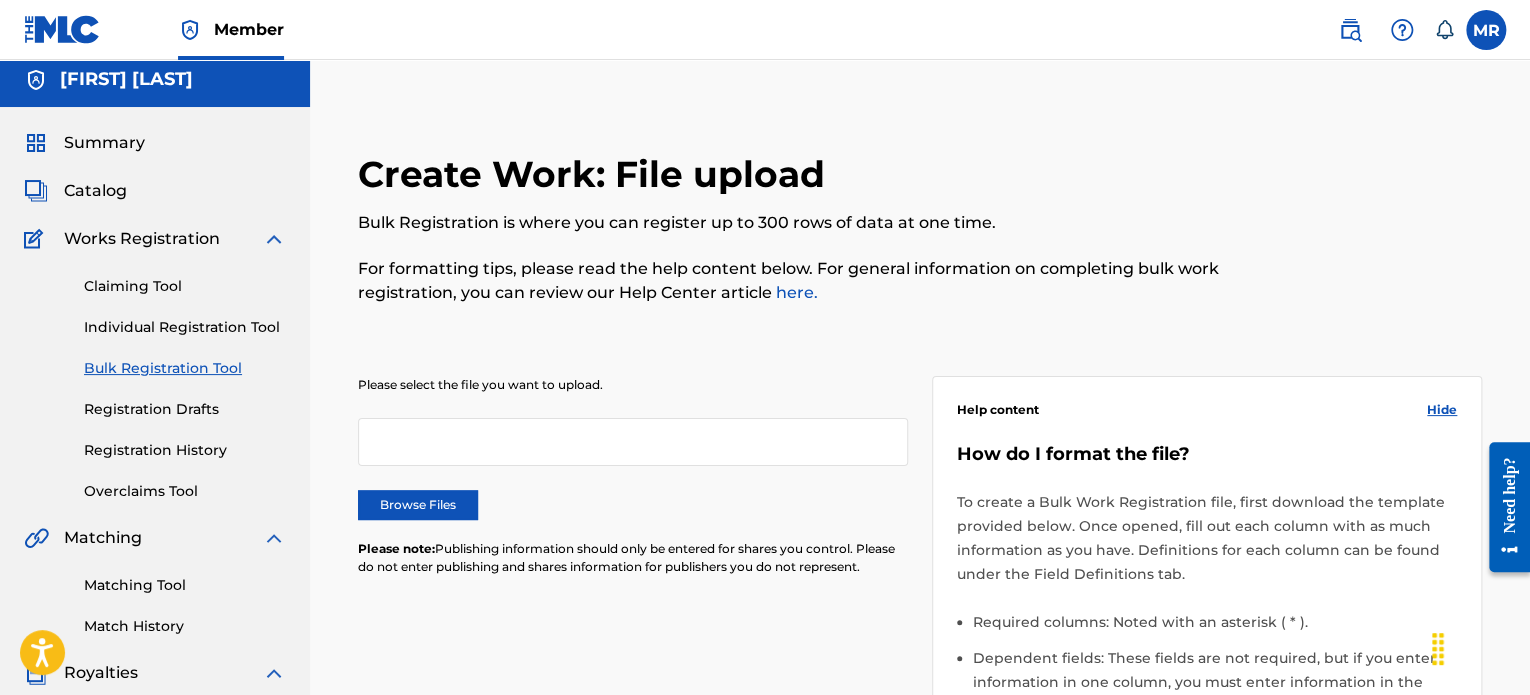 click on "Browse Files" at bounding box center (418, 505) 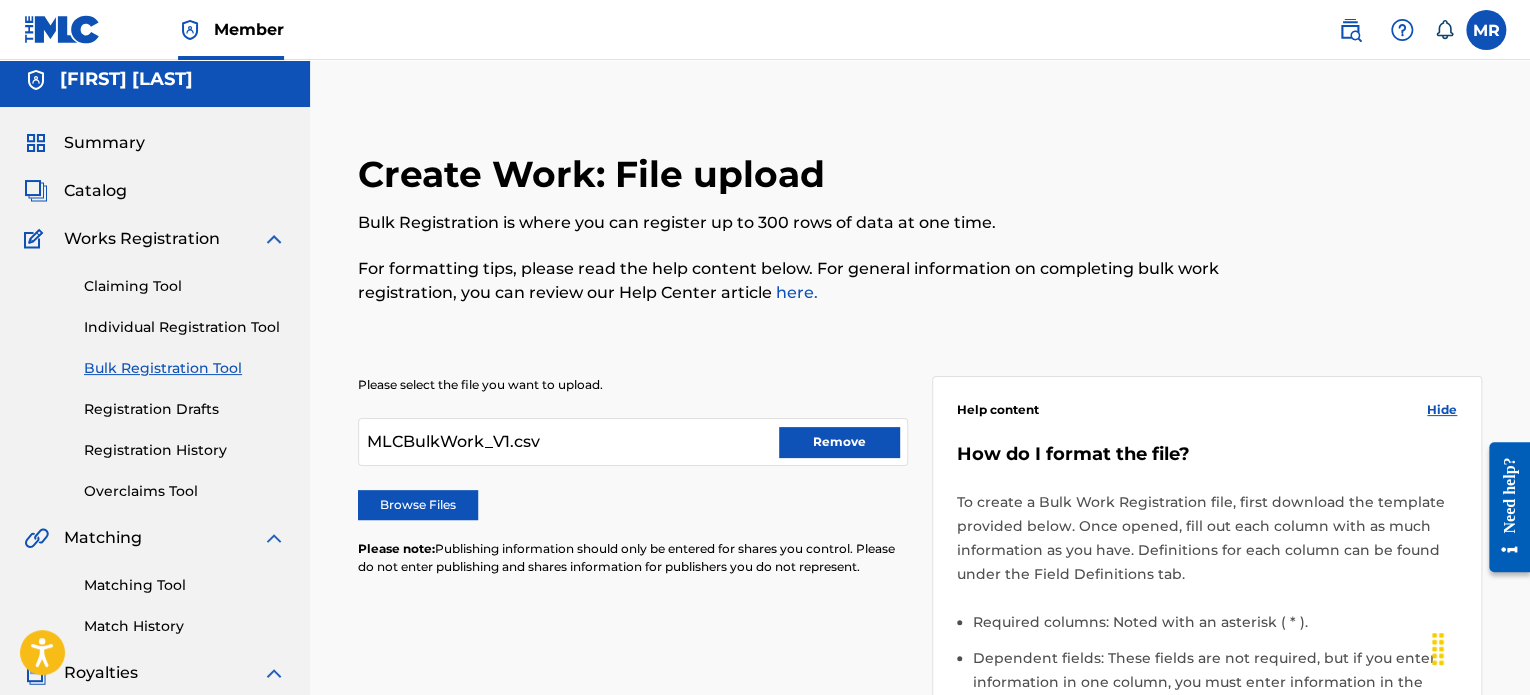 click on "Please select the file you want to upload. MLCBulkWork_V1.csv Remove Browse Files Please note:  Publishing information should only be entered for shares you control. Please do not enter publishing and shares information for publishers you do not represent." at bounding box center [633, 488] 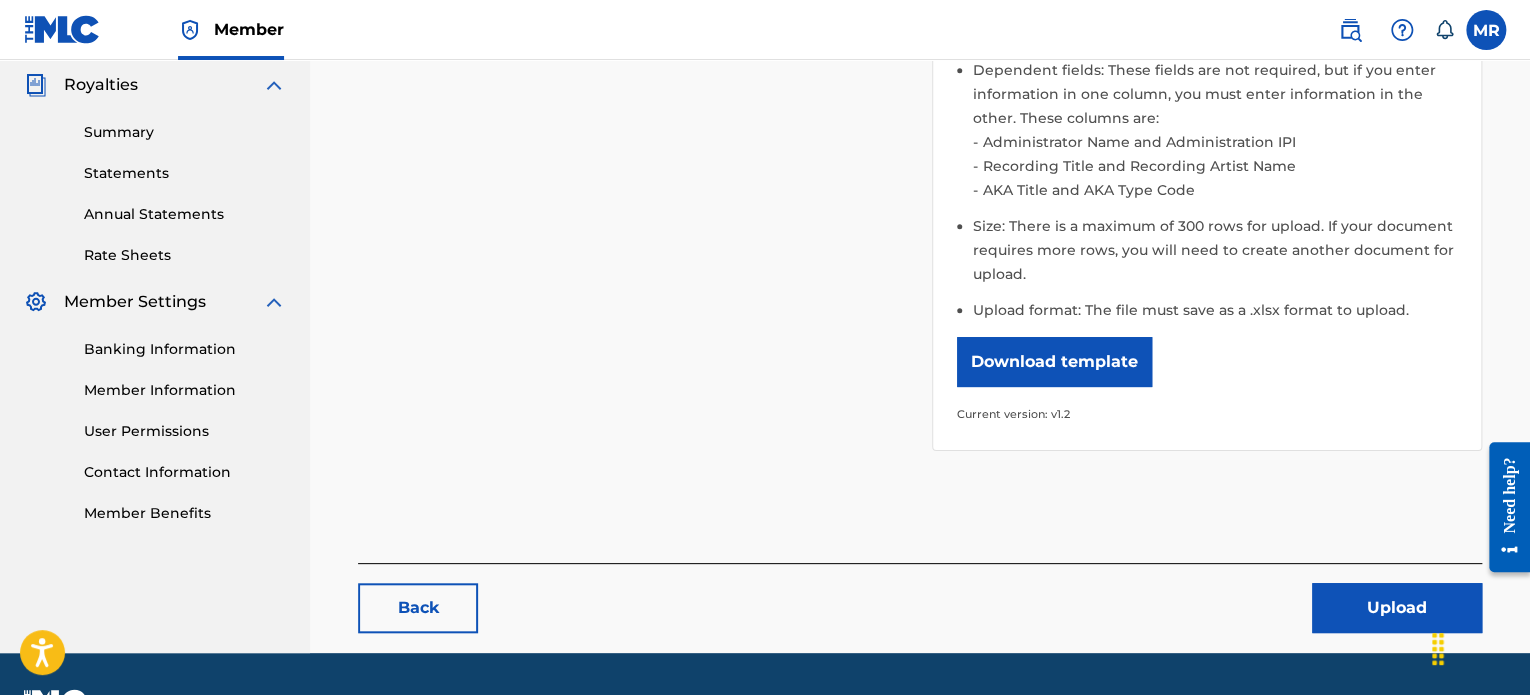 scroll, scrollTop: 648, scrollLeft: 0, axis: vertical 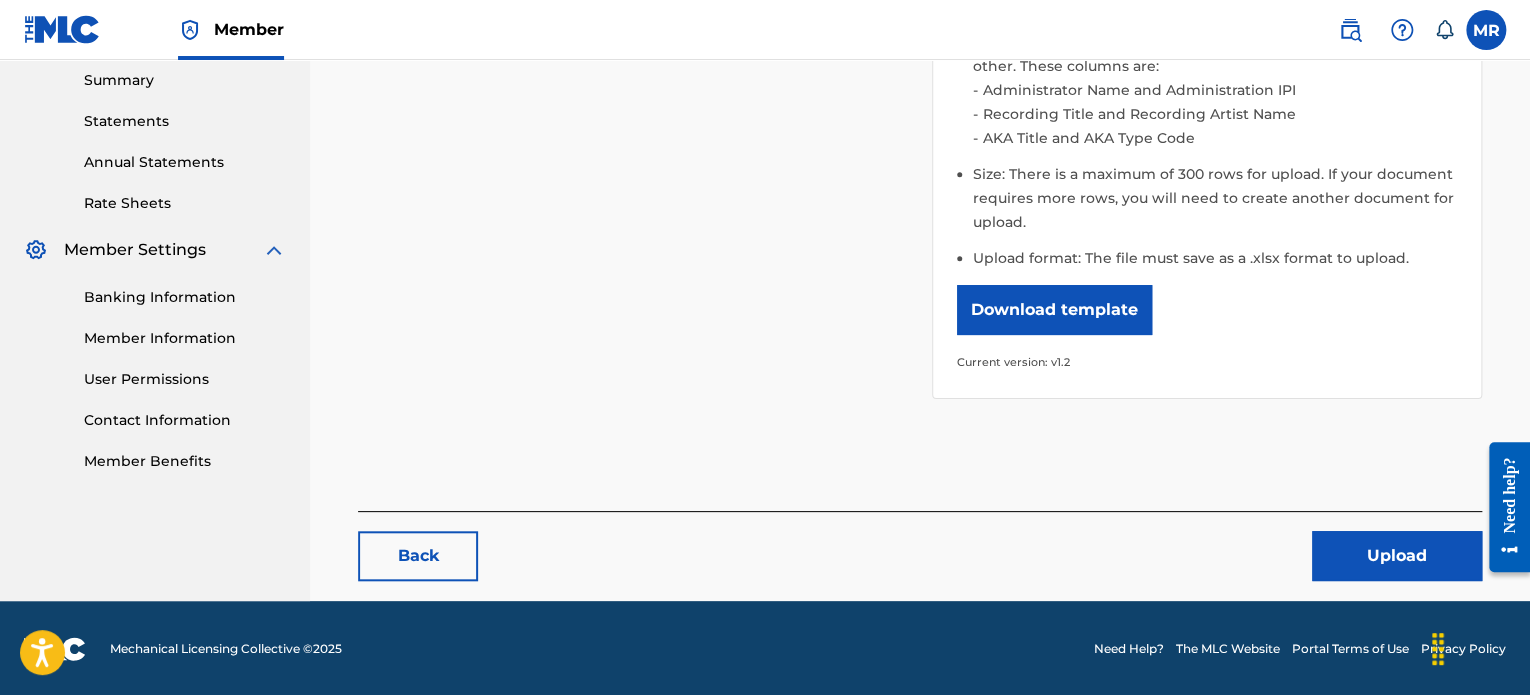 click on "Upload" at bounding box center [1397, 556] 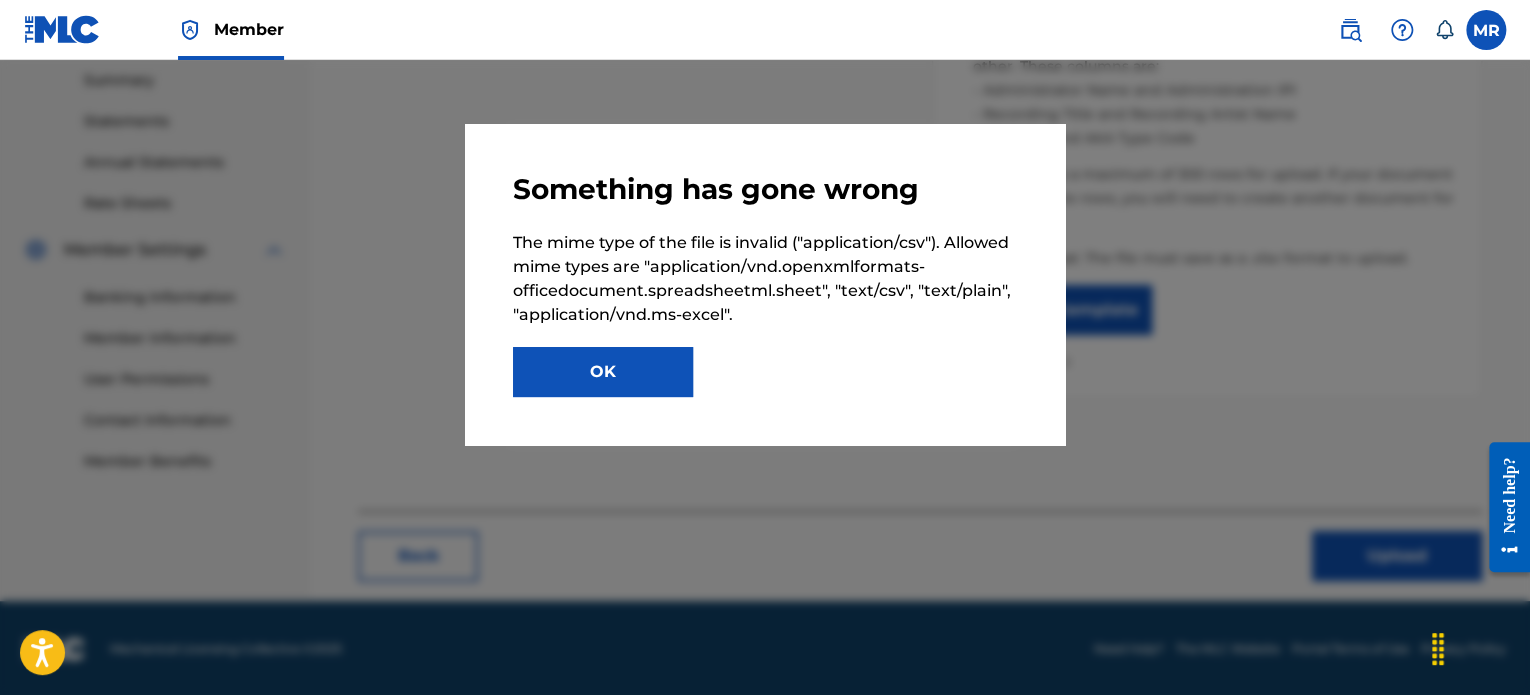 click on "OK" at bounding box center (603, 372) 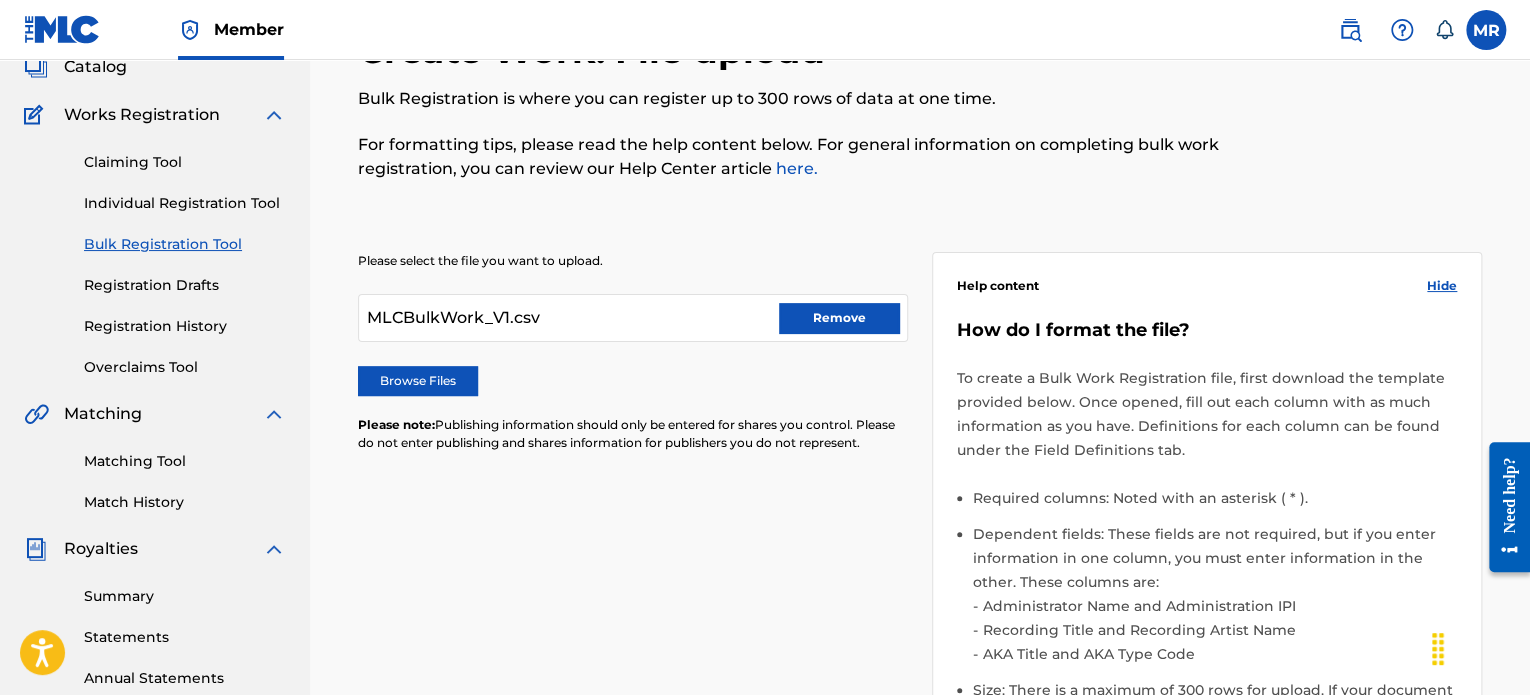 scroll, scrollTop: 0, scrollLeft: 0, axis: both 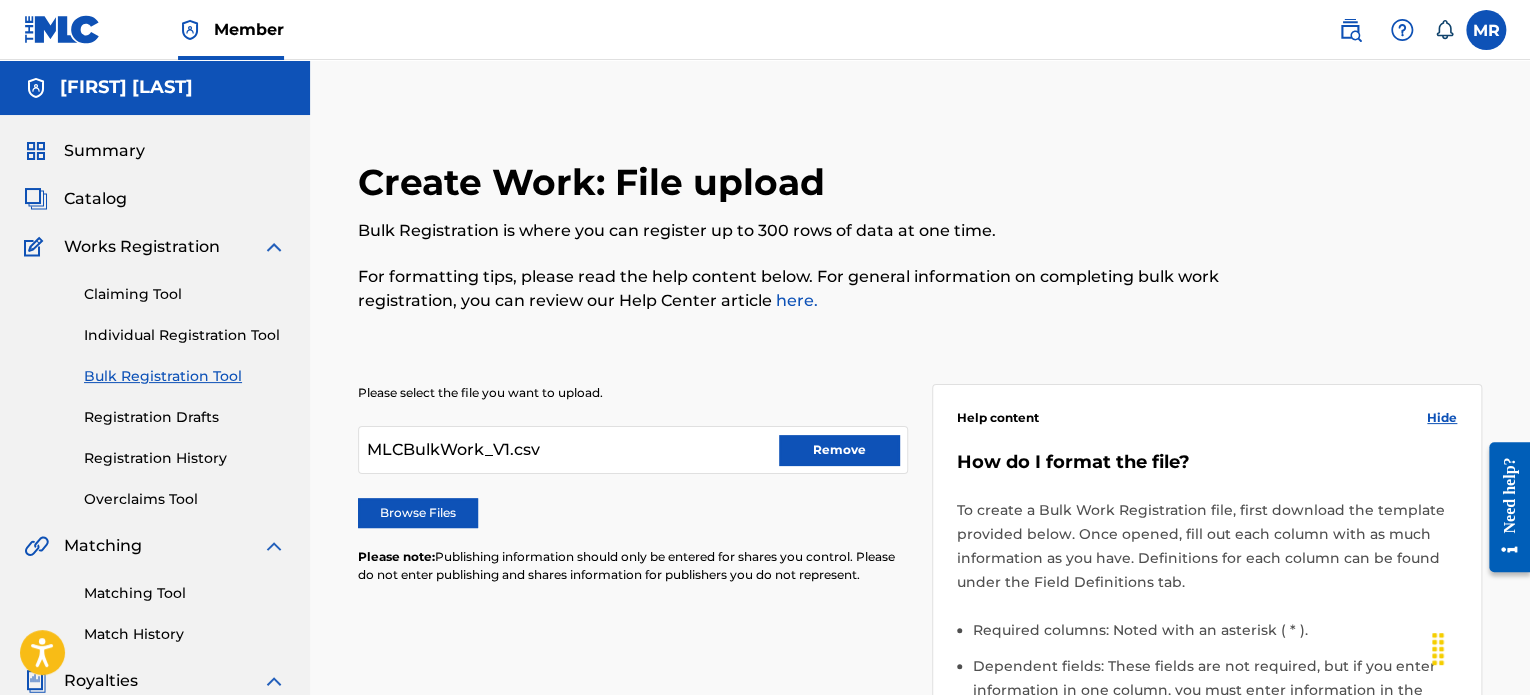 click on "Remove" at bounding box center (839, 450) 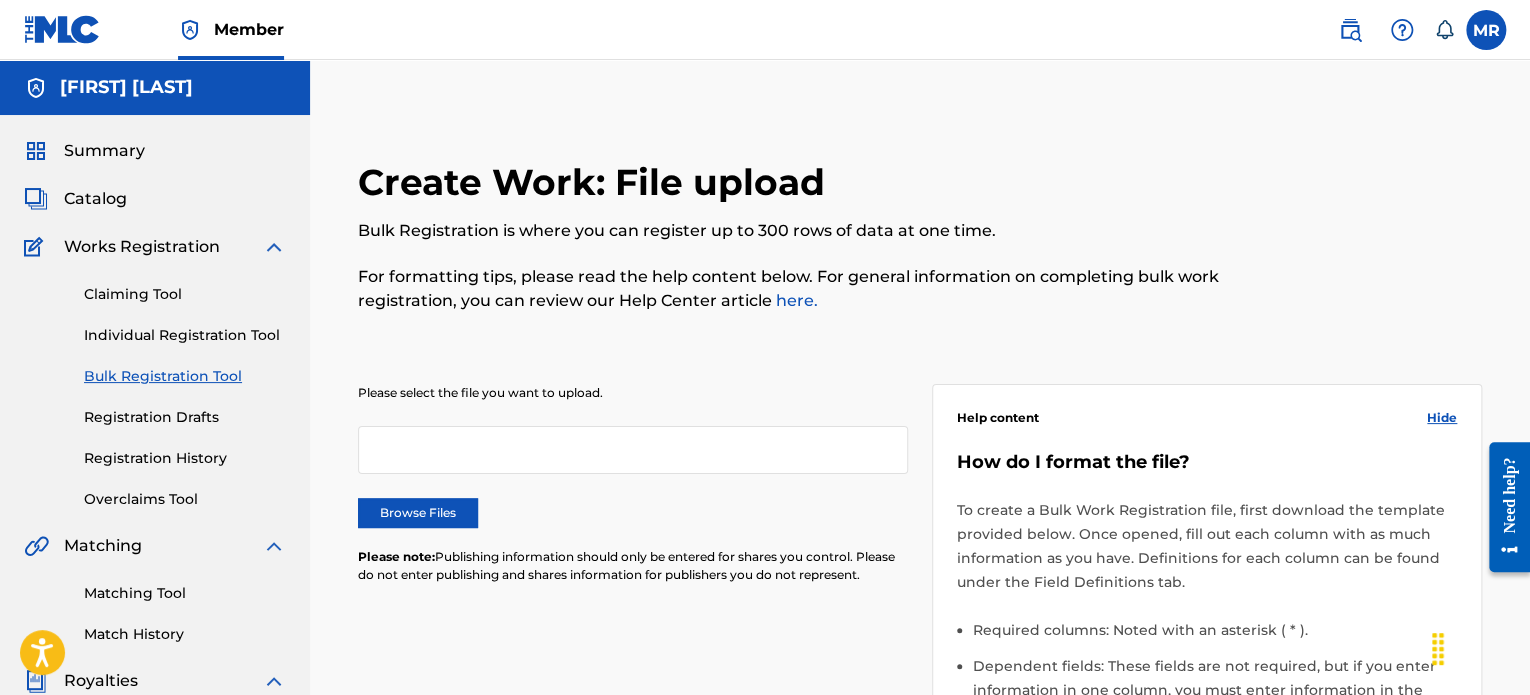 click on "Create Work: File upload Bulk Registration is where you can register up to 300 rows of data at one time. For formatting tips, please read the help content below. For general information on completing bulk work registration, you can review our Help Center article   here." at bounding box center (790, 248) 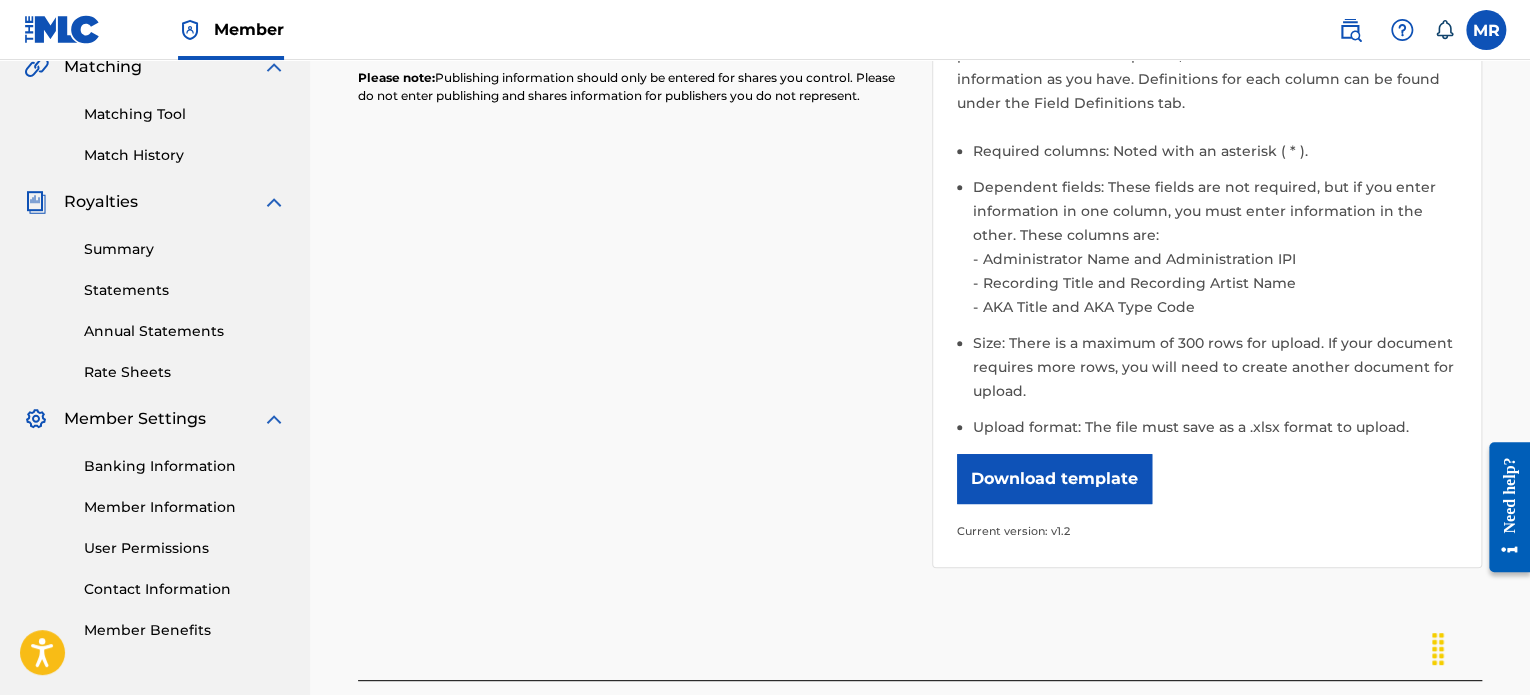 scroll, scrollTop: 480, scrollLeft: 0, axis: vertical 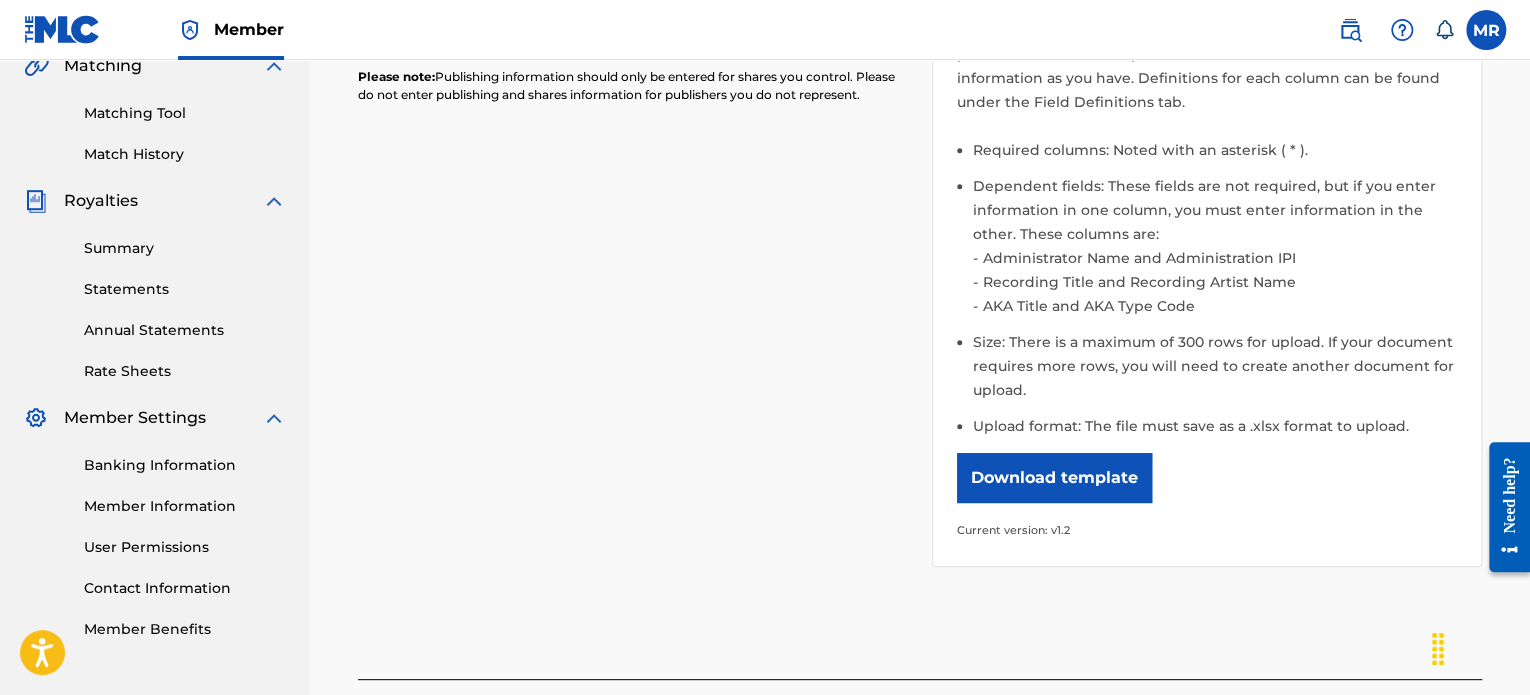 click on "Please select the file you want to upload. Browse Files Please note:  Publishing information should only be entered for shares you control. Please do not enter publishing and shares information for publishers you do not represent. Help content Hide   How do I format the file? To create a Bulk Work Registration file, first download the template provided below. Once opened, fill out each column with as much information as you have. Definitions for each column can be found under the Field Definitions tab. Required columns: Noted with an asterisk ( * ). Dependent fields: These fields are not required, but if you enter information in one column, you must enter information in the other. These columns are: Administrator Name and Administration IPI Recording Title and Recording Artist Name AKA Title and AKA Type Code Size: There is a maximum of 300 rows for upload. If your document requires more rows, you will need to create another document for upload. Upload format: The file must save as a .xlsx format to upload." at bounding box center (920, 223) 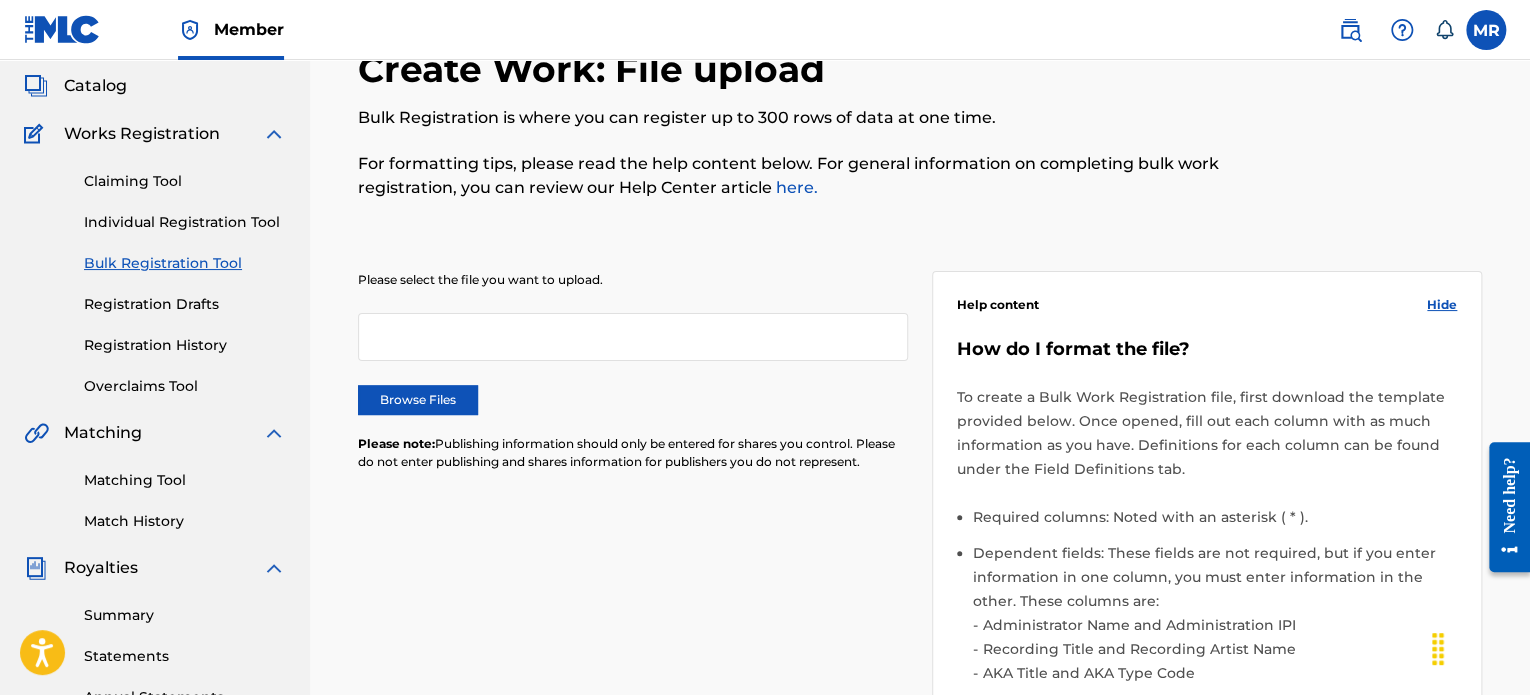 scroll, scrollTop: 40, scrollLeft: 0, axis: vertical 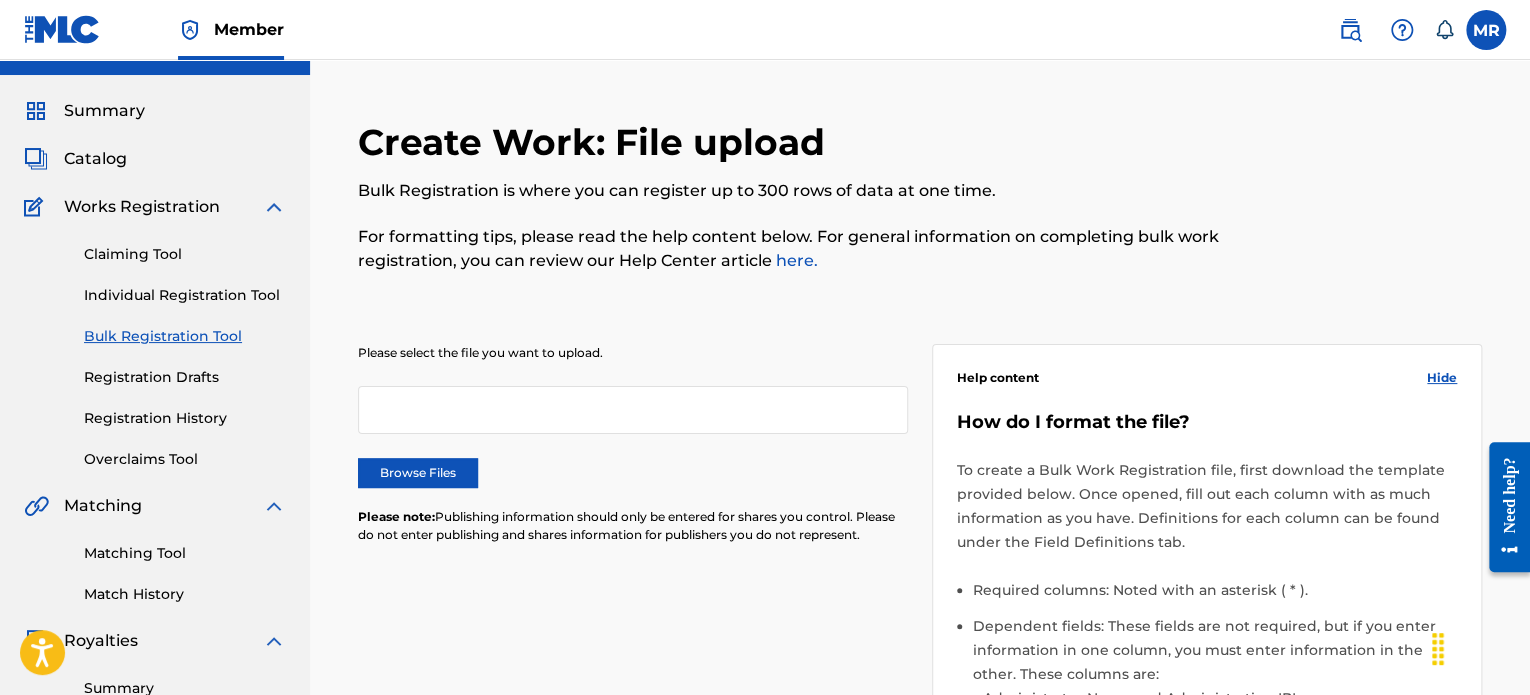 click on "Browse Files" at bounding box center (418, 473) 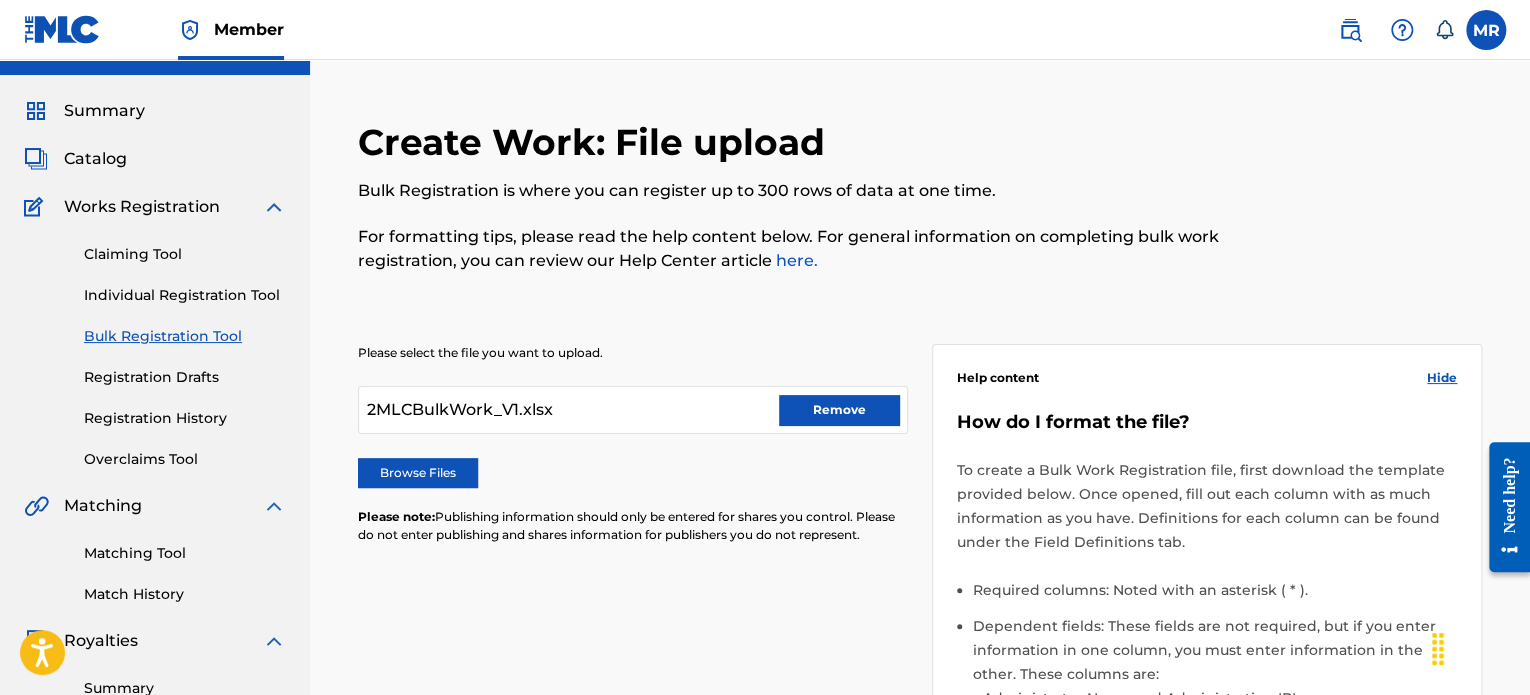 click on "Please select the file you want to upload. 2MLCBulkWork_V1.xlsx Remove Browse Files Please note:  Publishing information should only be entered for shares you control. Please do not enter publishing and shares information for publishers you do not represent. Help content Hide   How do I format the file? To create a Bulk Work Registration file, first download the template provided below. Once opened, fill out each column with as much information as you have. Definitions for each column can be found under the Field Definitions tab. Required columns: Noted with an asterisk ( * ). Dependent fields: These fields are not required, but if you enter information in one column, you must enter information in the other. These columns are: Administrator Name and Administration IPI Recording Title and Recording Artist Name AKA Title and AKA Type Code Size: There is a maximum of 300 rows for upload. If your document requires more rows, you will need to create another document for upload. Download template" at bounding box center (920, 663) 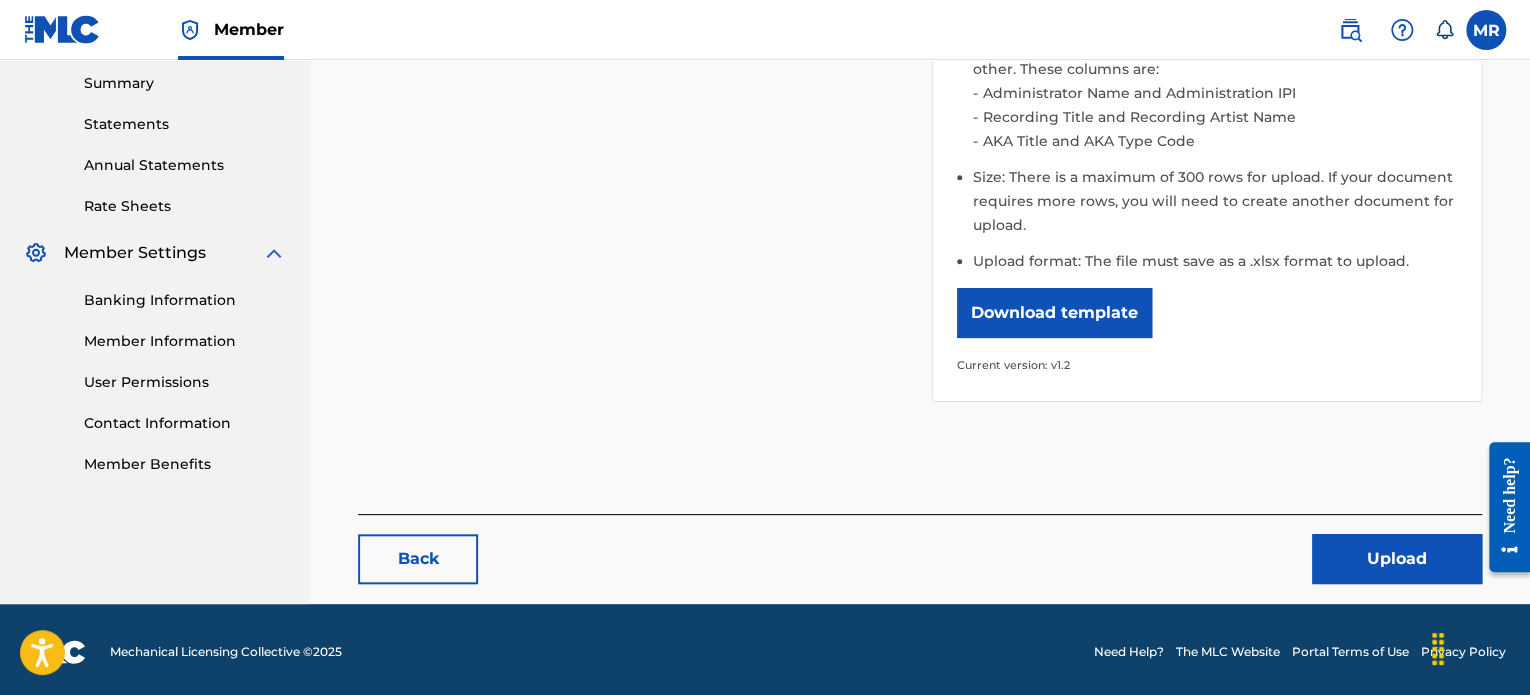 scroll, scrollTop: 648, scrollLeft: 0, axis: vertical 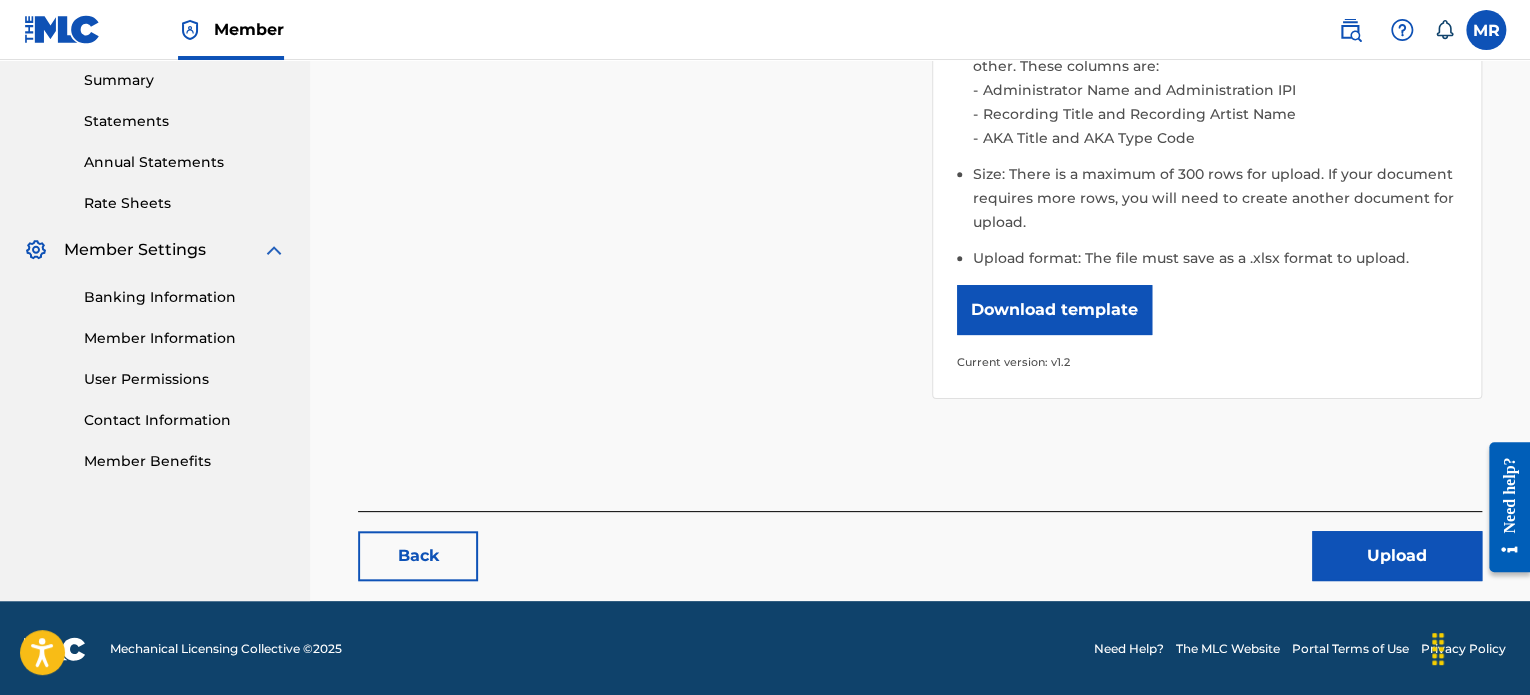 click on "Upload" at bounding box center [1397, 556] 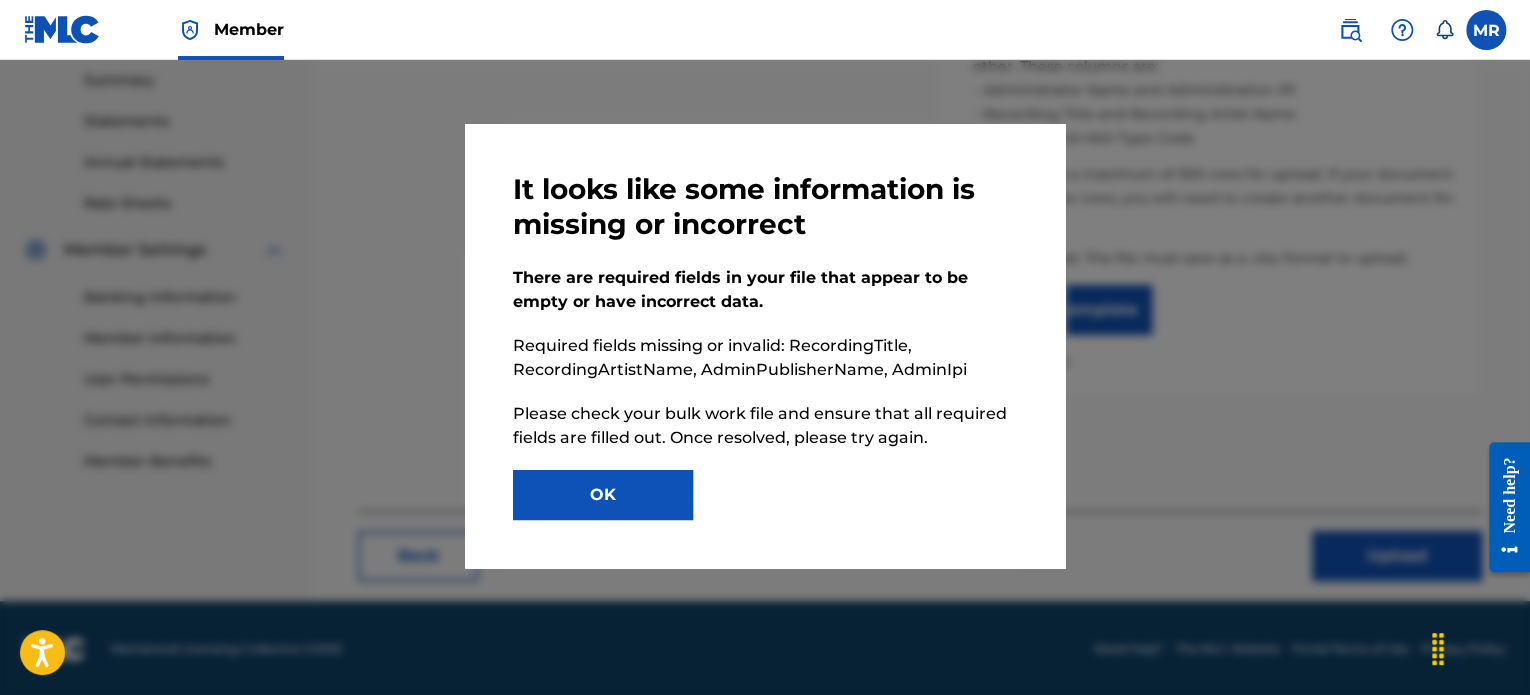 click on "Required fields missing or invalid: RecordingTitle, RecordingArtistName, AdminPublisherName, AdminIpi" at bounding box center [765, 358] 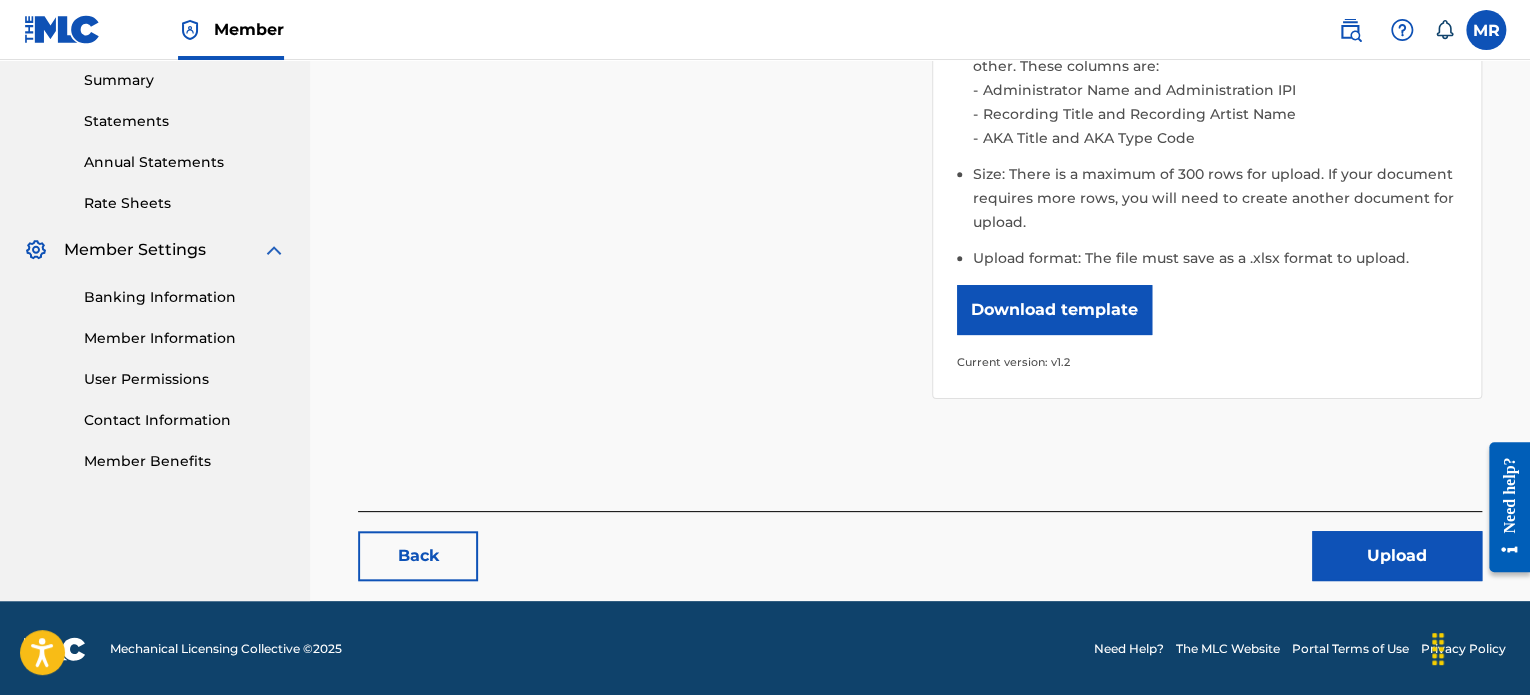 click on "Upload" at bounding box center [1397, 556] 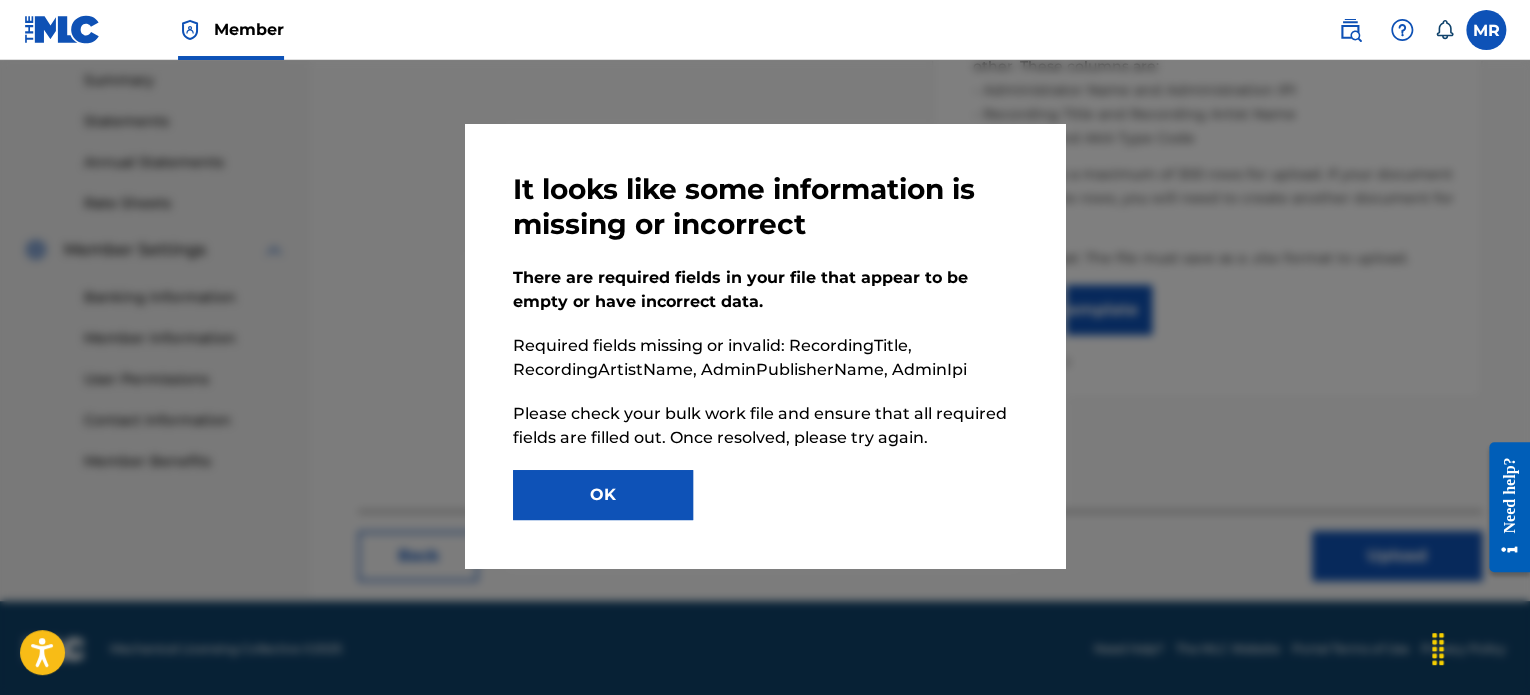 click on "OK" at bounding box center [603, 495] 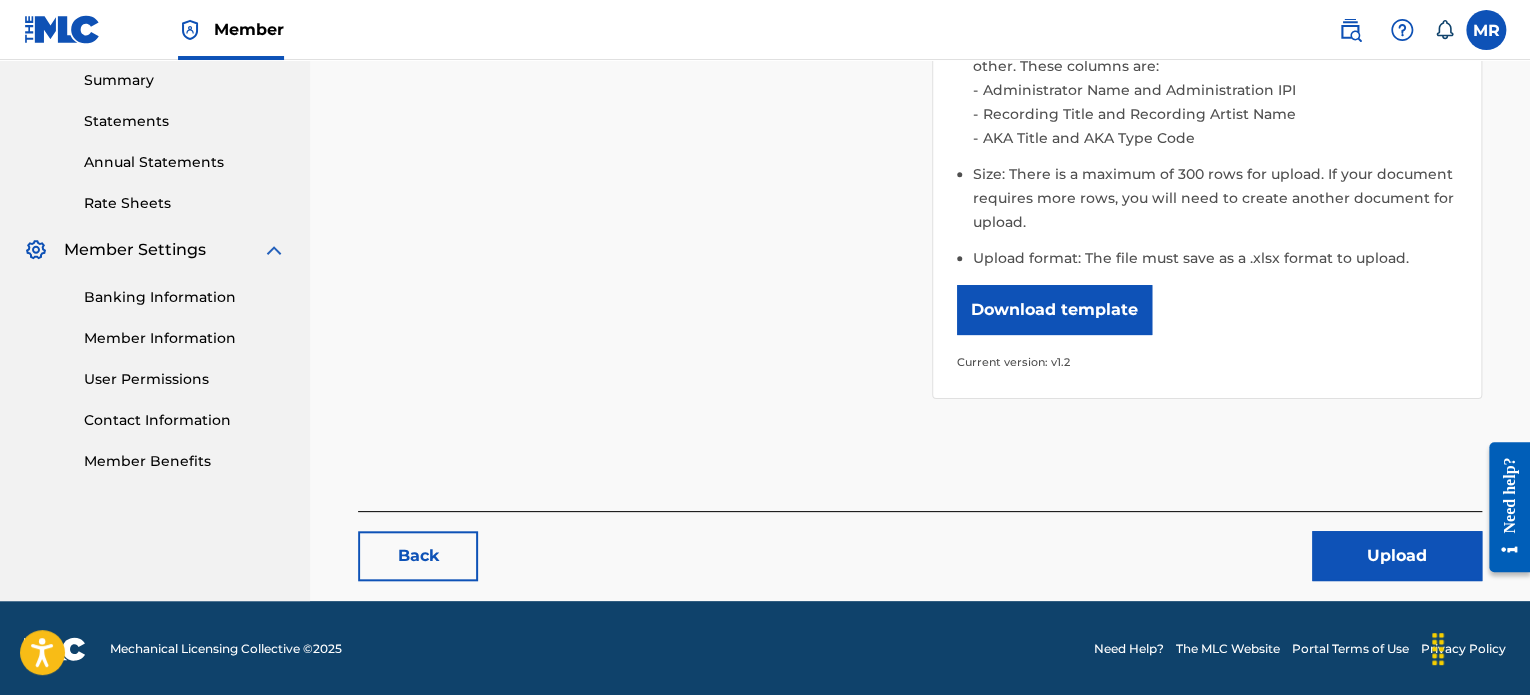 click on "Please select the file you want to upload. 2MLCBulkWork_V1.xlsx Remove Browse Files Please note:  Publishing information should only be entered for shares you control. Please do not enter publishing and shares information for publishers you do not represent. Help content Hide   How do I format the file? To create a Bulk Work Registration file, first download the template provided below. Once opened, fill out each column with as much information as you have. Definitions for each column can be found under the Field Definitions tab. Required columns: Noted with an asterisk ( * ). Dependent fields: These fields are not required, but if you enter information in one column, you must enter information in the other. These columns are: Administrator Name and Administration IPI Recording Title and Recording Artist Name AKA Title and AKA Type Code Size: There is a maximum of 300 rows for upload. If your document requires more rows, you will need to create another document for upload. Download template" at bounding box center [920, 55] 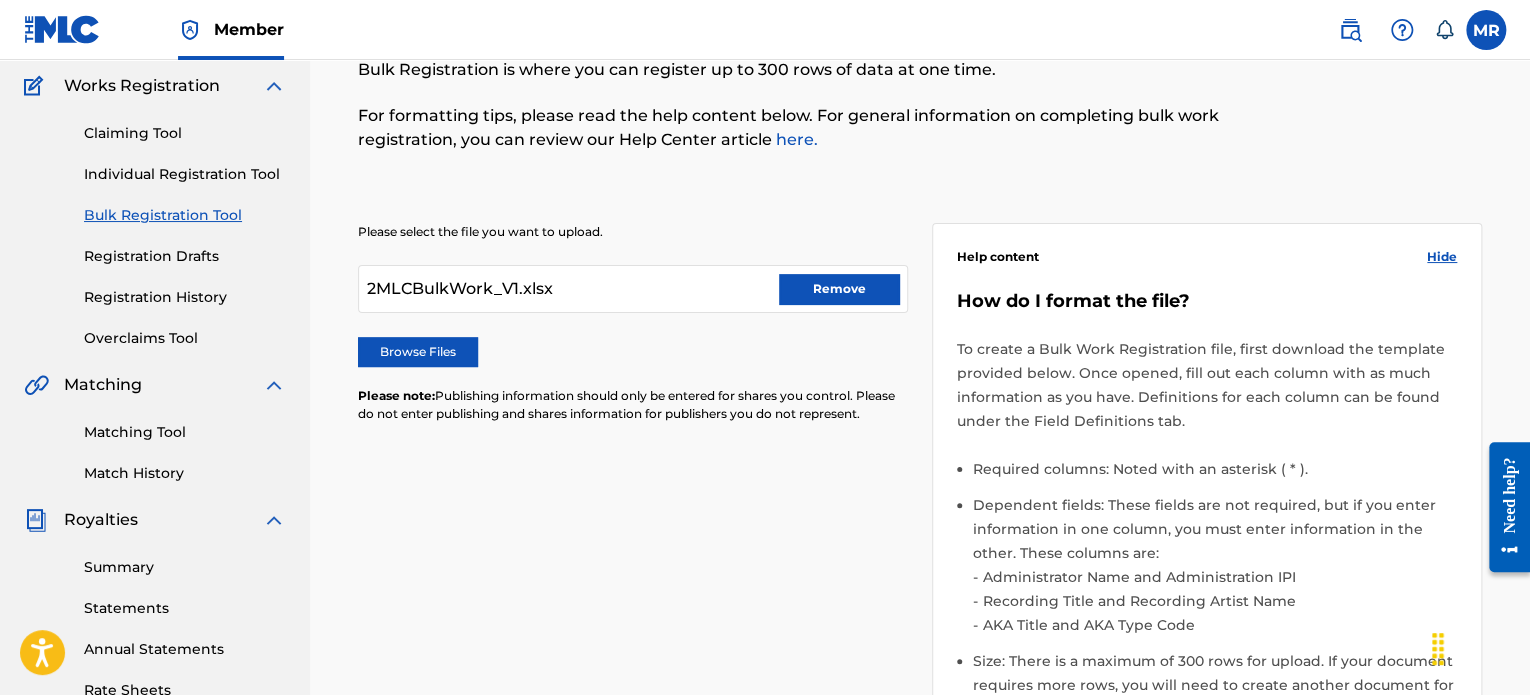 scroll, scrollTop: 48, scrollLeft: 0, axis: vertical 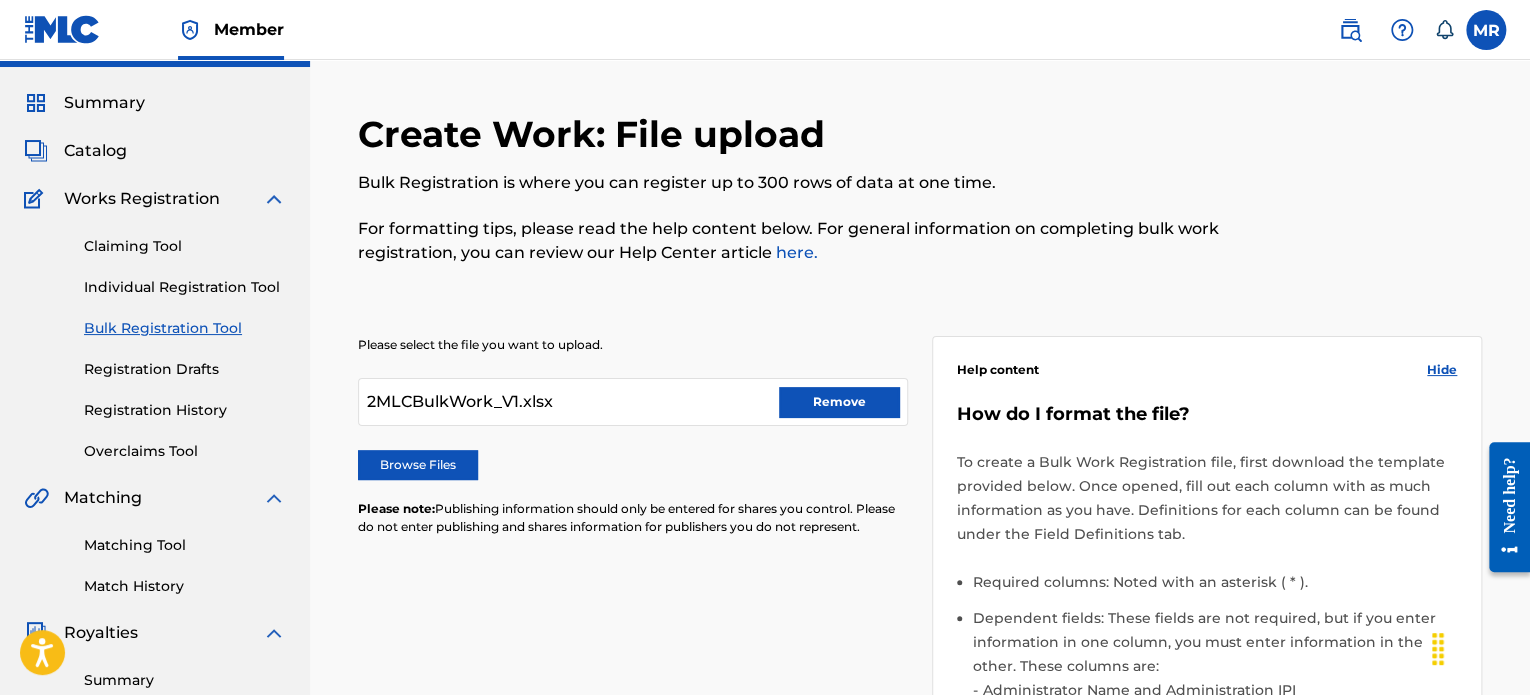 click on "Remove" at bounding box center [839, 402] 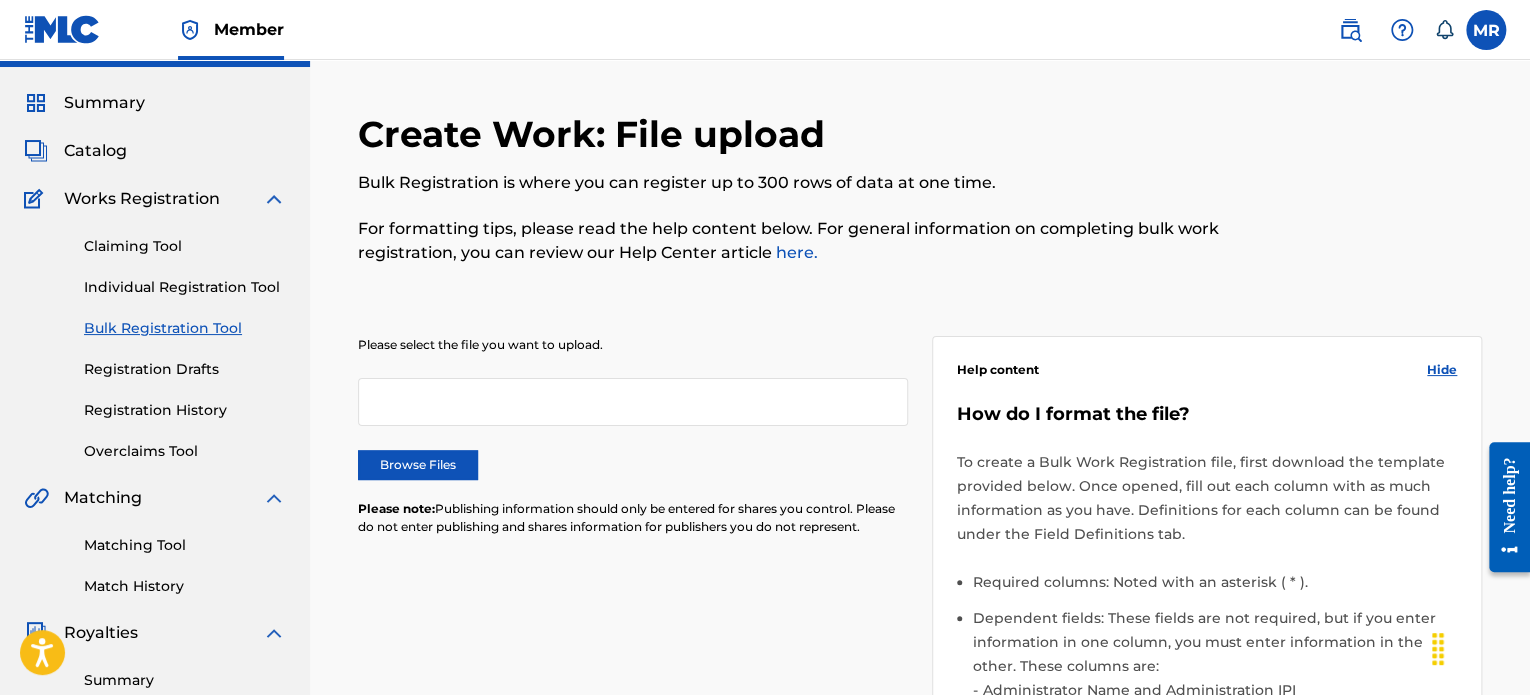 click on "Browse Files" at bounding box center [418, 465] 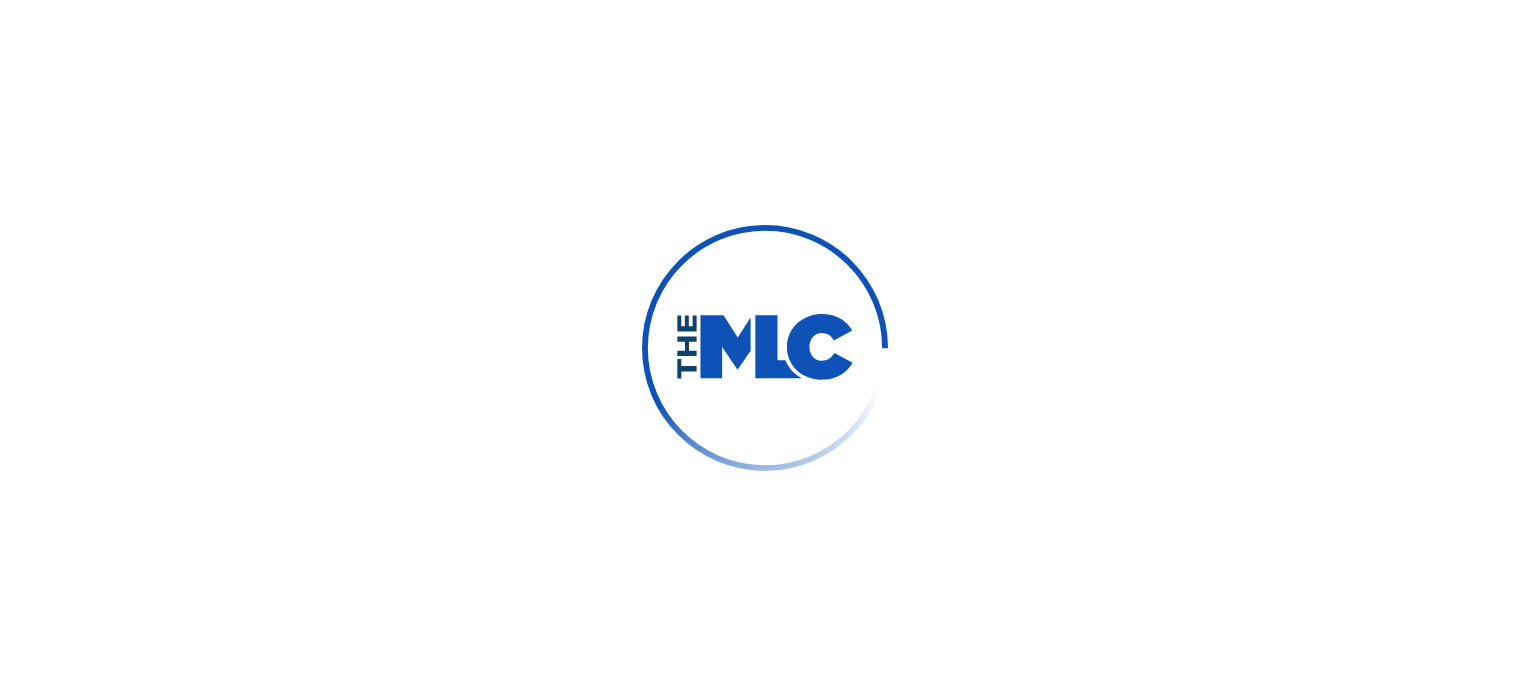 scroll, scrollTop: 0, scrollLeft: 0, axis: both 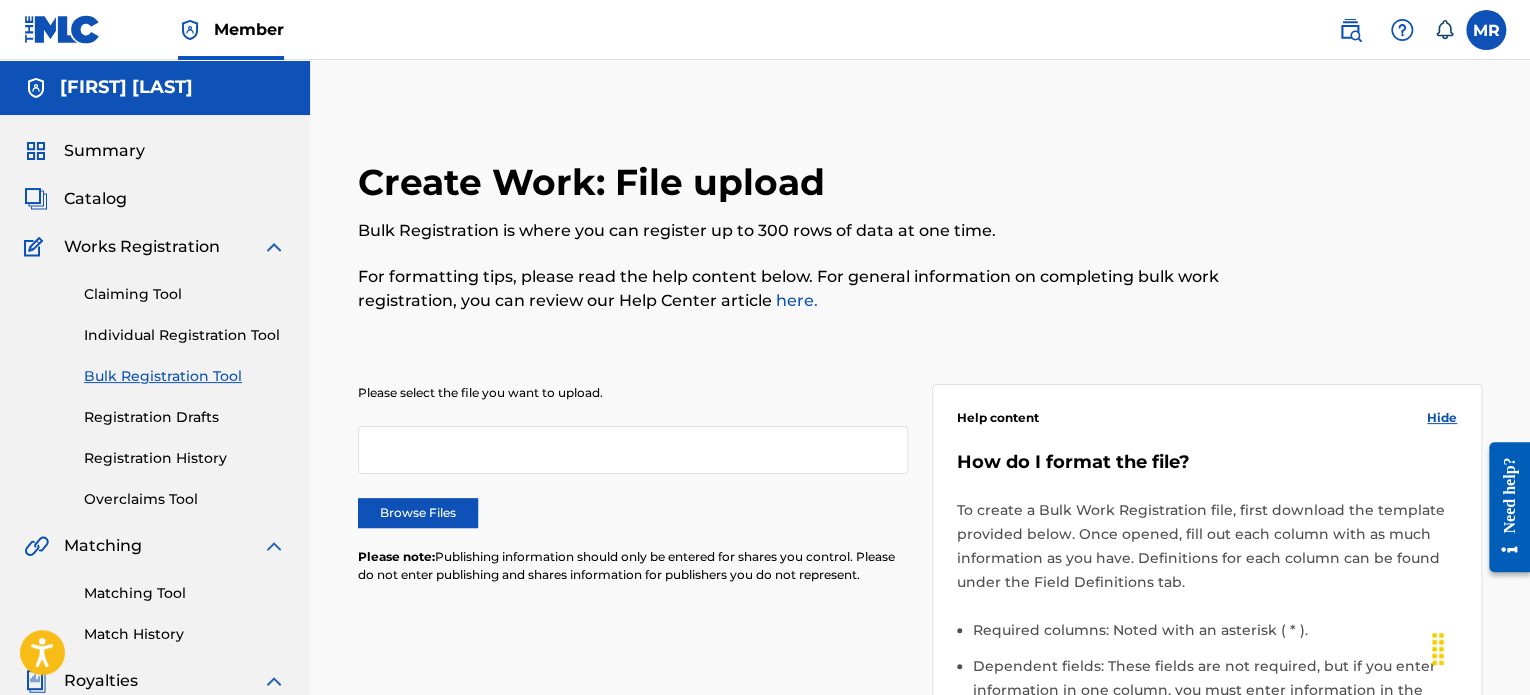 click on "Browse Files" at bounding box center (418, 513) 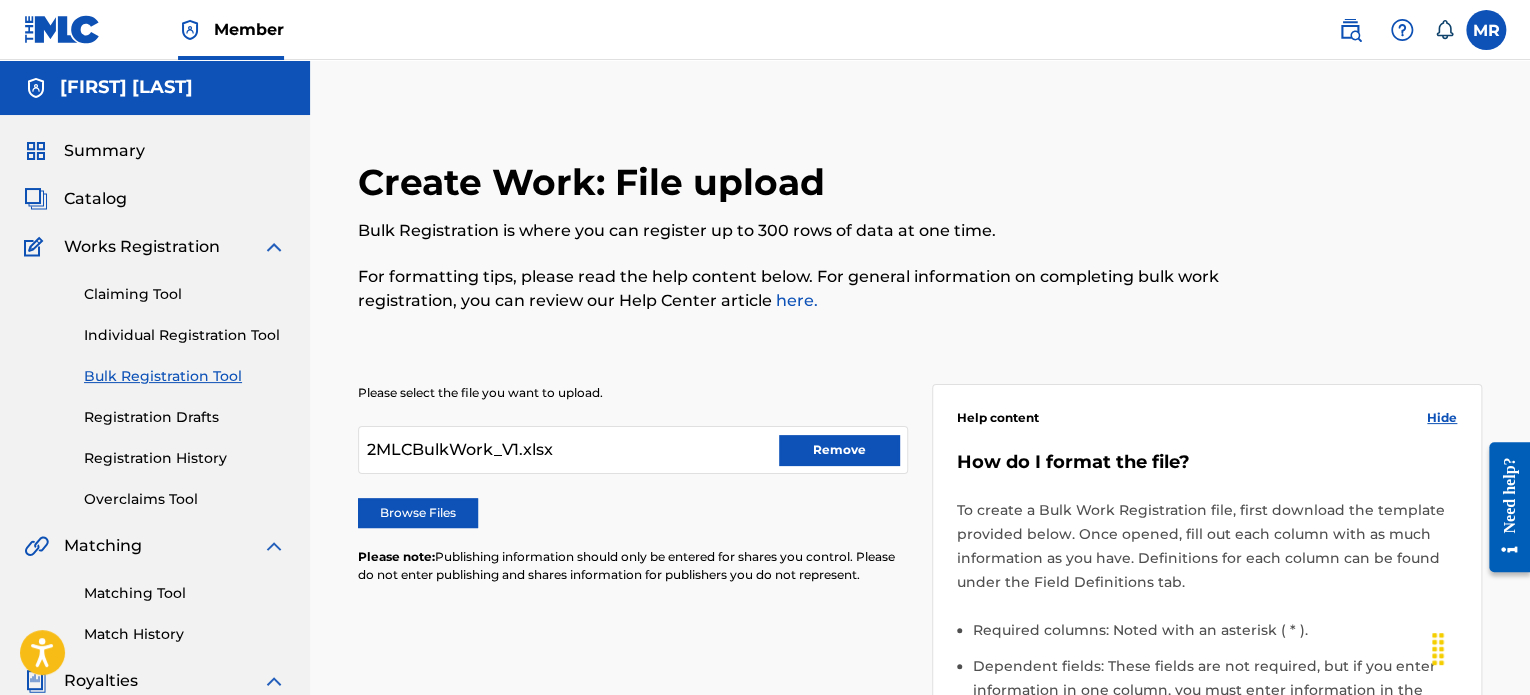 click on "For formatting tips, please read the help content below. For general information on completing bulk work registration, you can review our Help Center article   here." at bounding box center (790, 289) 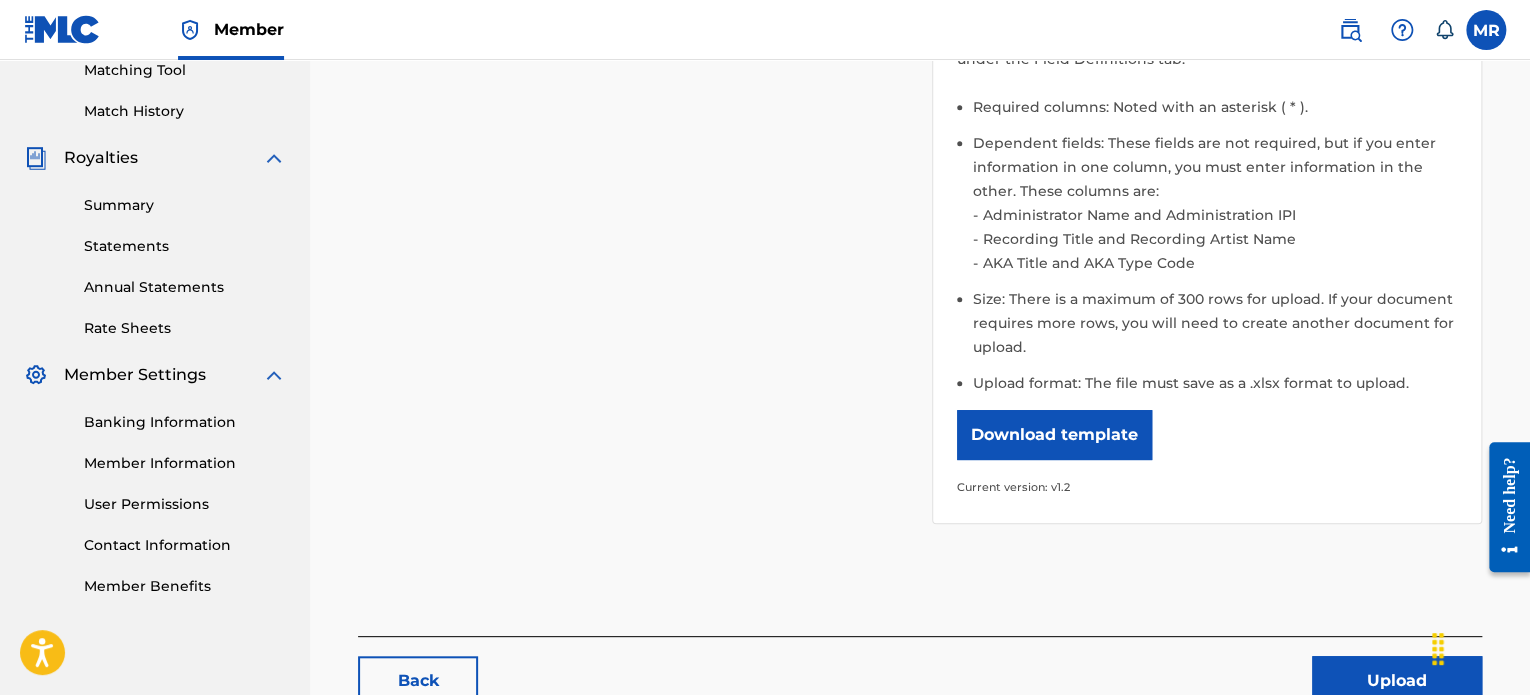 scroll, scrollTop: 648, scrollLeft: 0, axis: vertical 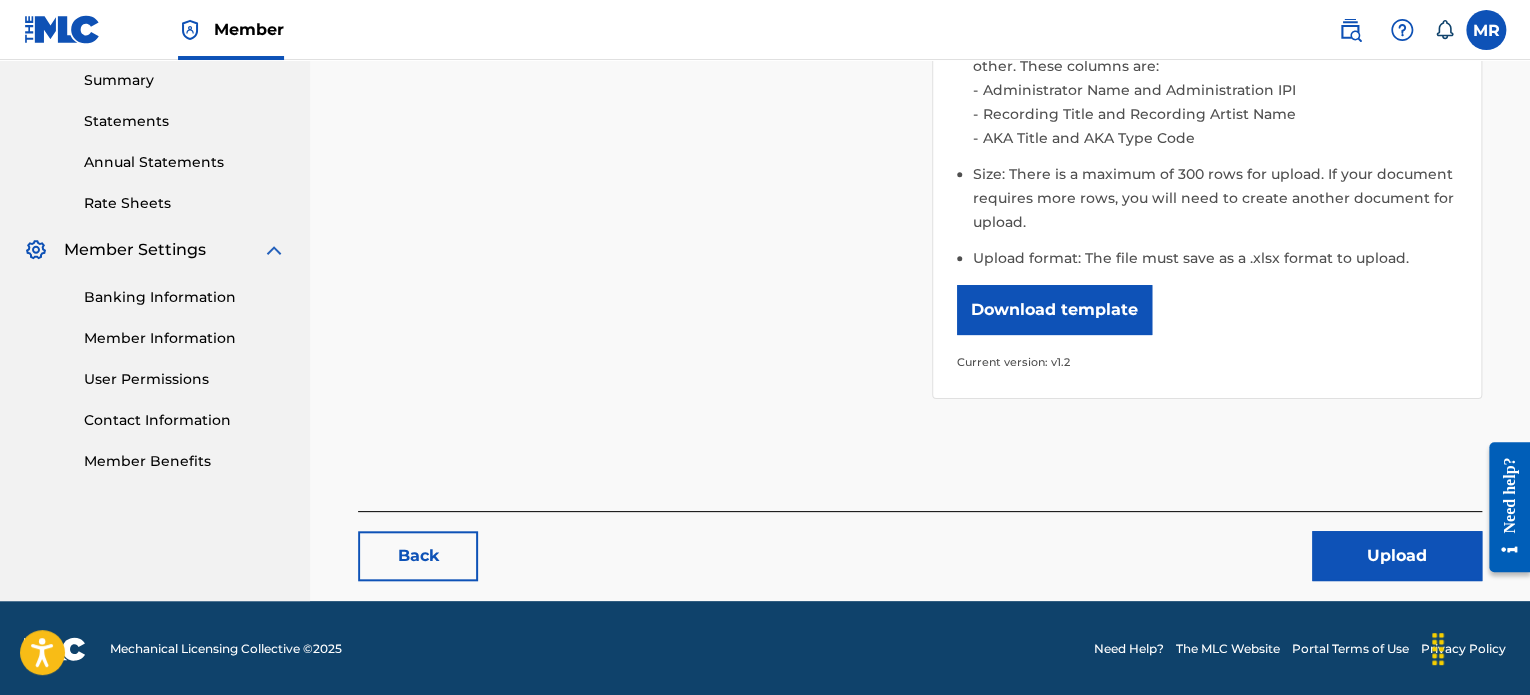 click on "Upload" at bounding box center [1397, 556] 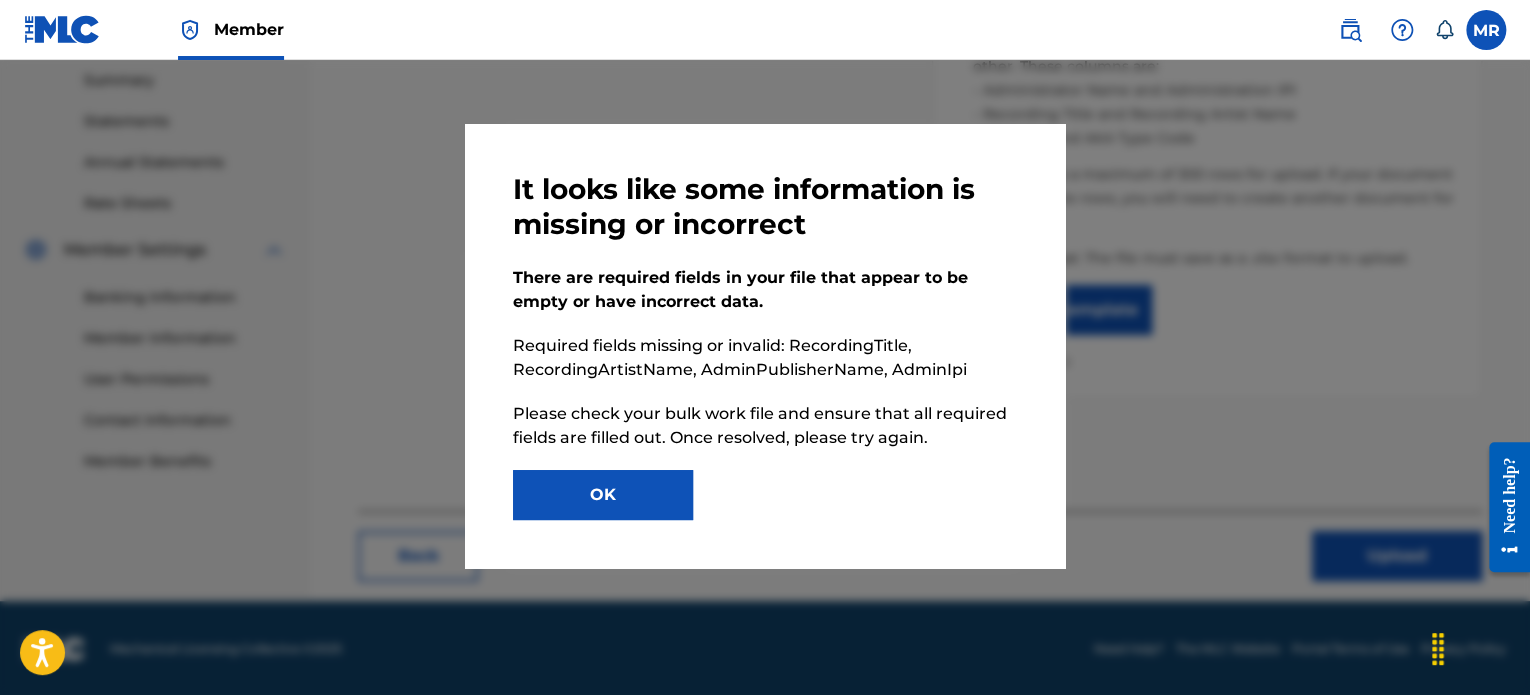 click on "OK" at bounding box center (603, 495) 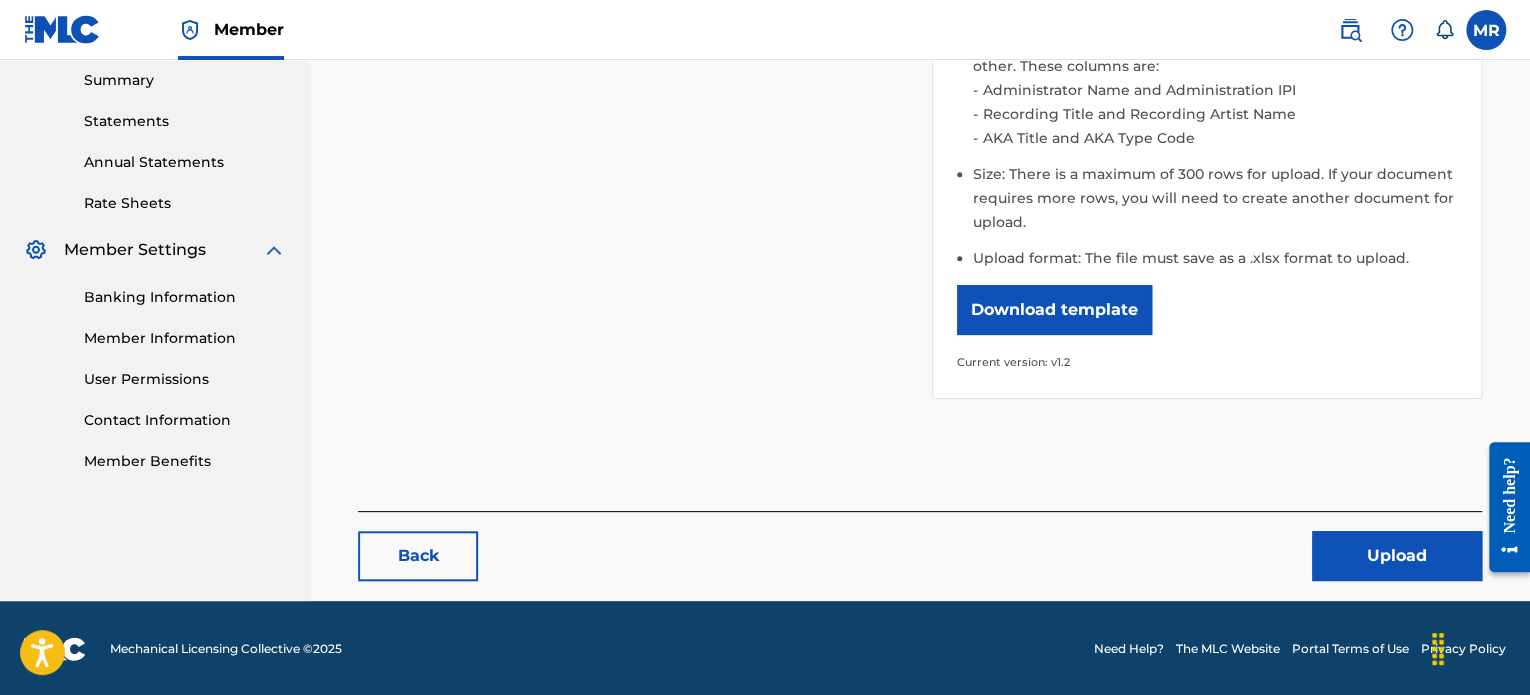 click on "Please select the file you want to upload. 2MLCBulkWork_V1.xlsx Remove Browse Files Please note:  Publishing information should only be entered for shares you control. Please do not enter publishing and shares information for publishers you do not represent. Help content Hide   How do I format the file? To create a Bulk Work Registration file, first download the template provided below. Once opened, fill out each column with as much information as you have. Definitions for each column can be found under the Field Definitions tab. Required columns: Noted with an asterisk ( * ). Dependent fields: These fields are not required, but if you enter information in one column, you must enter information in the other. These columns are: Administrator Name and Administration IPI Recording Title and Recording Artist Name AKA Title and AKA Type Code Size: There is a maximum of 300 rows for upload. If your document requires more rows, you will need to create another document for upload. Download template" at bounding box center [920, 55] 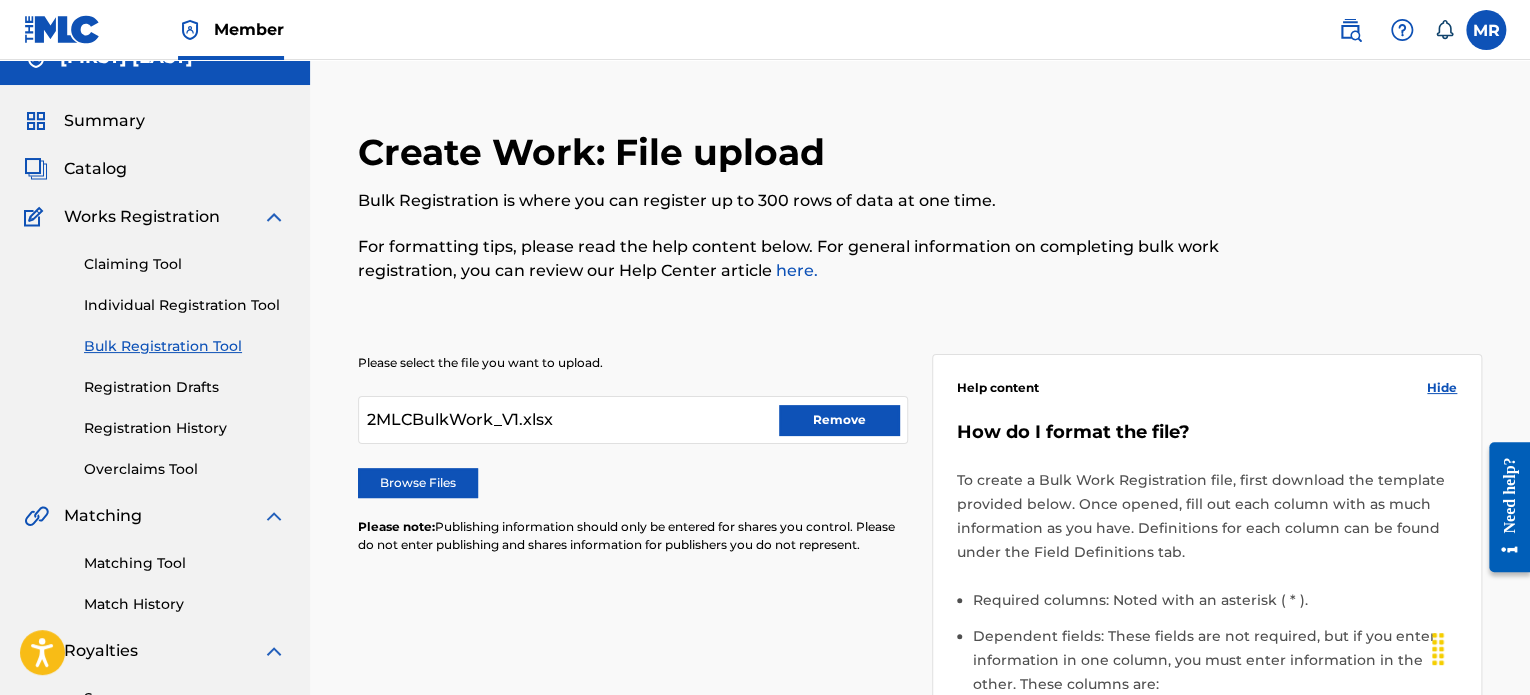 scroll, scrollTop: 0, scrollLeft: 0, axis: both 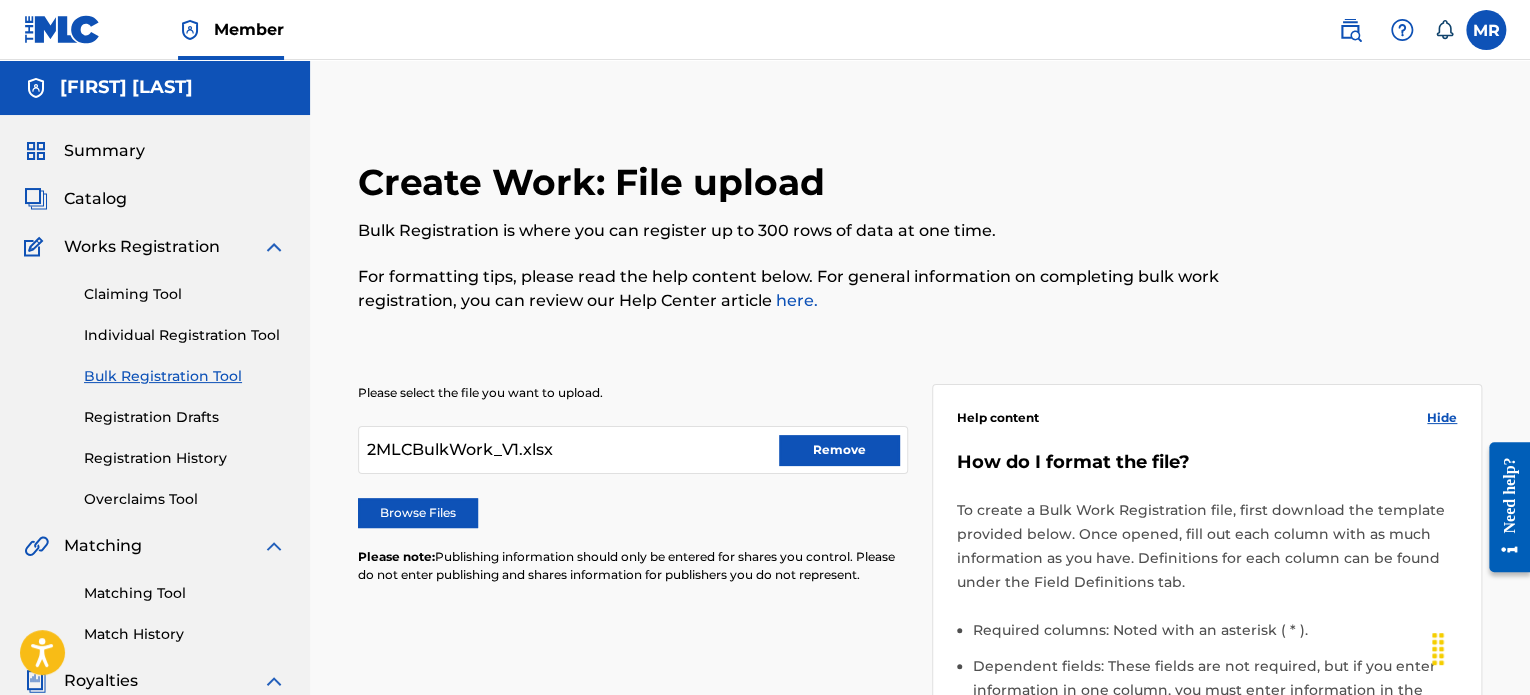 click on "Remove" at bounding box center [839, 450] 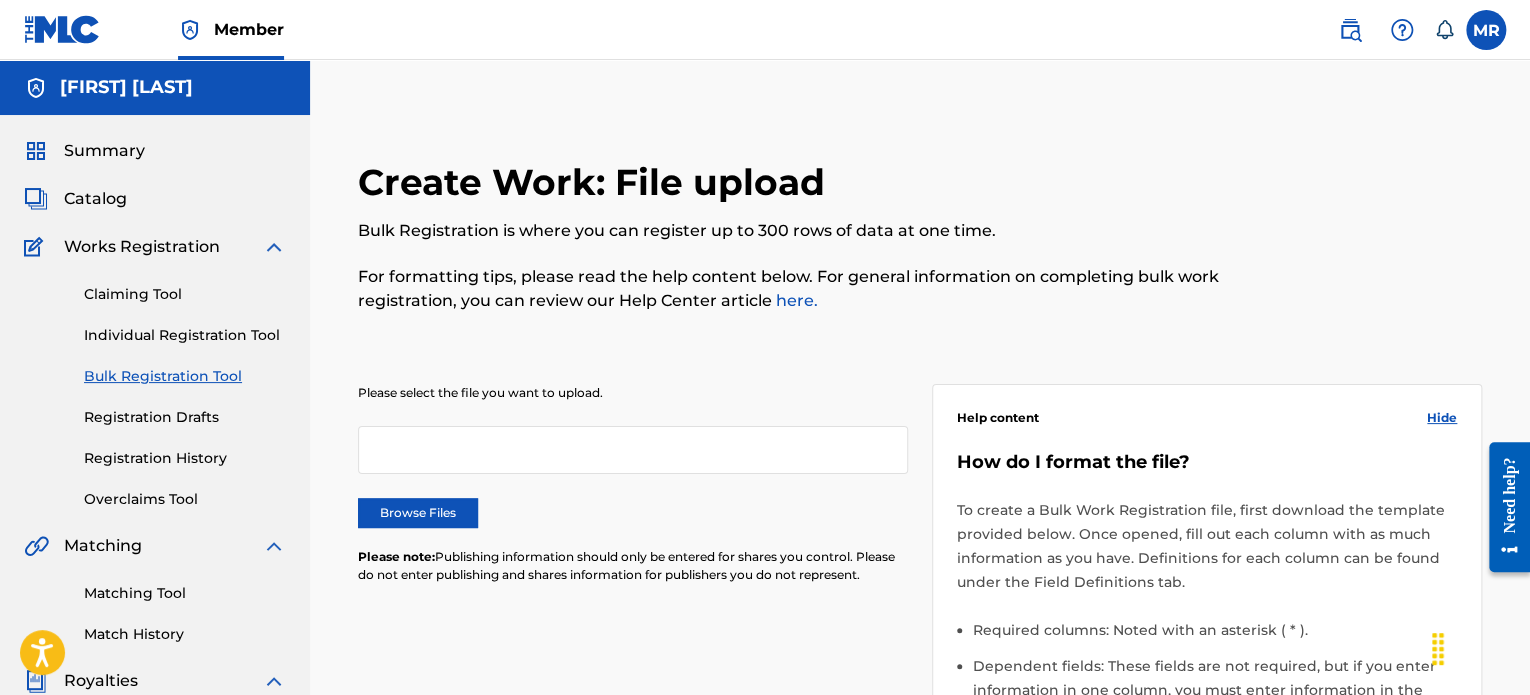 click on "Browse Files" at bounding box center [418, 513] 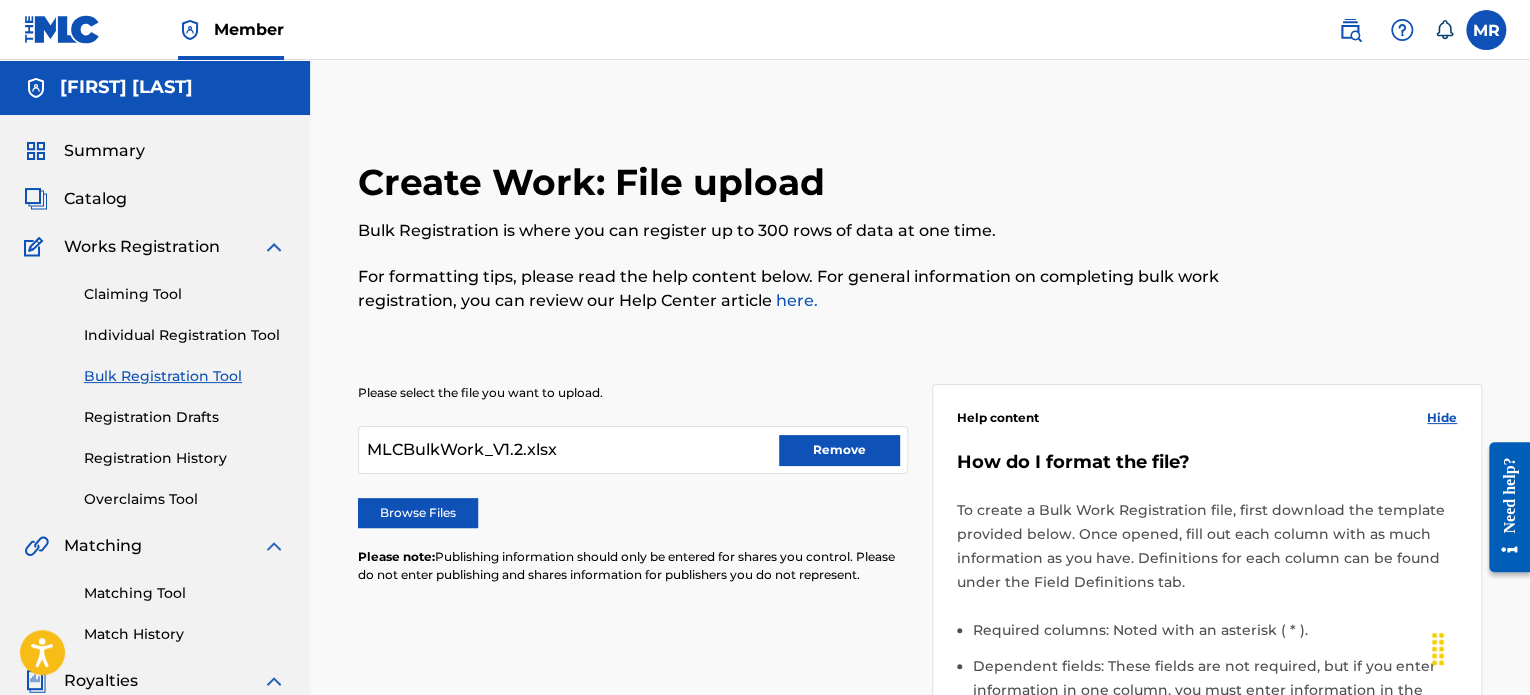 click on "Create Work: File upload Bulk Registration is where you can register up to 300 rows of data at one time. For formatting tips, please read the help content below. For general information on completing bulk work registration, you can review our Help Center article   here." at bounding box center (790, 248) 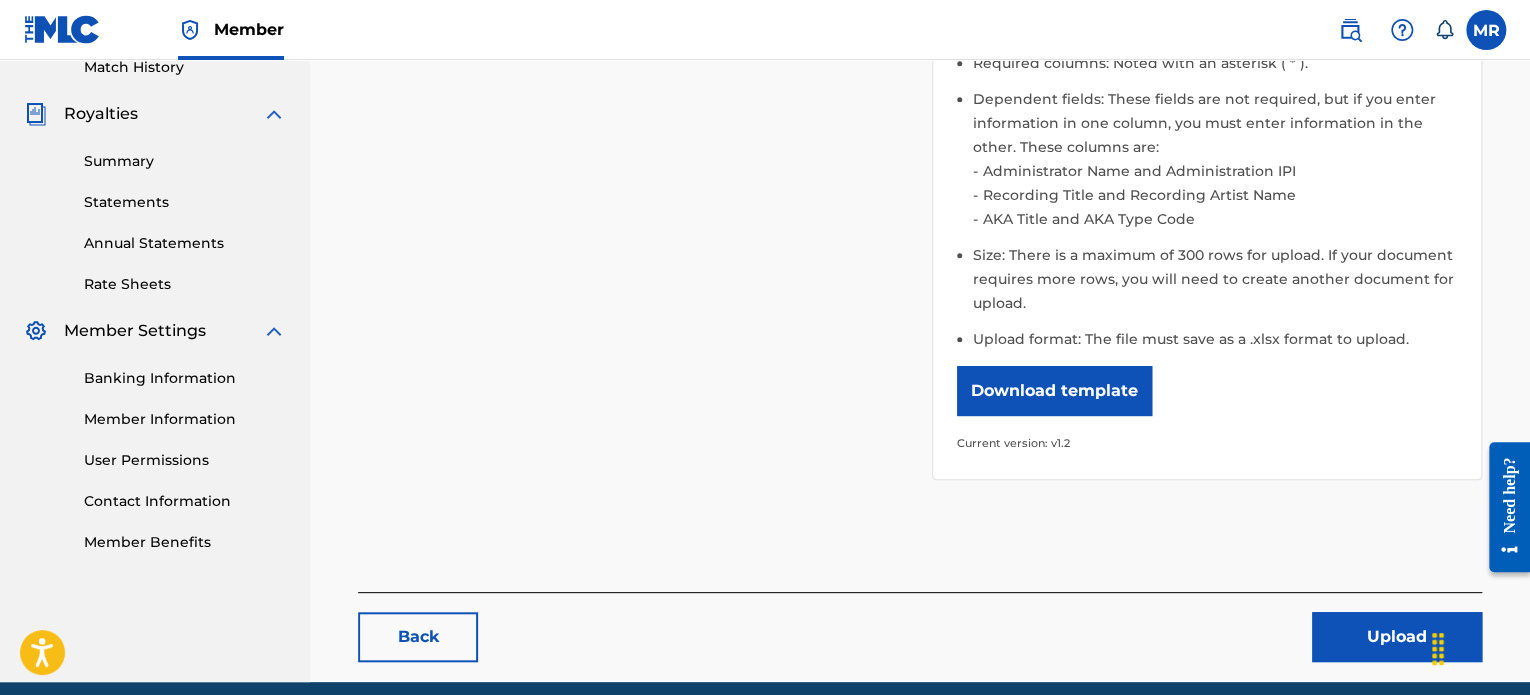 scroll, scrollTop: 648, scrollLeft: 0, axis: vertical 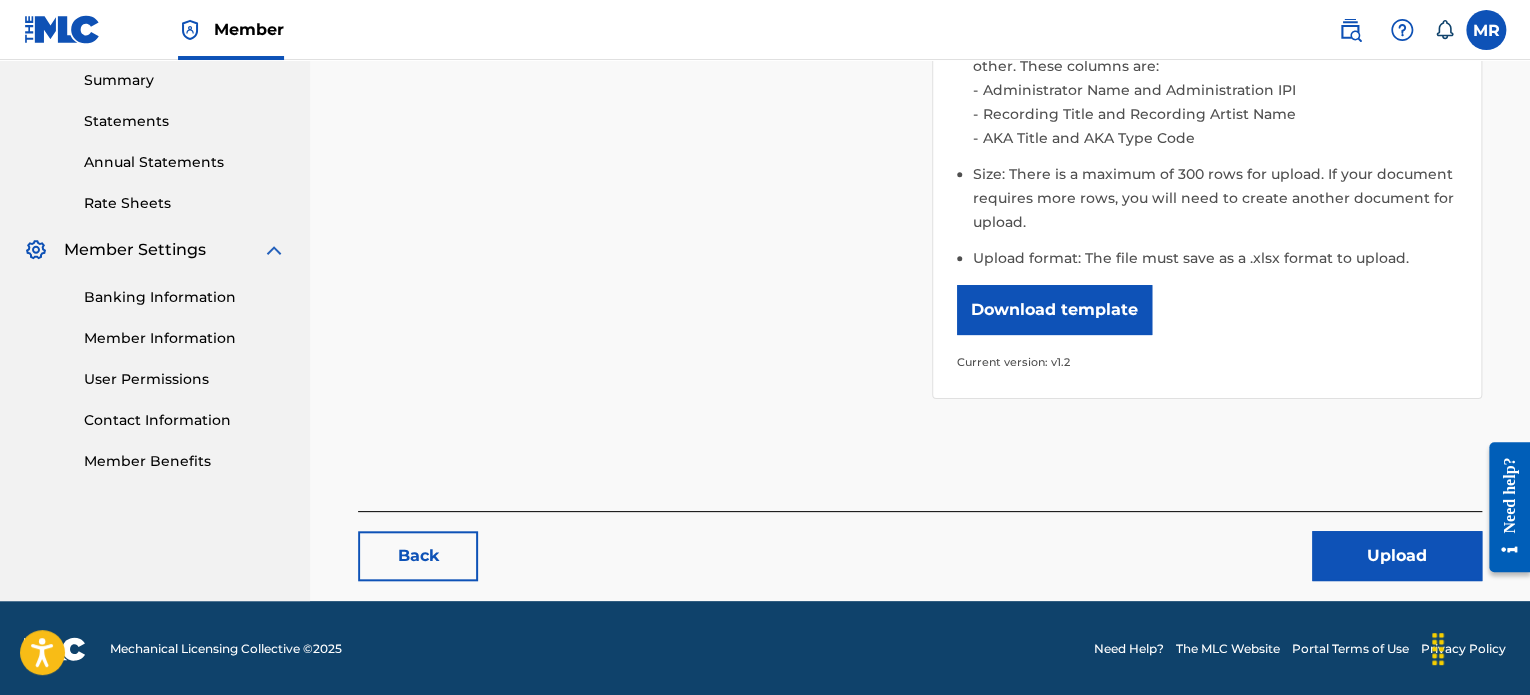 click on "Upload" at bounding box center (1397, 556) 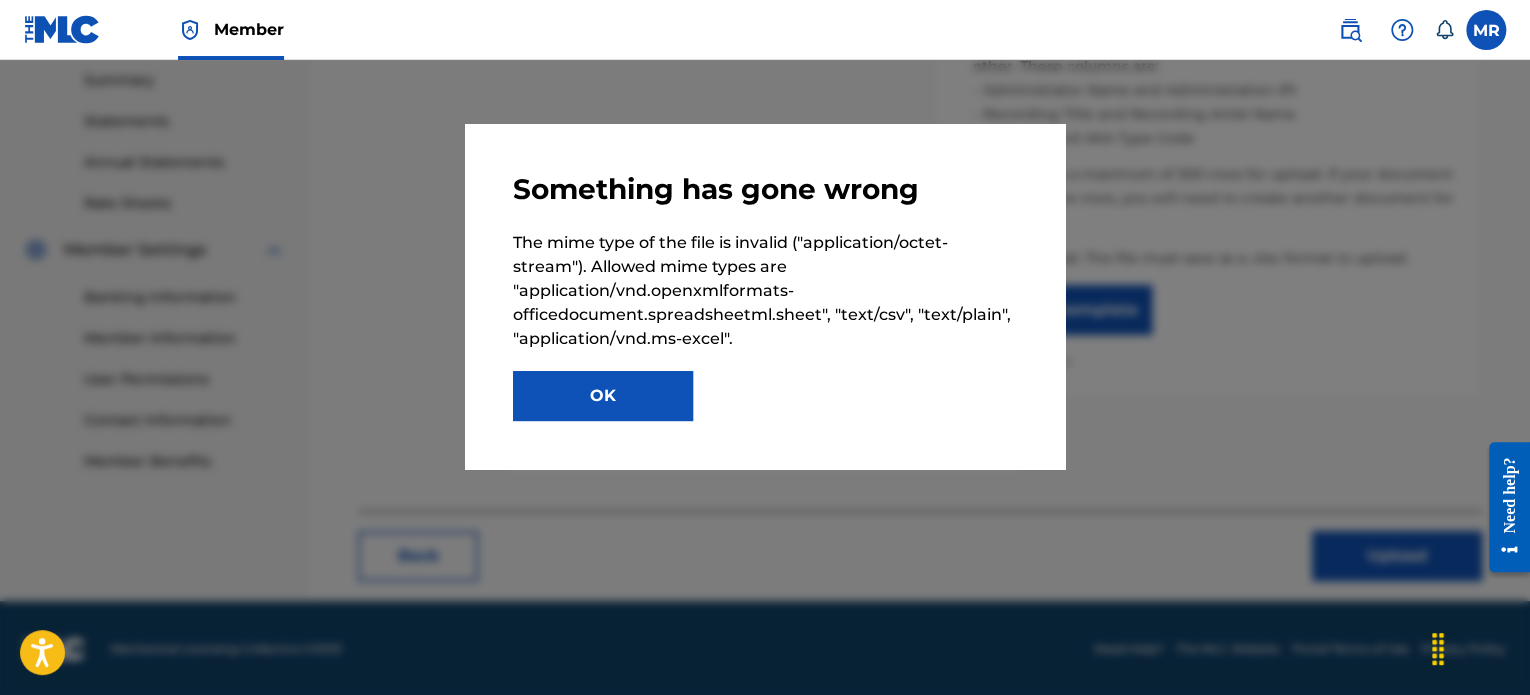 click on "OK" at bounding box center (603, 396) 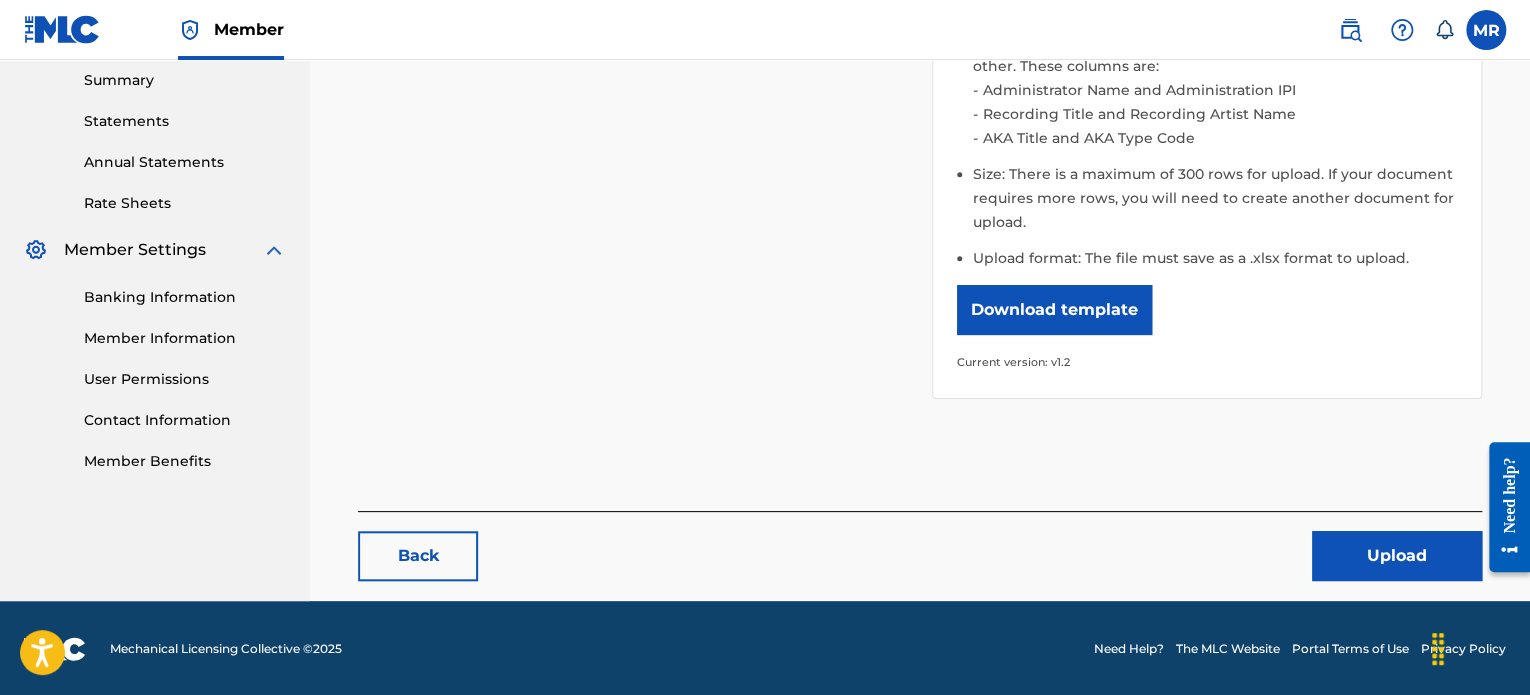 click on "Please select the file you want to upload. MLCBulkWork_V1.2.xlsx Remove Browse Files Please note:  Publishing information should only be entered for shares you control. Please do not enter publishing and shares information for publishers you do not represent. Help content Hide   How do I format the file? To create a Bulk Work Registration file, first download the template provided below. Once opened, fill out each column with as much information as you have. Definitions for each column can be found under the Field Definitions tab. Required columns: Noted with an asterisk ( * ). Dependent fields: These fields are not required, but if you enter information in one column, you must enter information in the other. These columns are: Administrator Name and Administration IPI Recording Title and Recording Artist Name AKA Title and AKA Type Code Size: There is a maximum of 300 rows for upload. If your document requires more rows, you will need to create another document for upload. Download template" at bounding box center (920, 55) 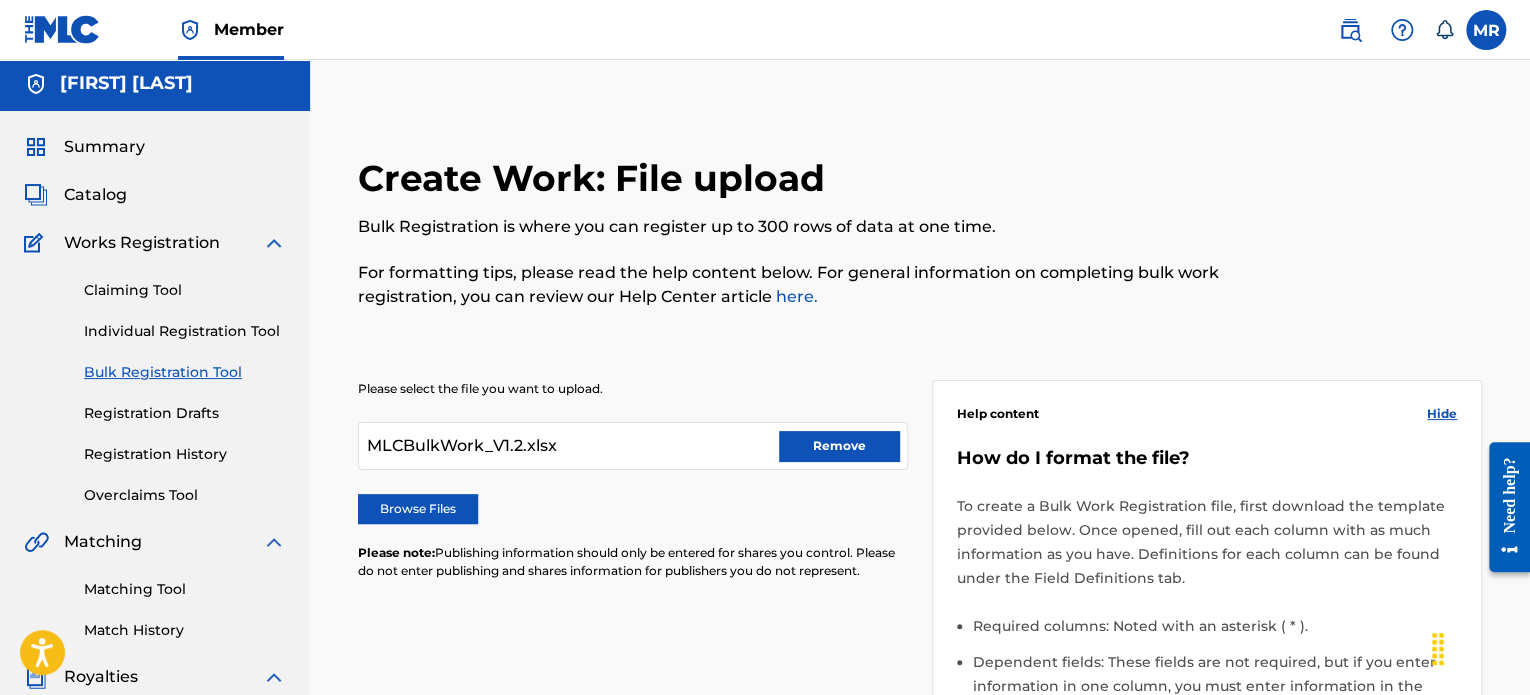 scroll, scrollTop: 0, scrollLeft: 0, axis: both 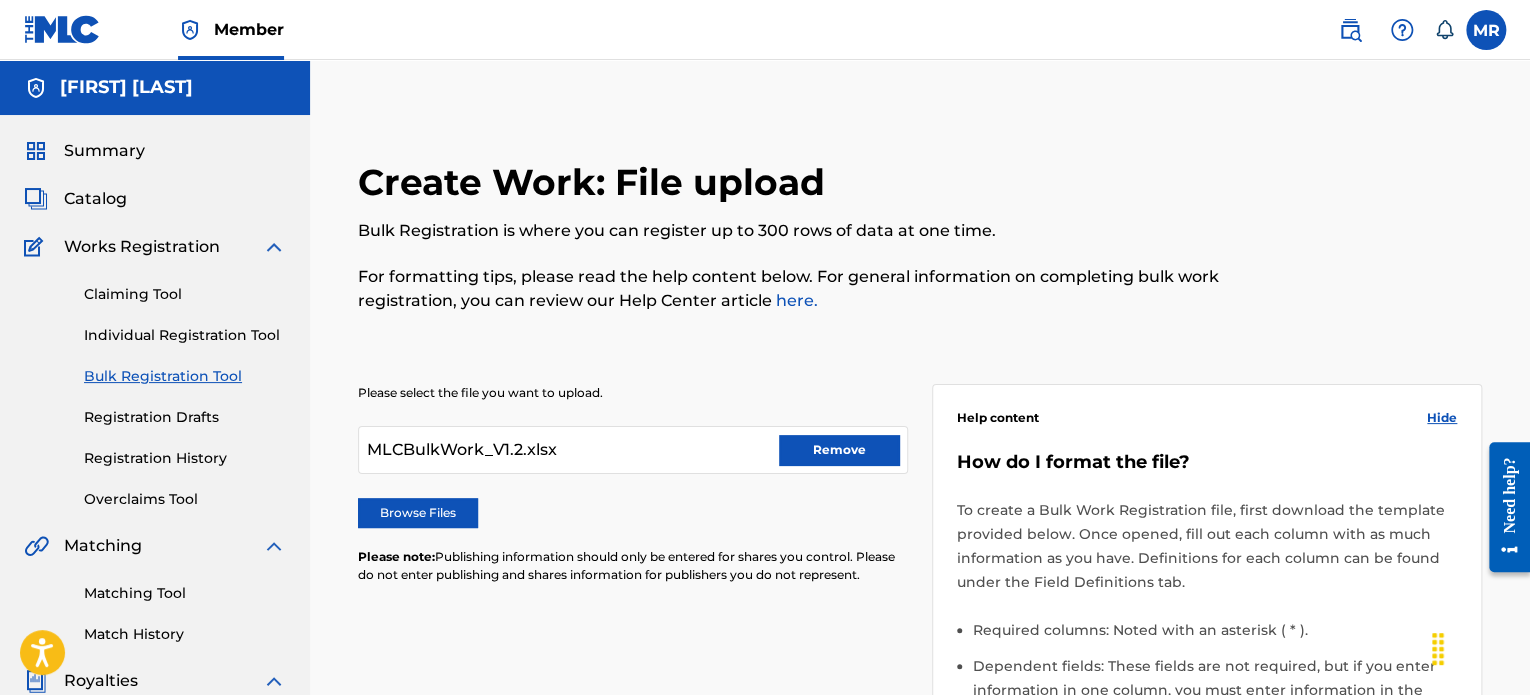 click on "Remove" at bounding box center (839, 450) 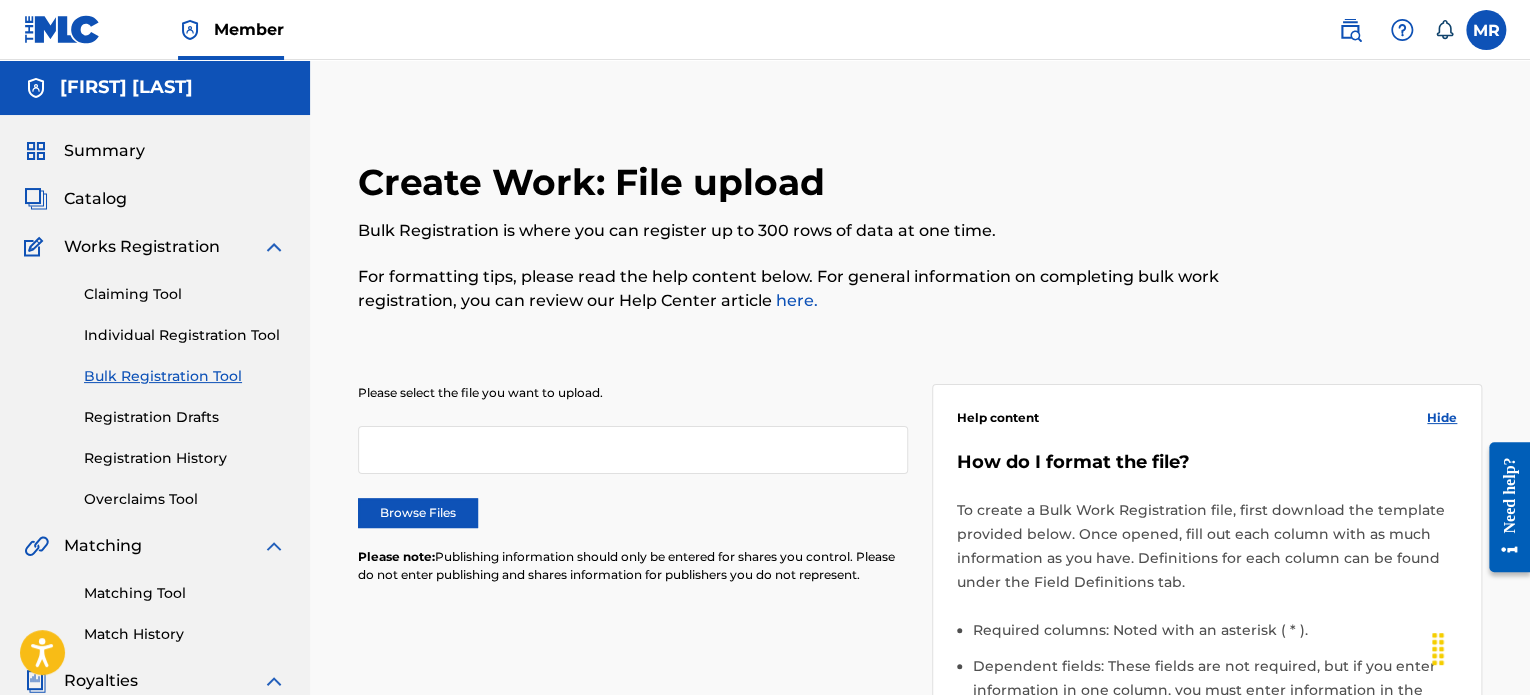 click on "Browse Files" at bounding box center [418, 513] 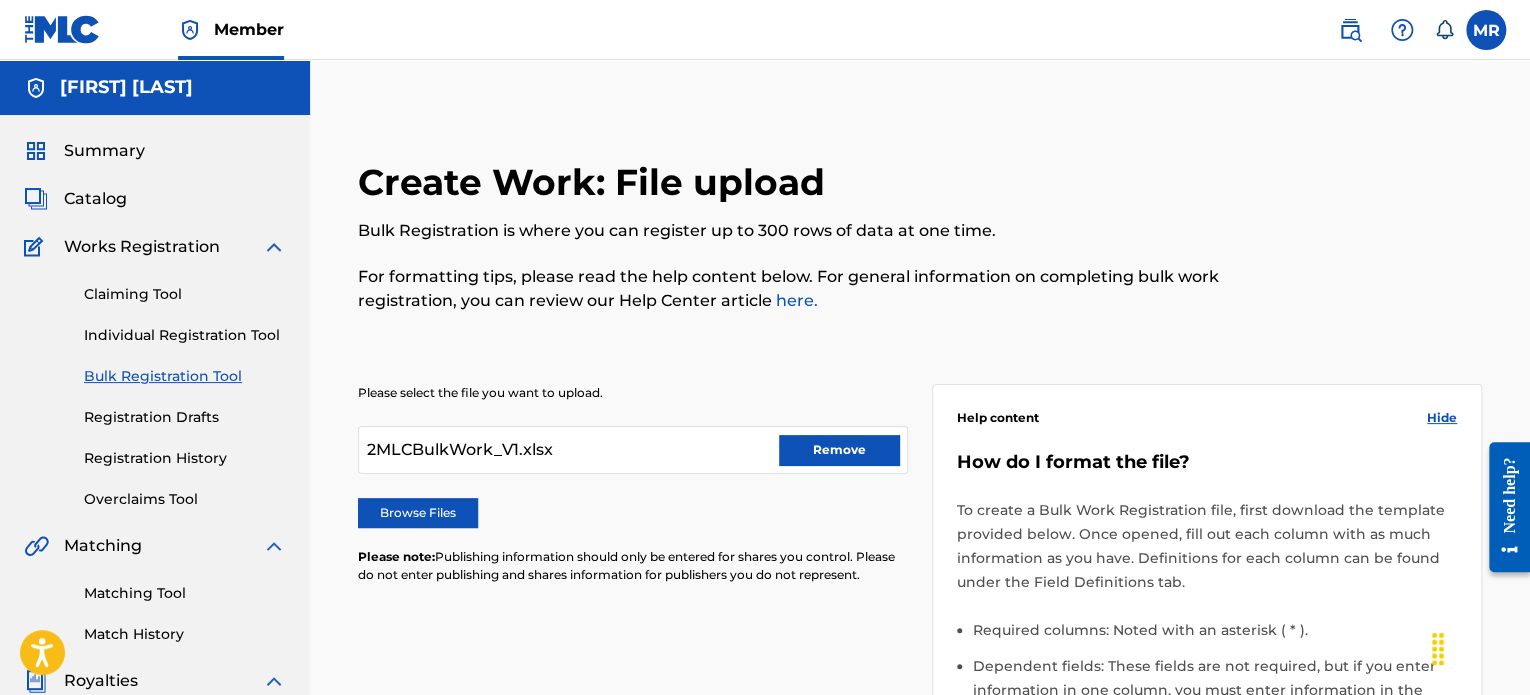 click on "For formatting tips, please read the help content below. For general information on completing bulk work registration, you can review our Help Center article   here." at bounding box center [790, 289] 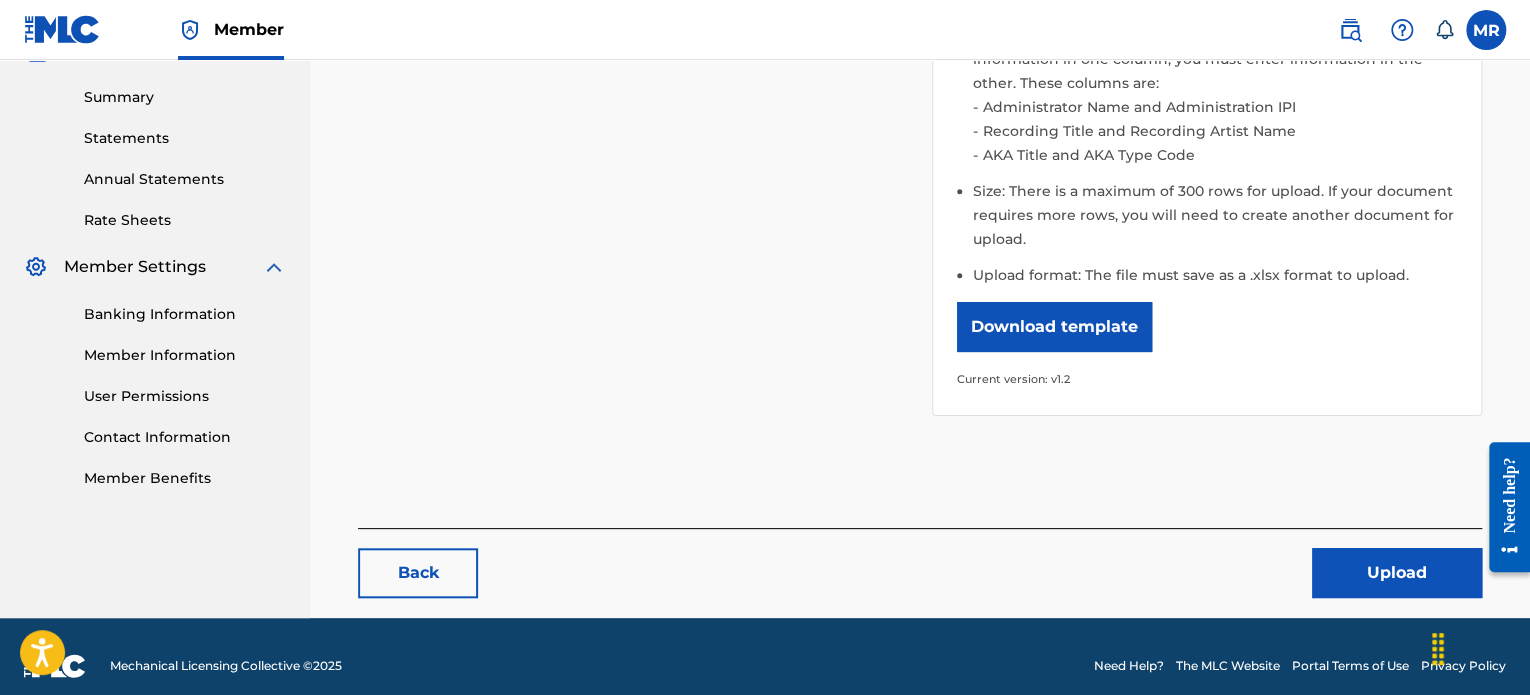 scroll, scrollTop: 648, scrollLeft: 0, axis: vertical 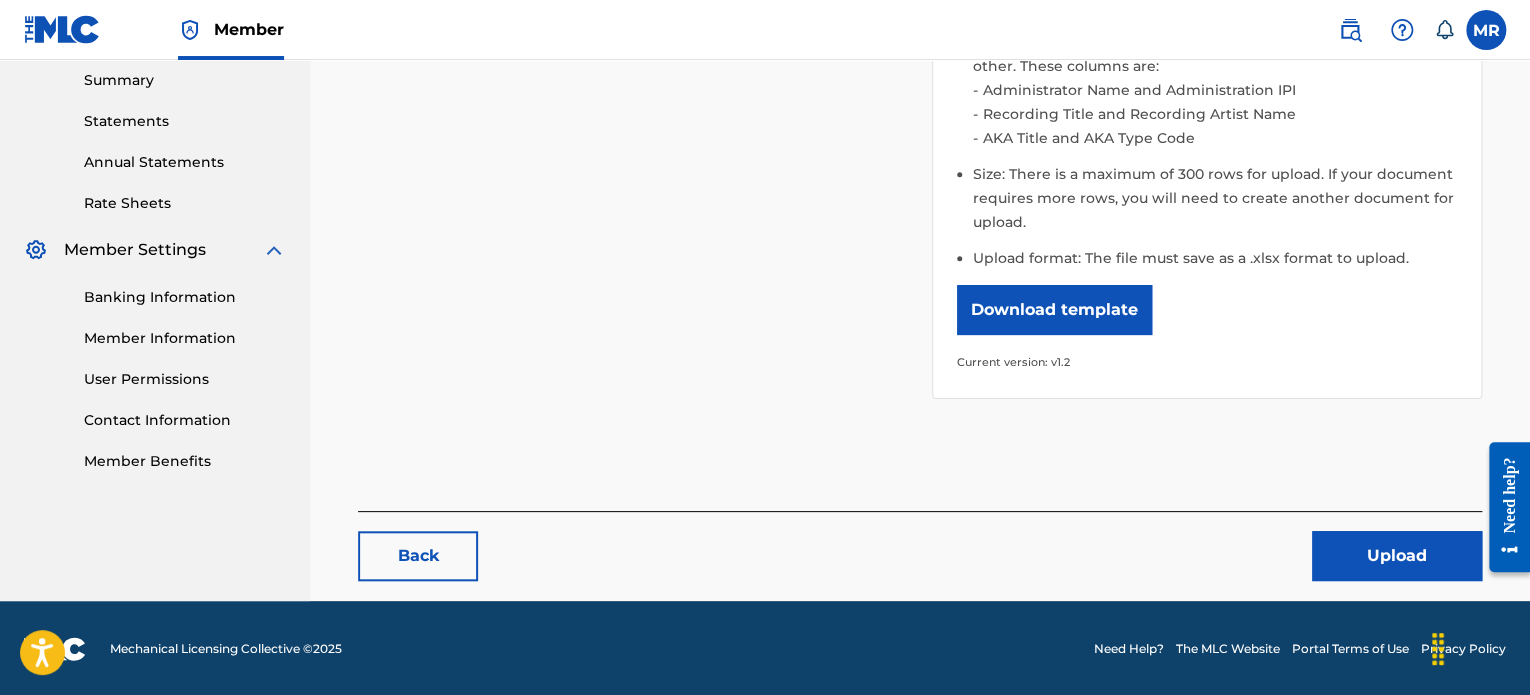click on "Upload" at bounding box center [1397, 556] 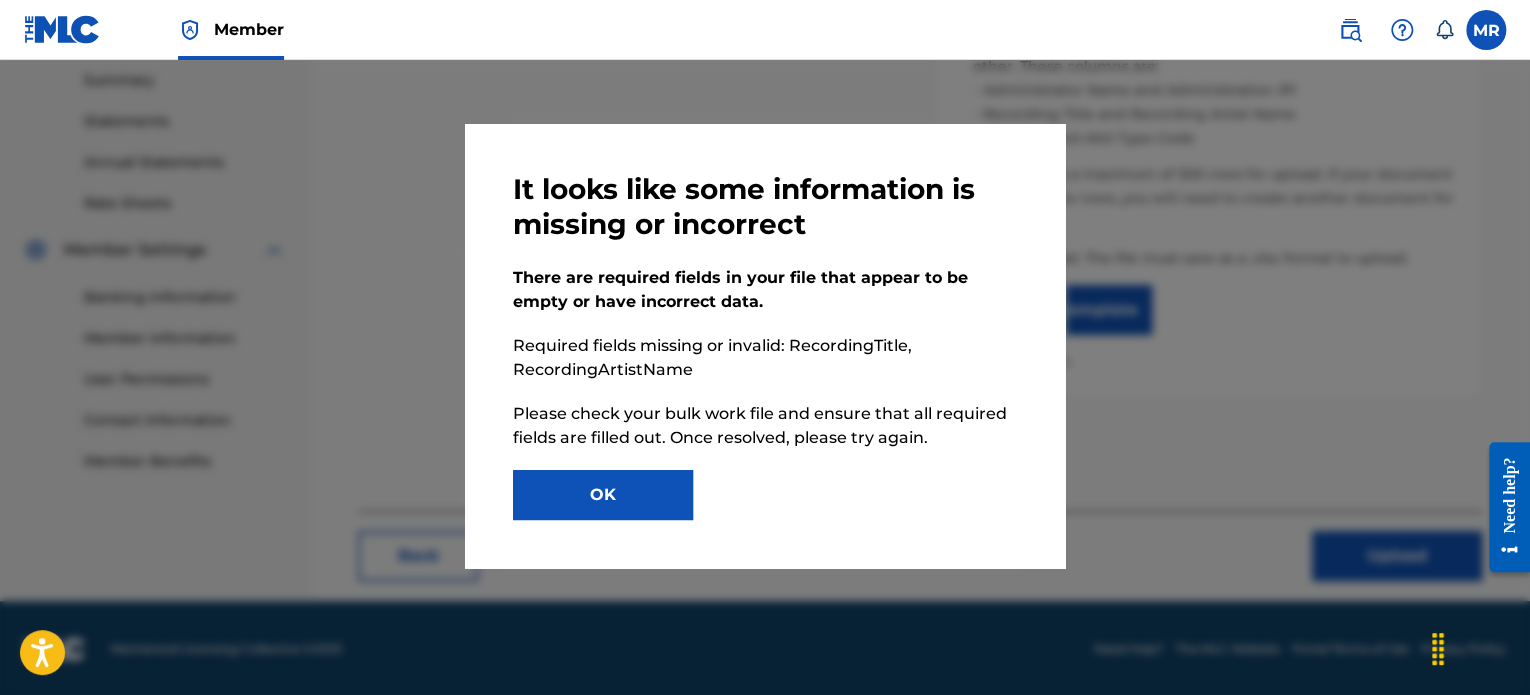 click on "OK" at bounding box center [603, 495] 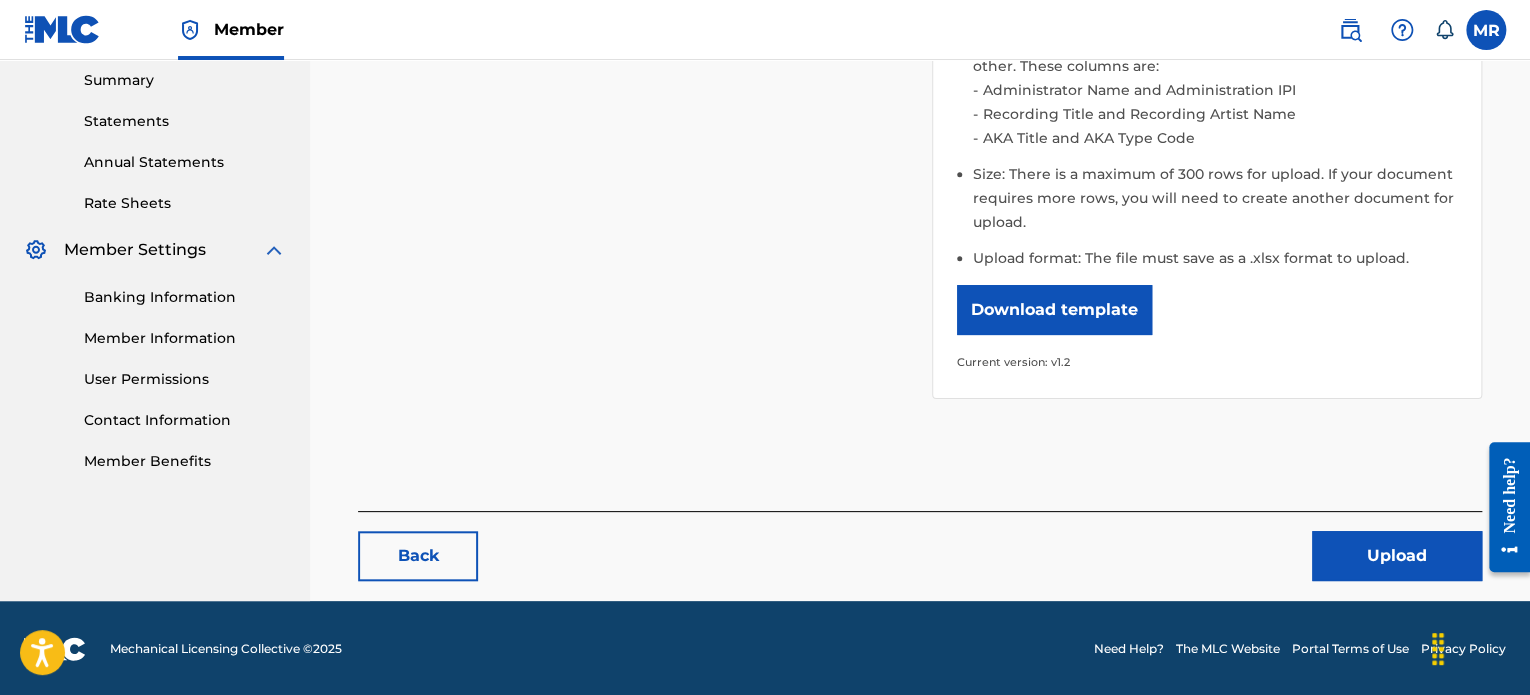 click on "Please select the file you want to upload. 2MLCBulkWork_V1.xlsx Remove Browse Files Please note:  Publishing information should only be entered for shares you control. Please do not enter publishing and shares information for publishers you do not represent. Help content Hide   How do I format the file? To create a Bulk Work Registration file, first download the template provided below. Once opened, fill out each column with as much information as you have. Definitions for each column can be found under the Field Definitions tab. Required columns: Noted with an asterisk ( * ). Dependent fields: These fields are not required, but if you enter information in one column, you must enter information in the other. These columns are: Administrator Name and Administration IPI Recording Title and Recording Artist Name AKA Title and AKA Type Code Size: There is a maximum of 300 rows for upload. If your document requires more rows, you will need to create another document for upload. Download template" at bounding box center [920, 55] 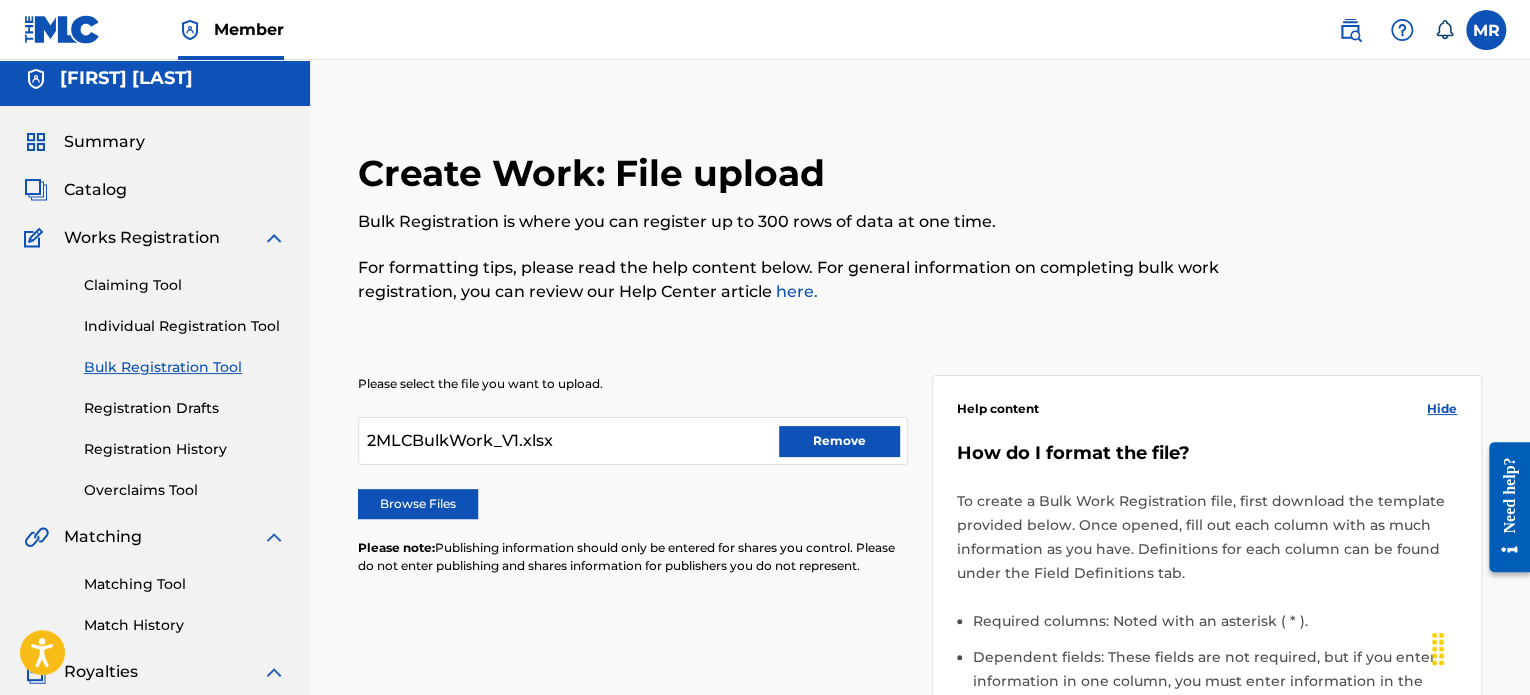 scroll, scrollTop: 0, scrollLeft: 0, axis: both 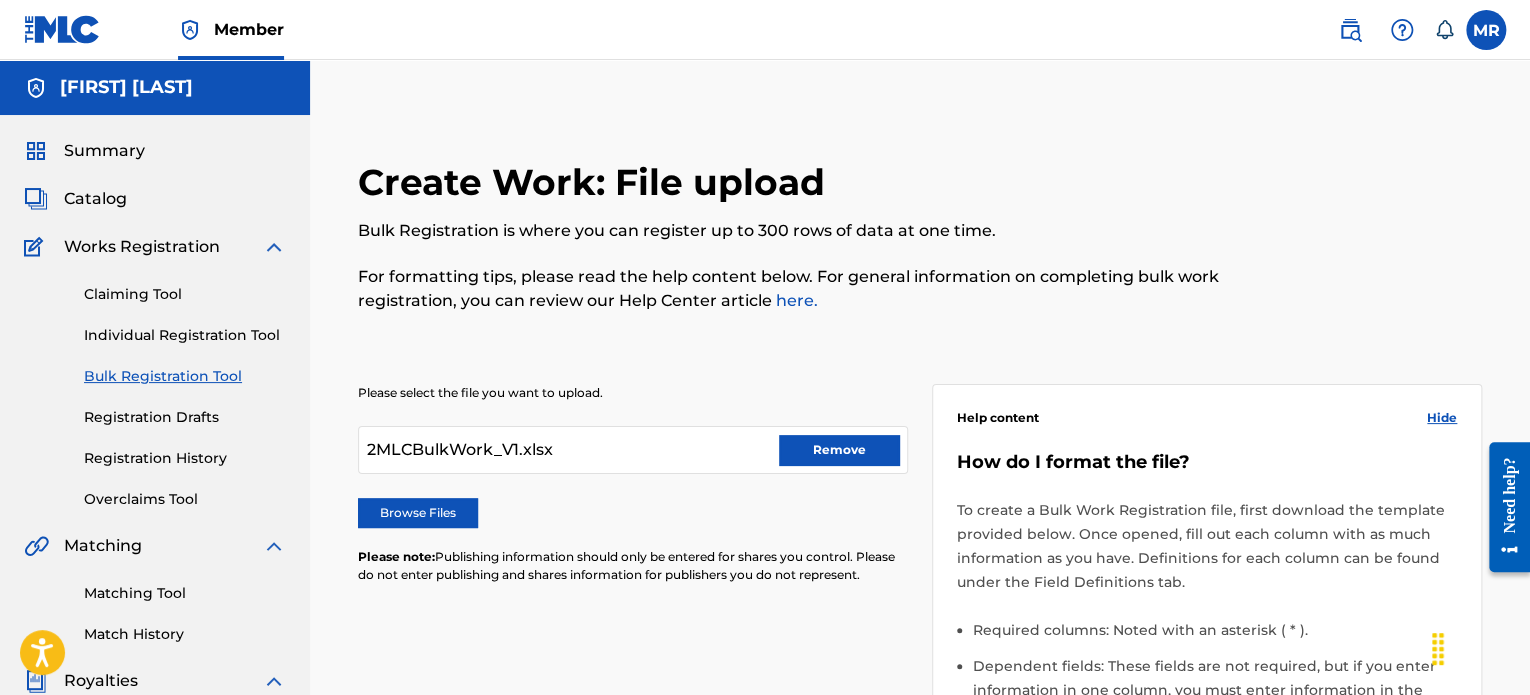 click on "Remove" at bounding box center [839, 450] 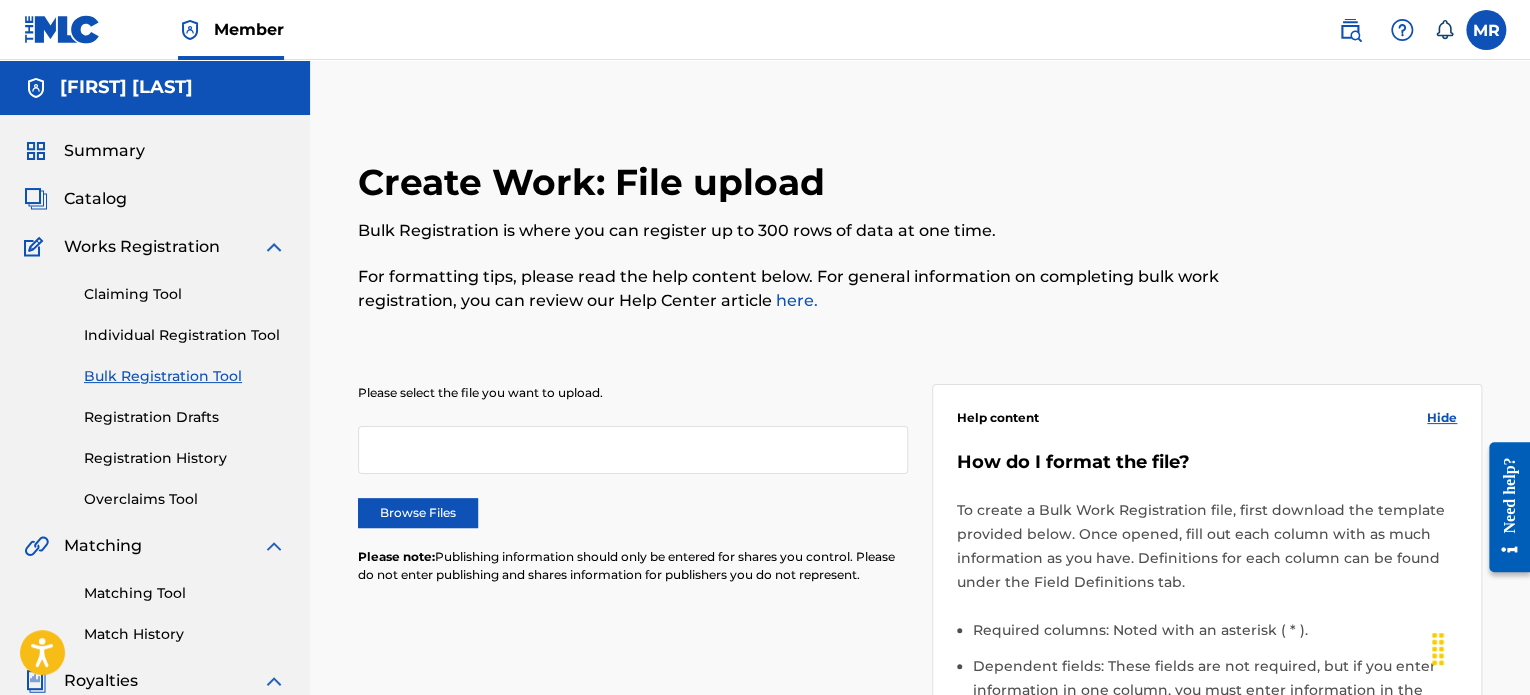 click on "Browse Files" at bounding box center (418, 513) 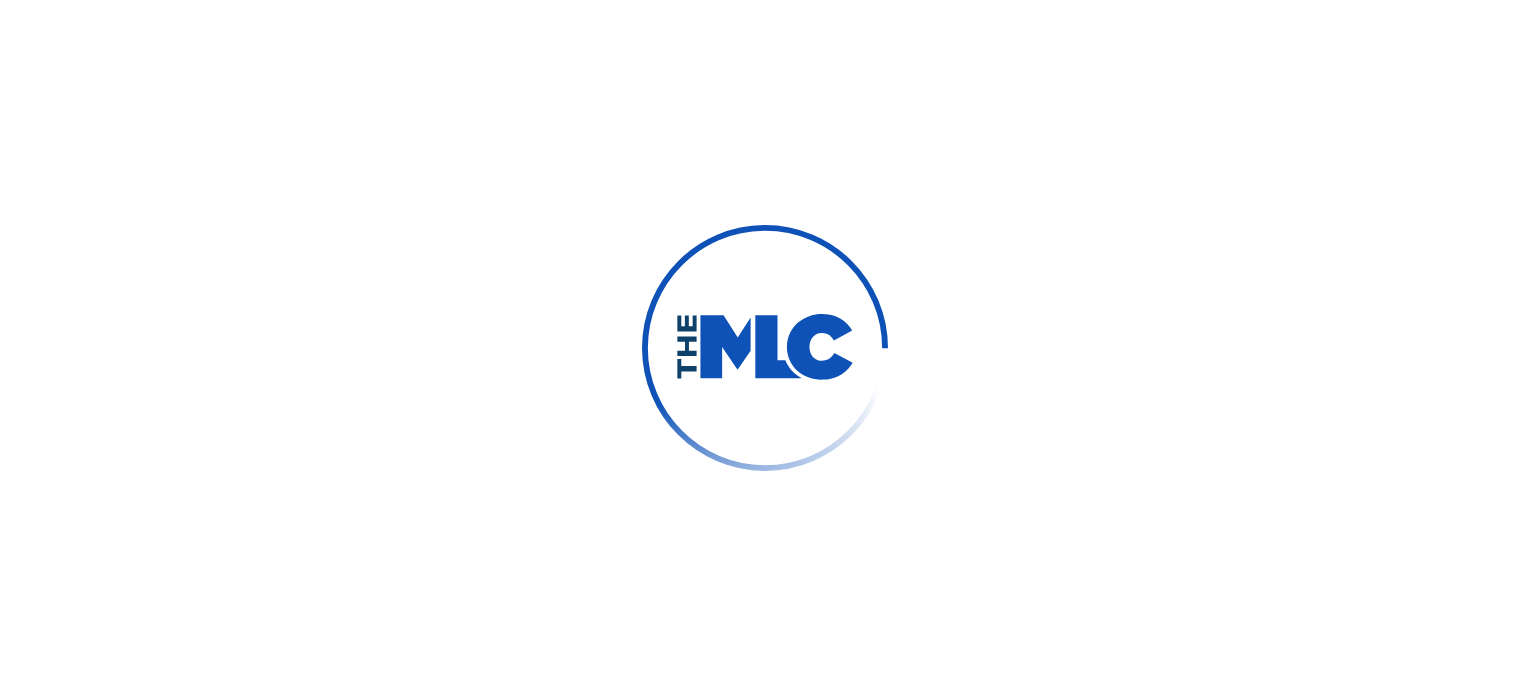 scroll, scrollTop: 0, scrollLeft: 0, axis: both 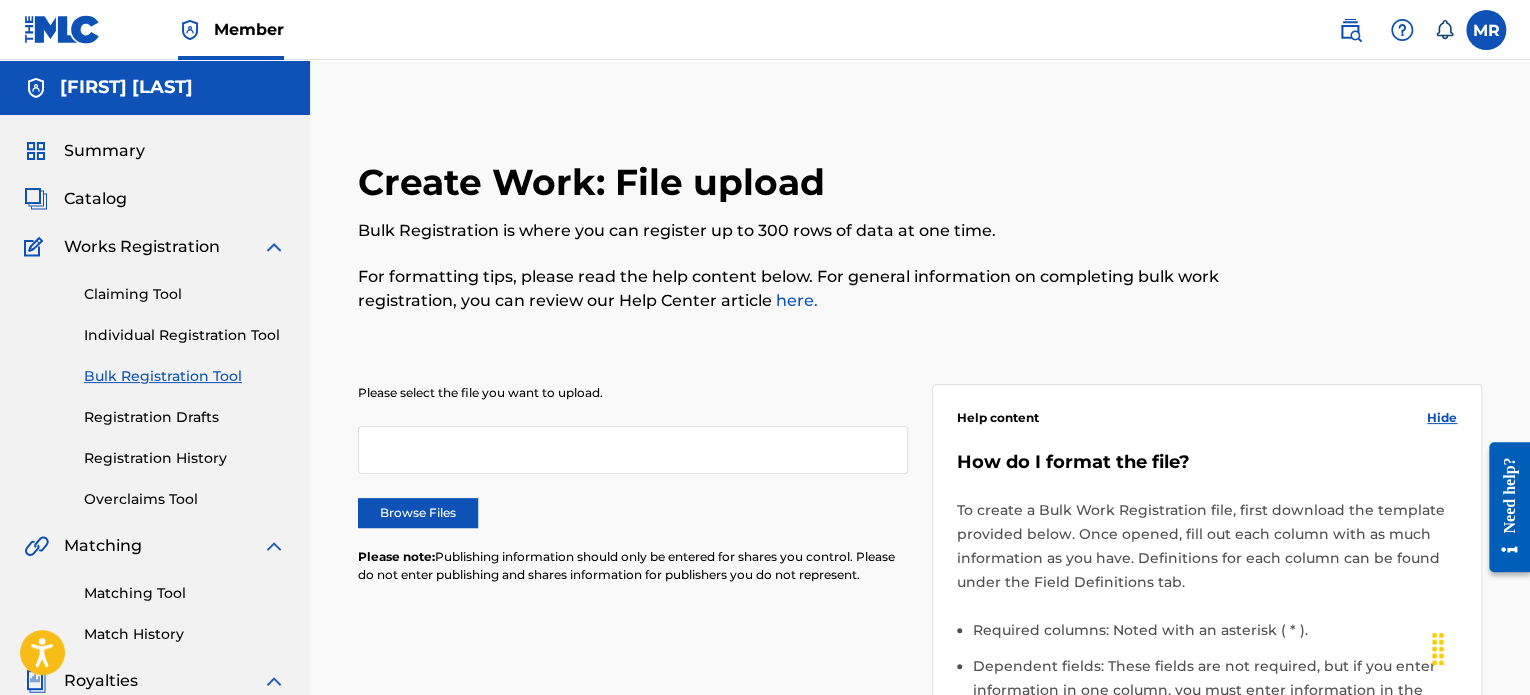 click on "Browse Files" at bounding box center [418, 513] 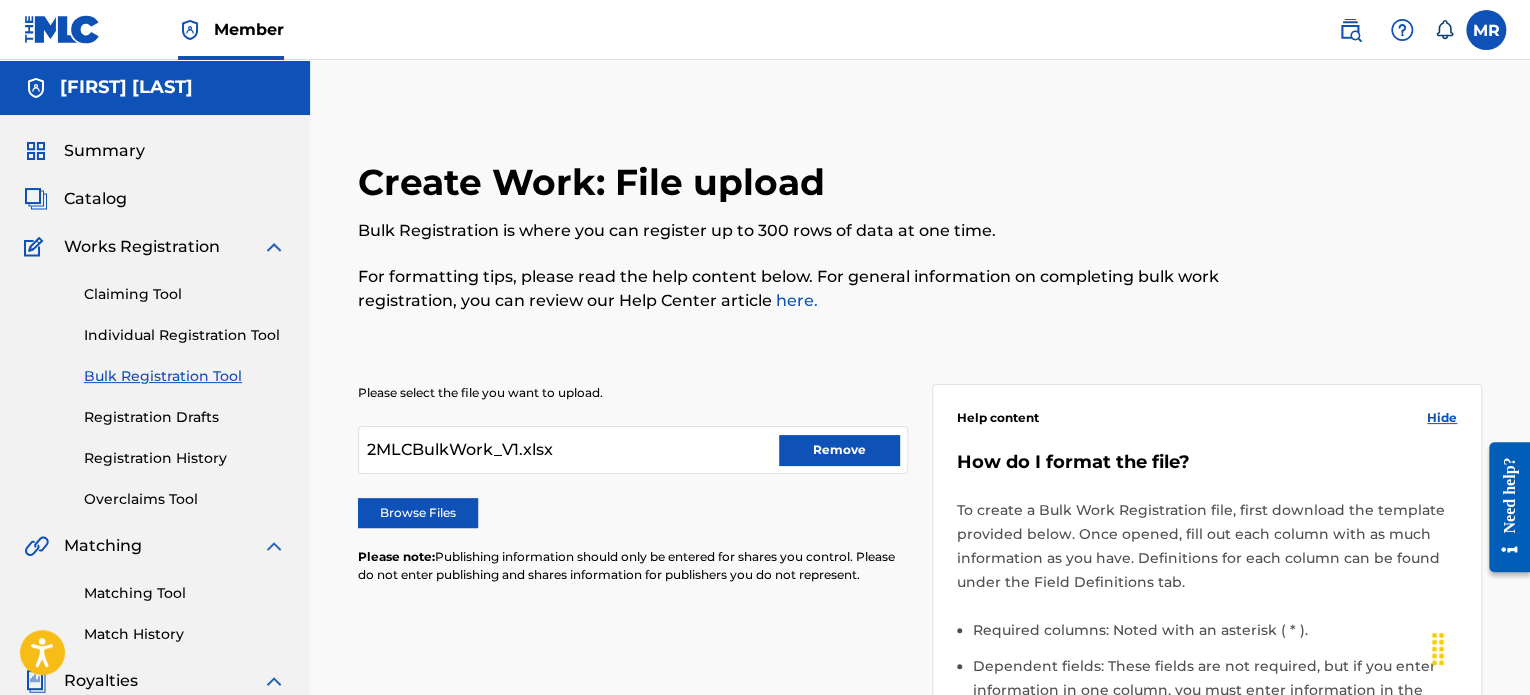 click on "To create a Bulk Work Registration file, first download the template provided below. Once opened, fill out each column with as much information as you have. Definitions for each column can be found under the Field Definitions tab." at bounding box center [1207, 546] 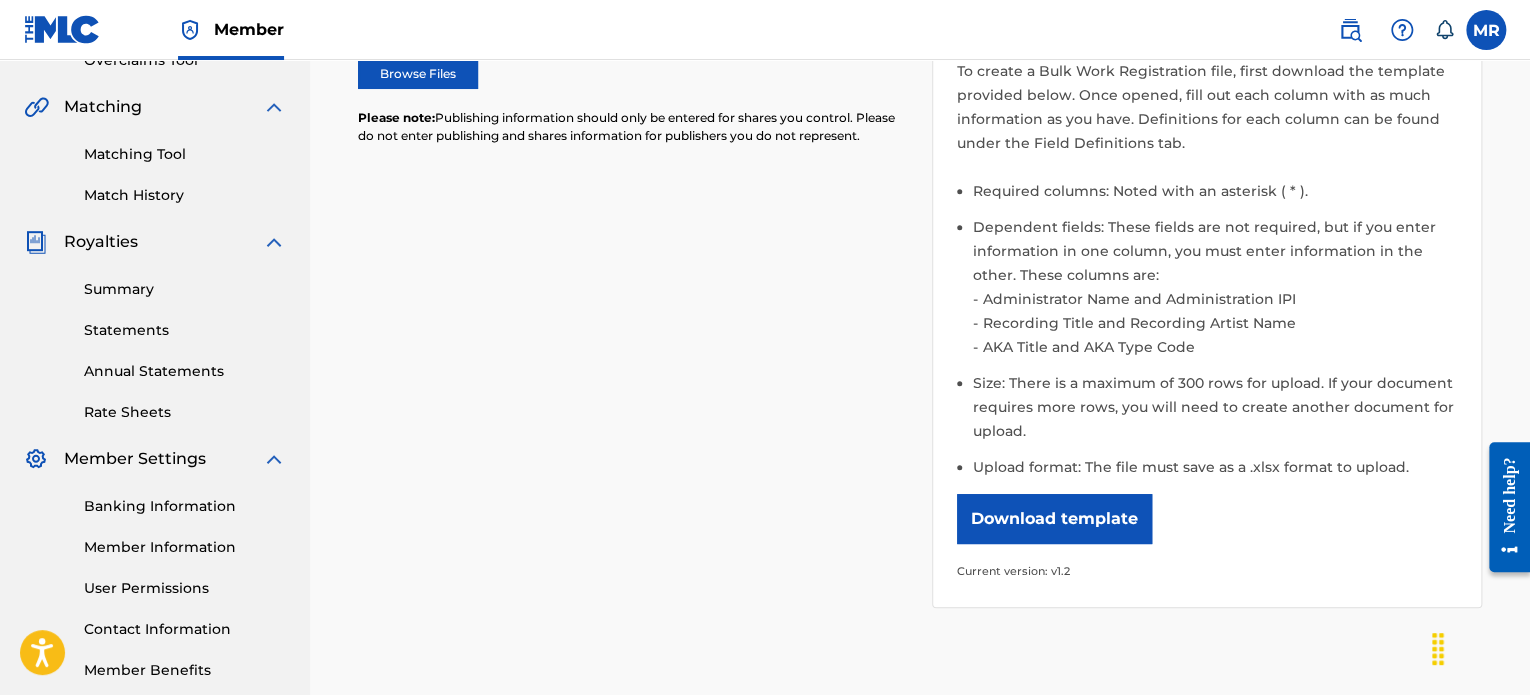 scroll, scrollTop: 440, scrollLeft: 0, axis: vertical 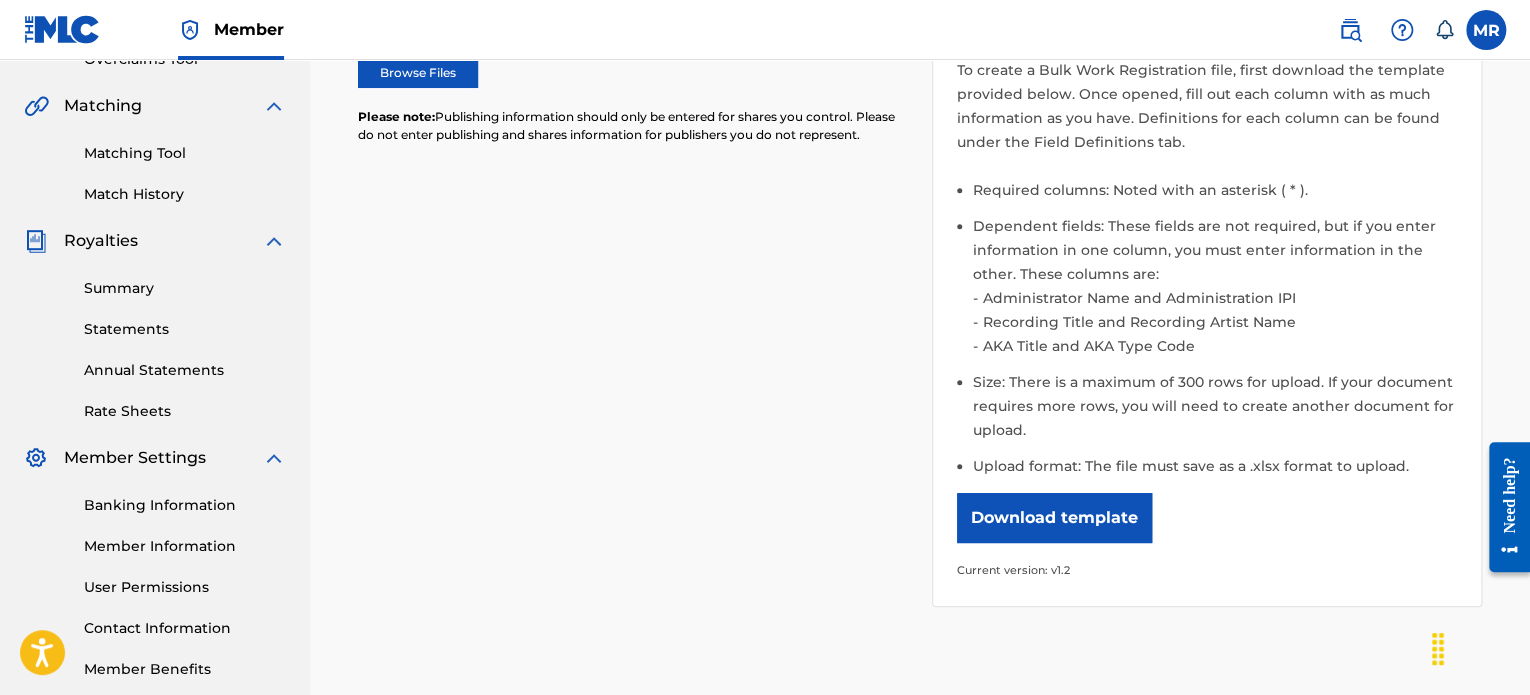 click on "Help content Hide   How do I format the file? To create a Bulk Work Registration file, first download the template provided below. Once opened, fill out each column with as much information as you have. Definitions for each column can be found under the Field Definitions tab. Required columns: Noted with an asterisk ( * ). Dependent fields: These fields are not required, but if you enter information in one column, you must enter information in the other. These columns are: Administrator Name and Administration IPI Recording Title and Recording Artist Name AKA Title and AKA Type Code Size: There is a maximum of 300 rows for upload. If your document requires more rows, you will need to create another document for upload. Upload format: The file must save as a .xlsx format to upload. Download template Current version: v1.2" at bounding box center [1207, 287] 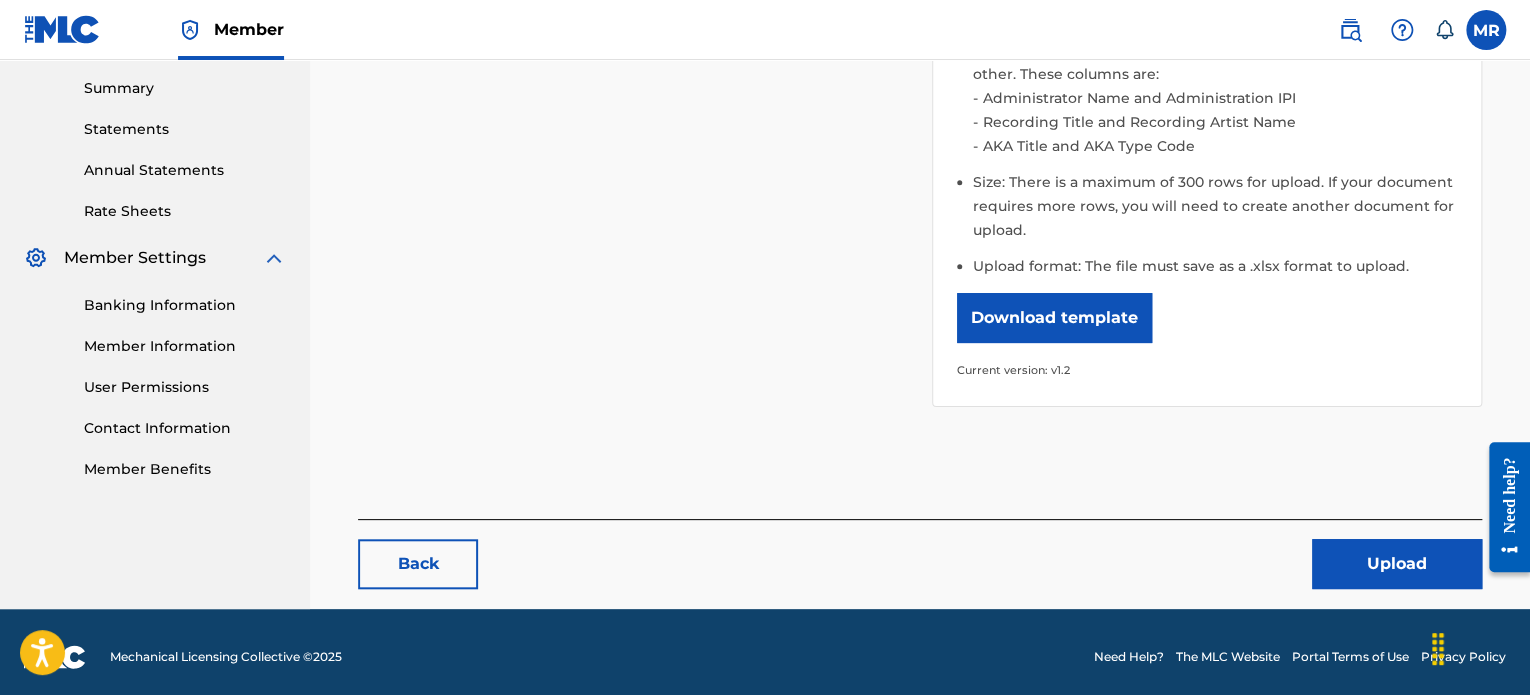 scroll, scrollTop: 648, scrollLeft: 0, axis: vertical 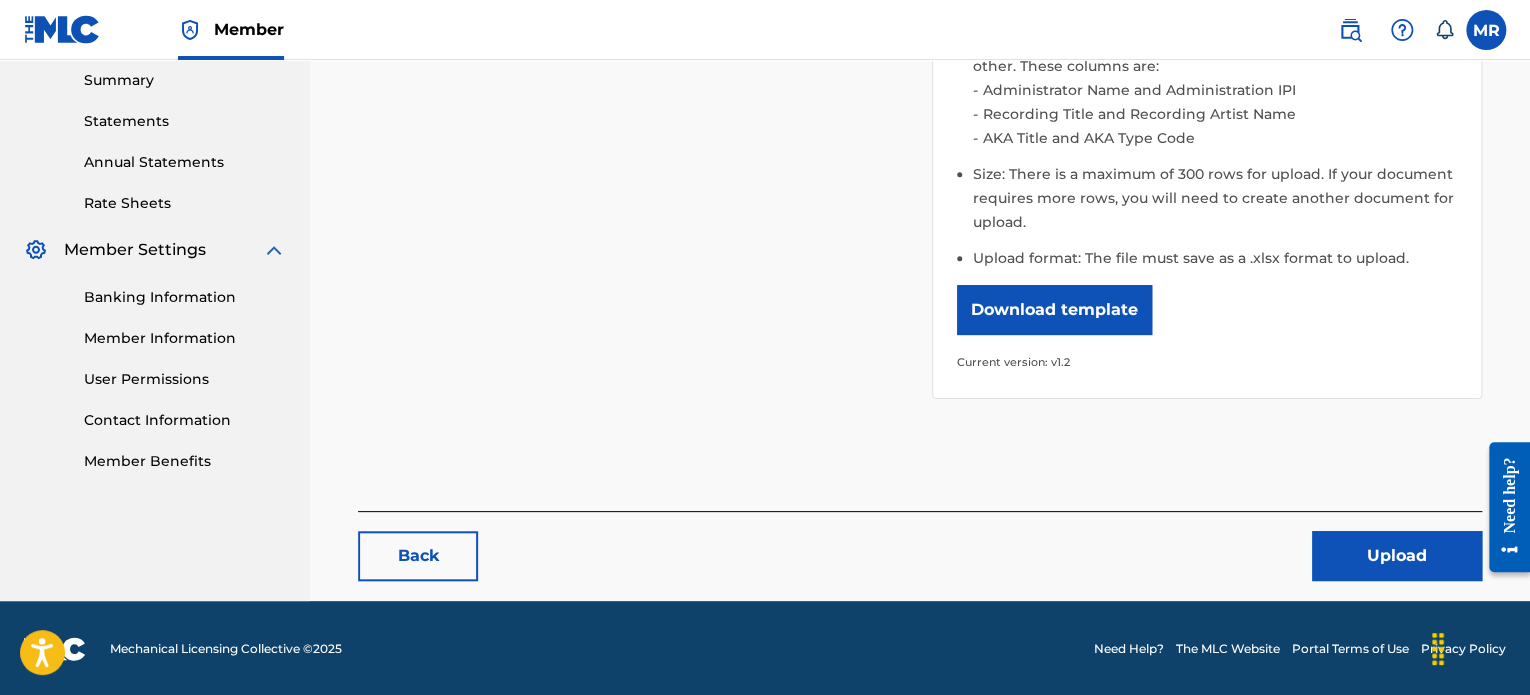 click on "Upload" at bounding box center (1397, 556) 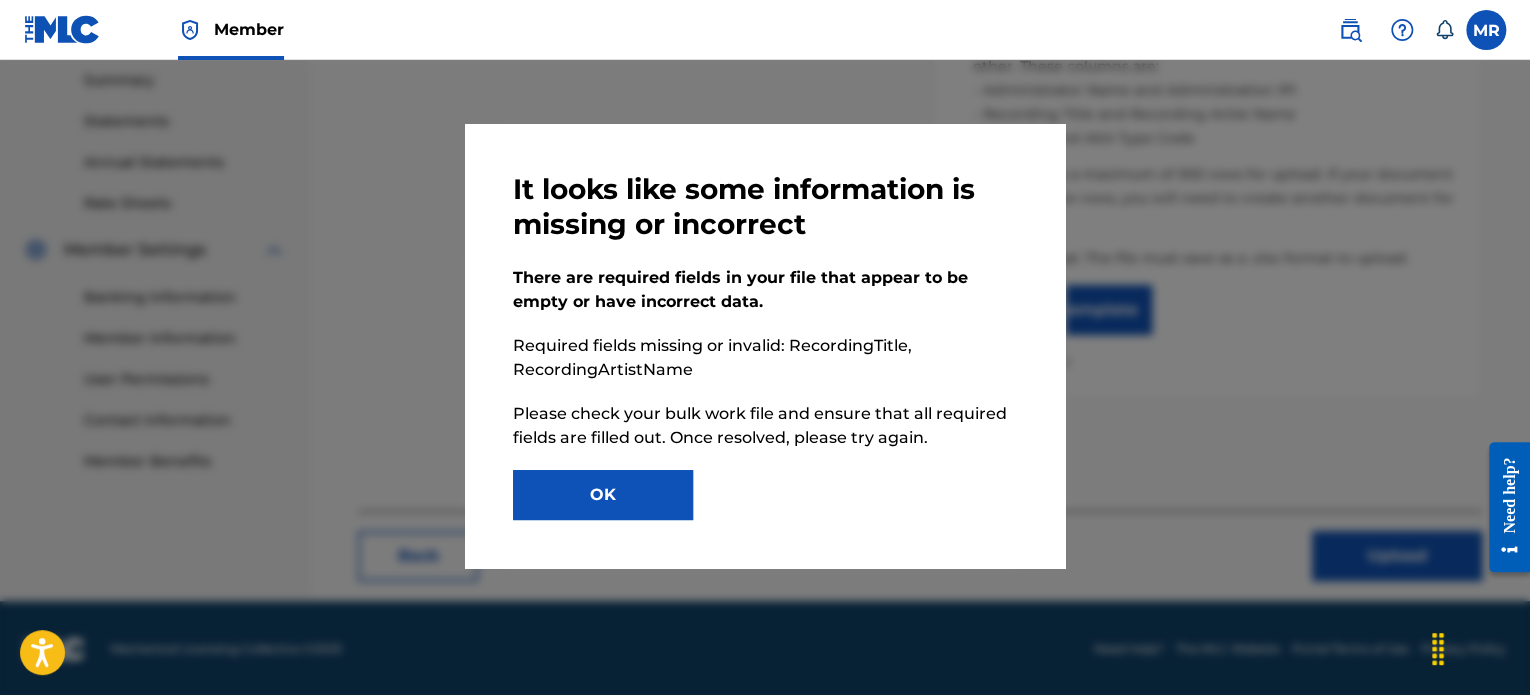 click on "OK" at bounding box center (603, 495) 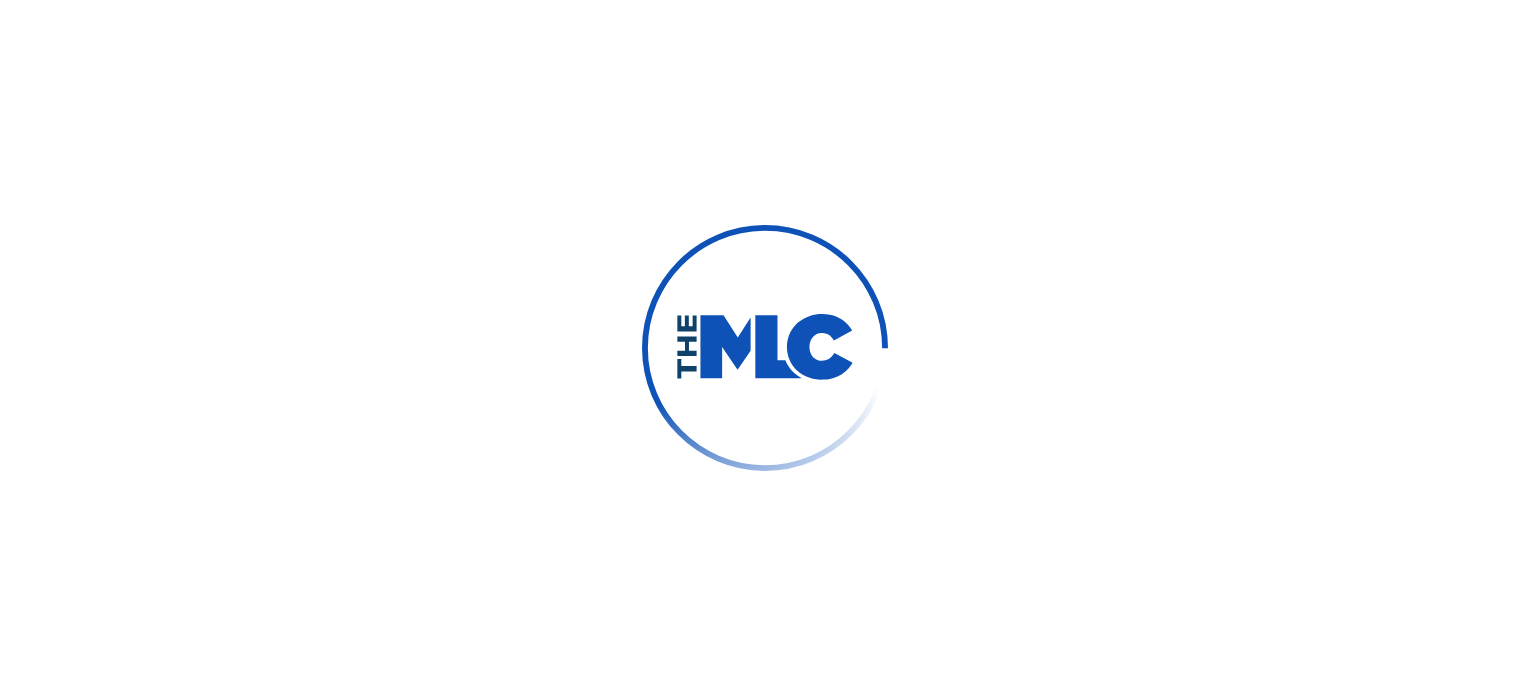 scroll, scrollTop: 0, scrollLeft: 0, axis: both 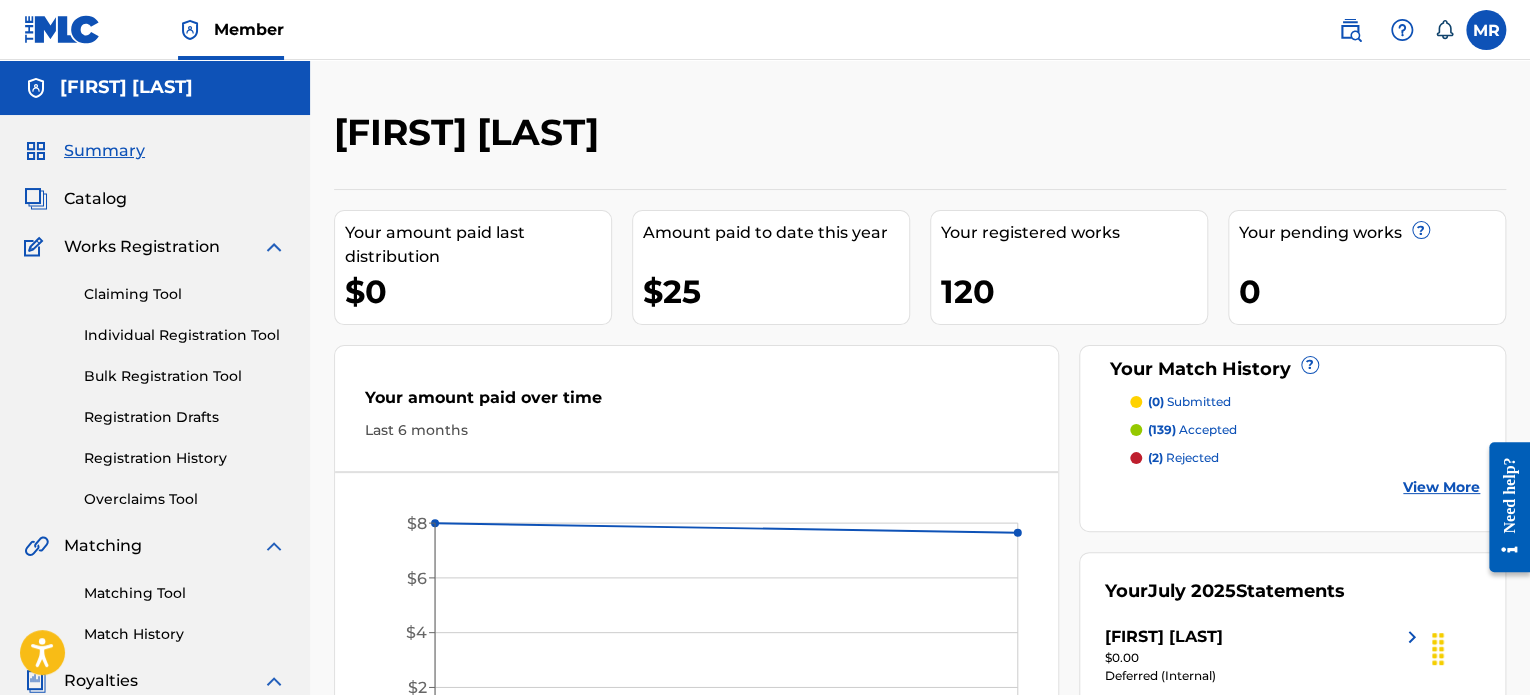 click on "Bulk Registration Tool" at bounding box center (185, 376) 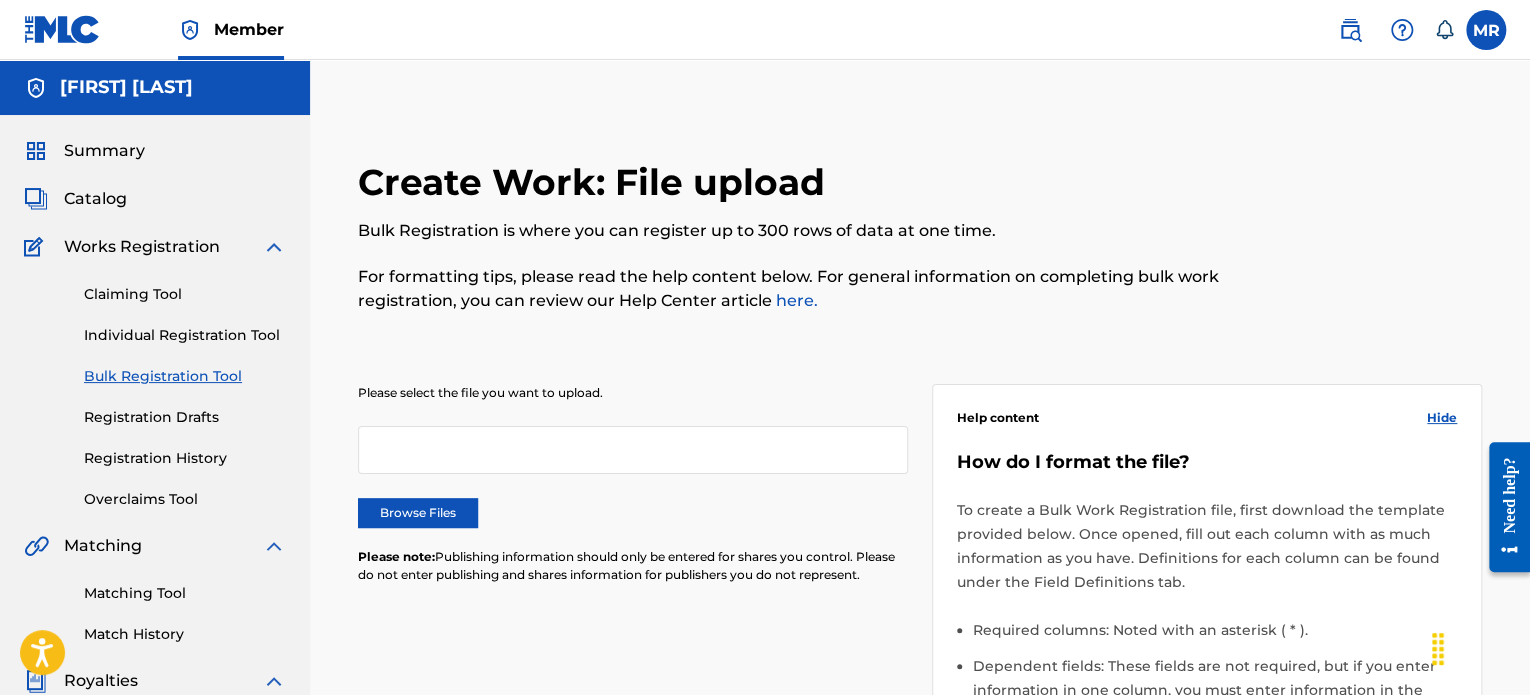 click on "Browse Files" at bounding box center (418, 513) 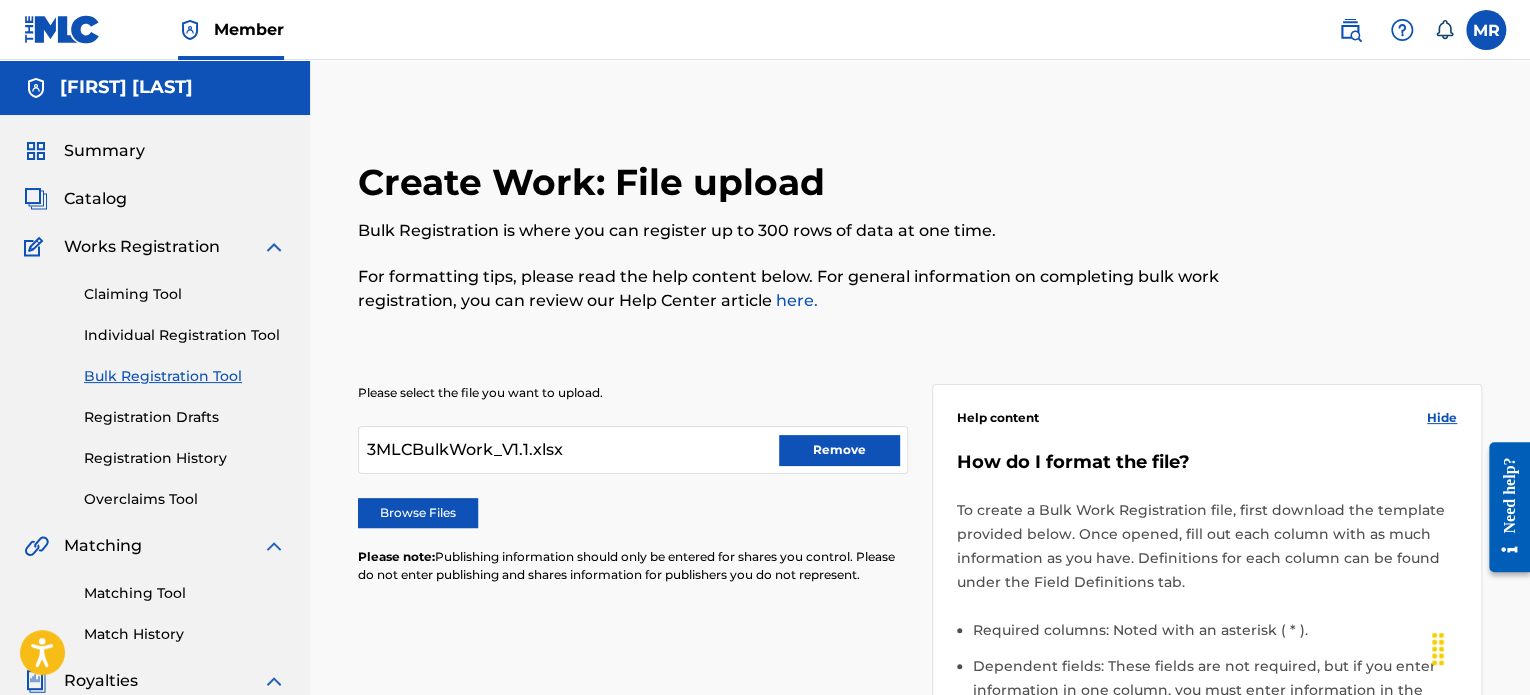 click on "Help content Hide   How do I format the file? To create a Bulk Work Registration file, first download the template provided below. Once opened, fill out each column with as much information as you have. Definitions for each column can be found under the Field Definitions tab. Required columns: Noted with an asterisk ( * ). Dependent fields: These fields are not required, but if you enter information in one column, you must enter information in the other. These columns are: Administrator Name and Administration IPI Recording Title and Recording Artist Name AKA Title and AKA Type Code Size: There is a maximum of 300 rows for upload. If your document requires more rows, you will need to create another document for upload. Upload format: The file must save as a .xlsx format to upload. Download template Current version: v1.2" at bounding box center (1207, 715) 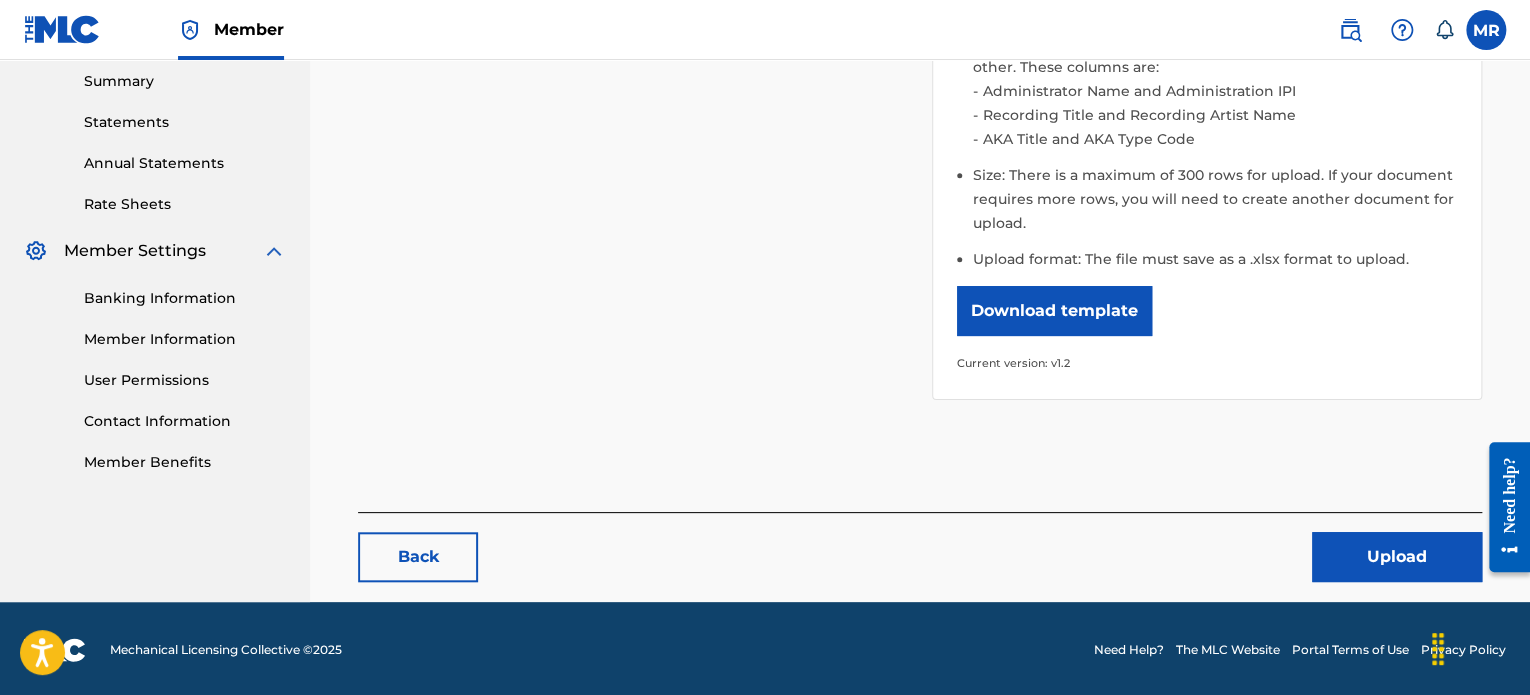 scroll, scrollTop: 648, scrollLeft: 0, axis: vertical 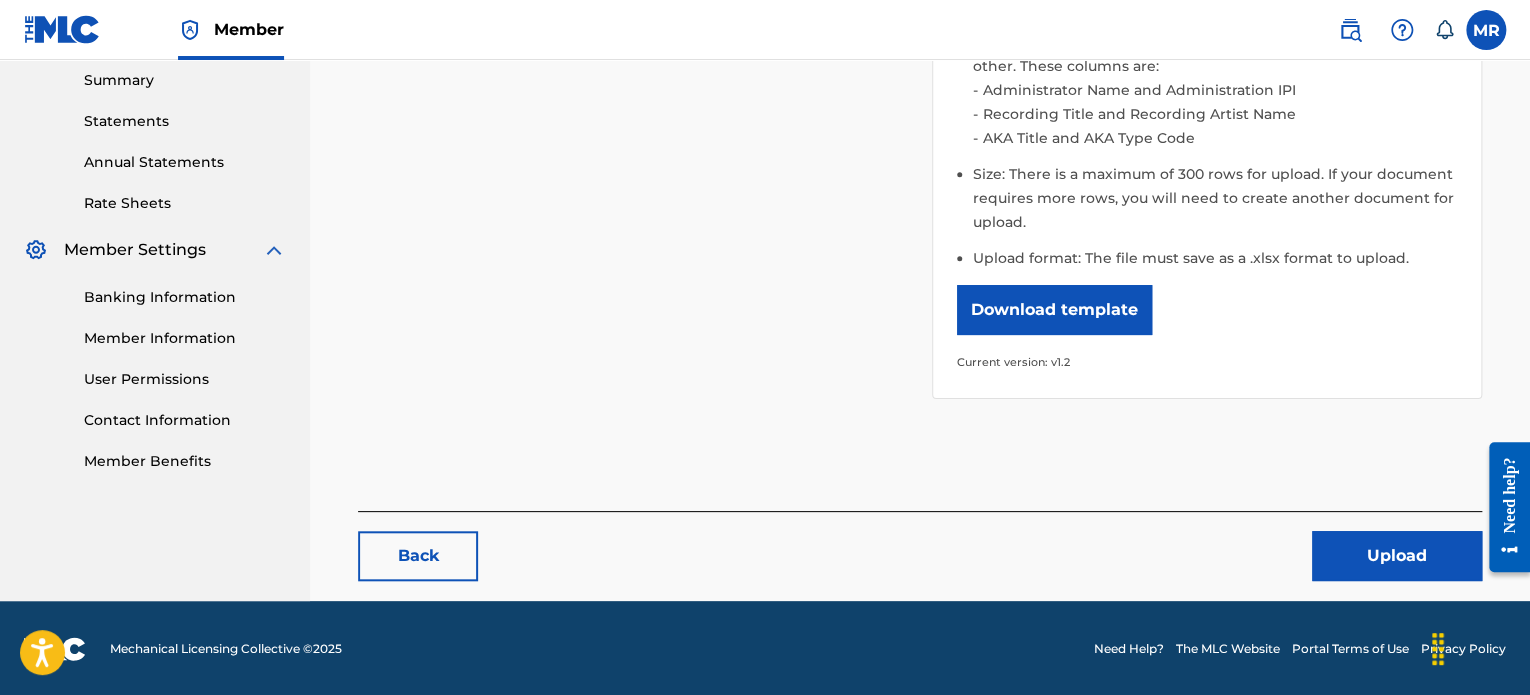 click on "Upload" at bounding box center [1397, 556] 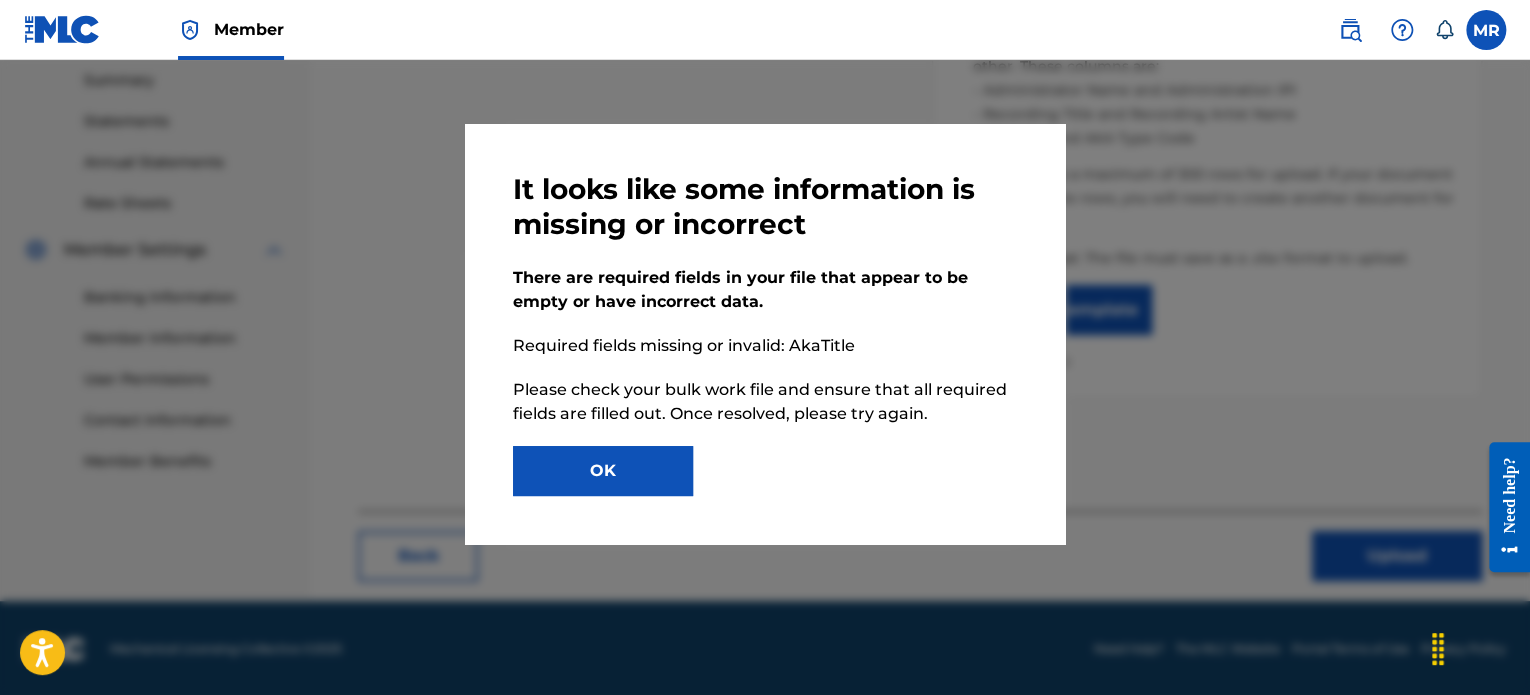 click on "OK" at bounding box center [603, 471] 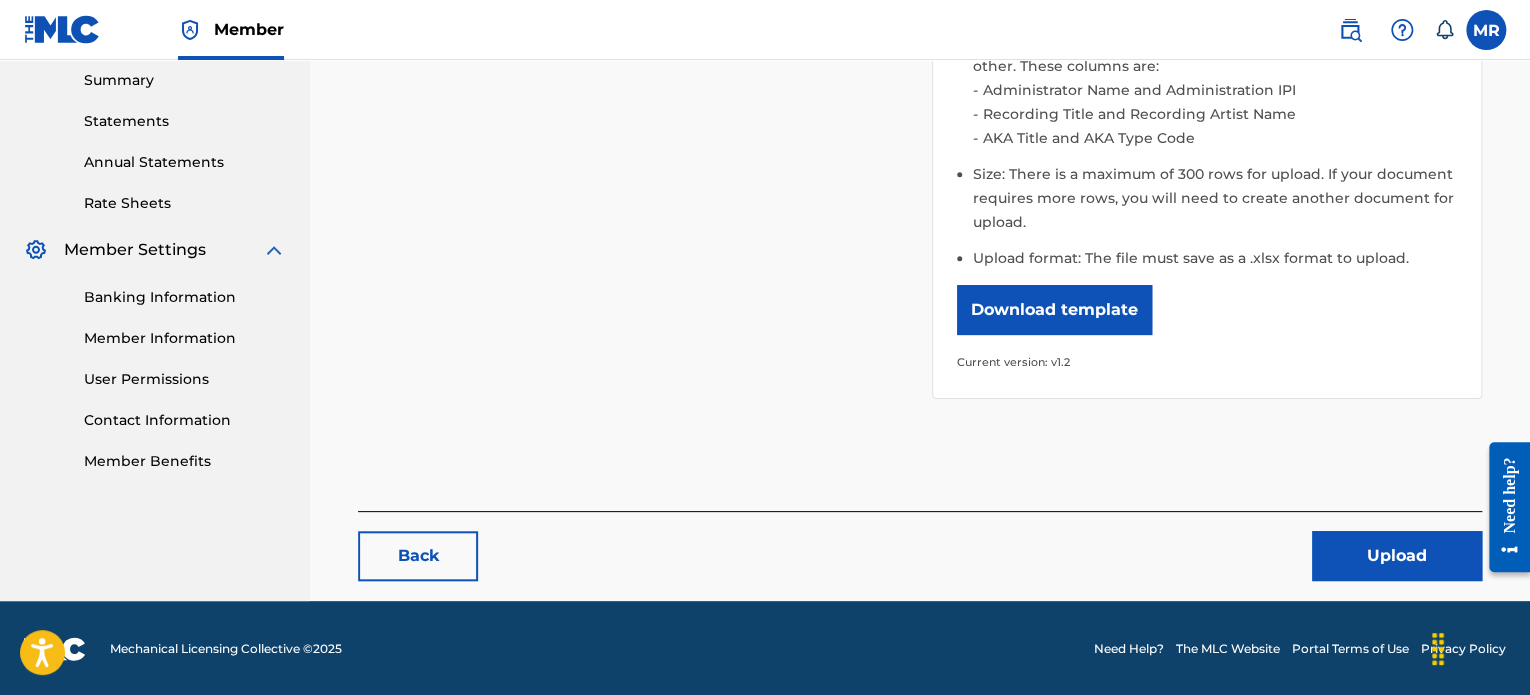 click on "Please select the file you want to upload. 3MLCBulkWork_V1.1.xlsx Remove Browse Files Please note:  Publishing information should only be entered for shares you control. Please do not enter publishing and shares information for publishers you do not represent. Help content Hide   How do I format the file? To create a Bulk Work Registration file, first download the template provided below. Once opened, fill out each column with as much information as you have. Definitions for each column can be found under the Field Definitions tab. Required columns: Noted with an asterisk ( * ). Dependent fields: These fields are not required, but if you enter information in one column, you must enter information in the other. These columns are: Administrator Name and Administration IPI Recording Title and Recording Artist Name AKA Title and AKA Type Code Size: There is a maximum of 300 rows for upload. If your document requires more rows, you will need to create another document for upload. Download template" at bounding box center (920, 99) 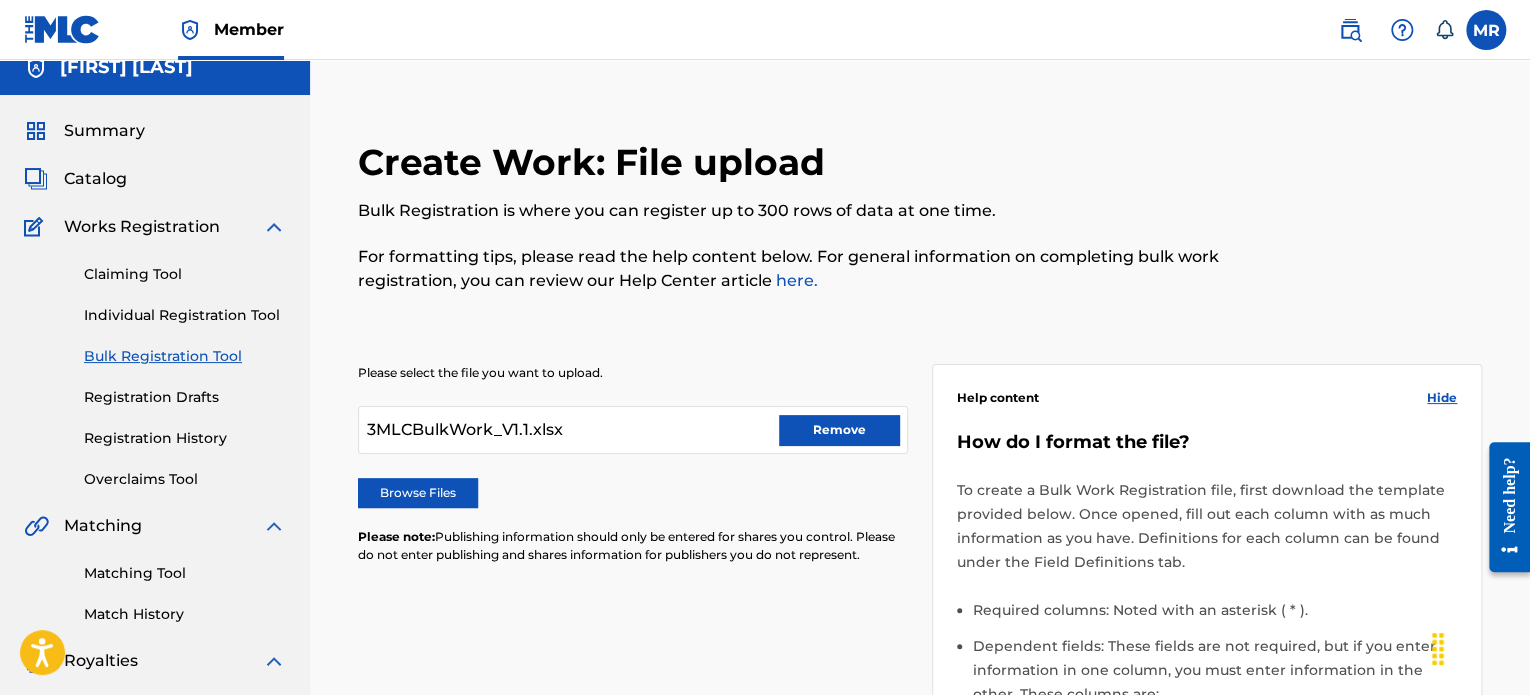 scroll, scrollTop: 8, scrollLeft: 0, axis: vertical 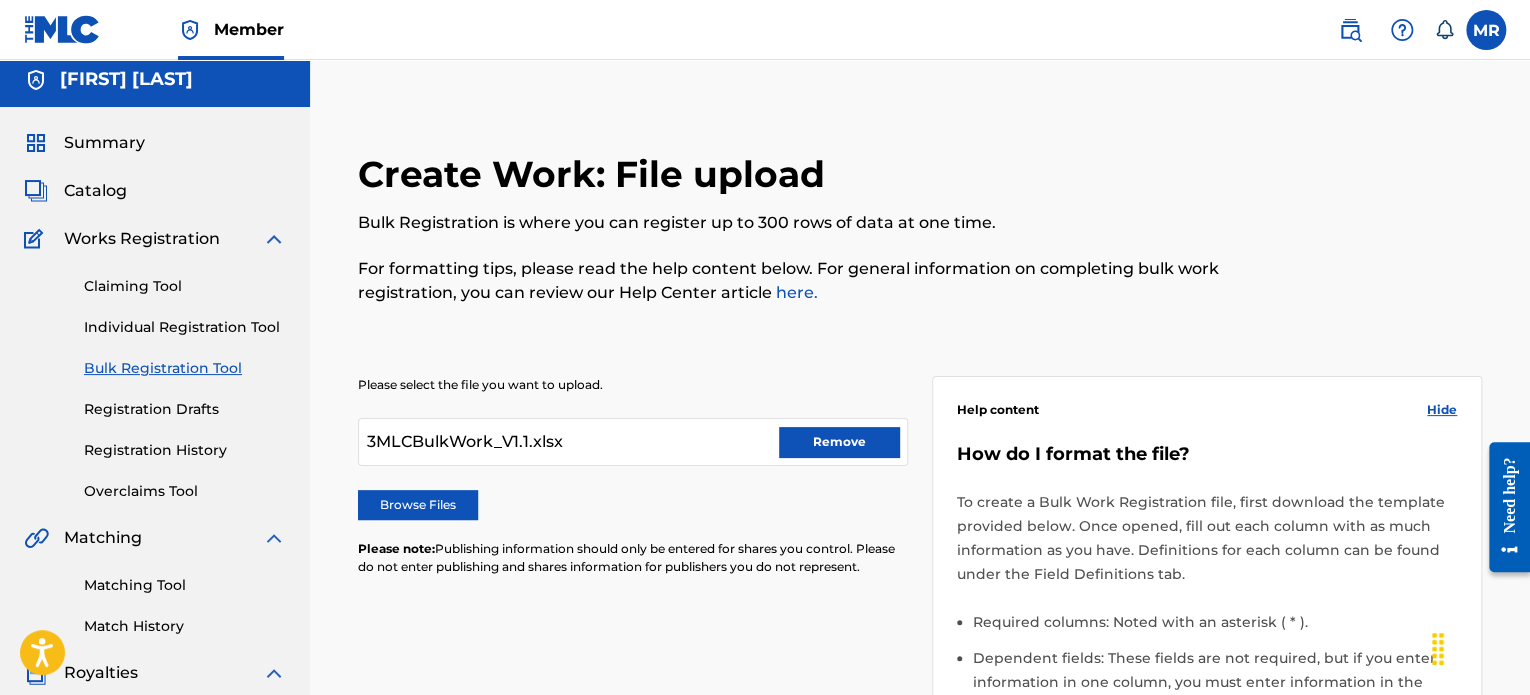 click on "Remove" at bounding box center [839, 442] 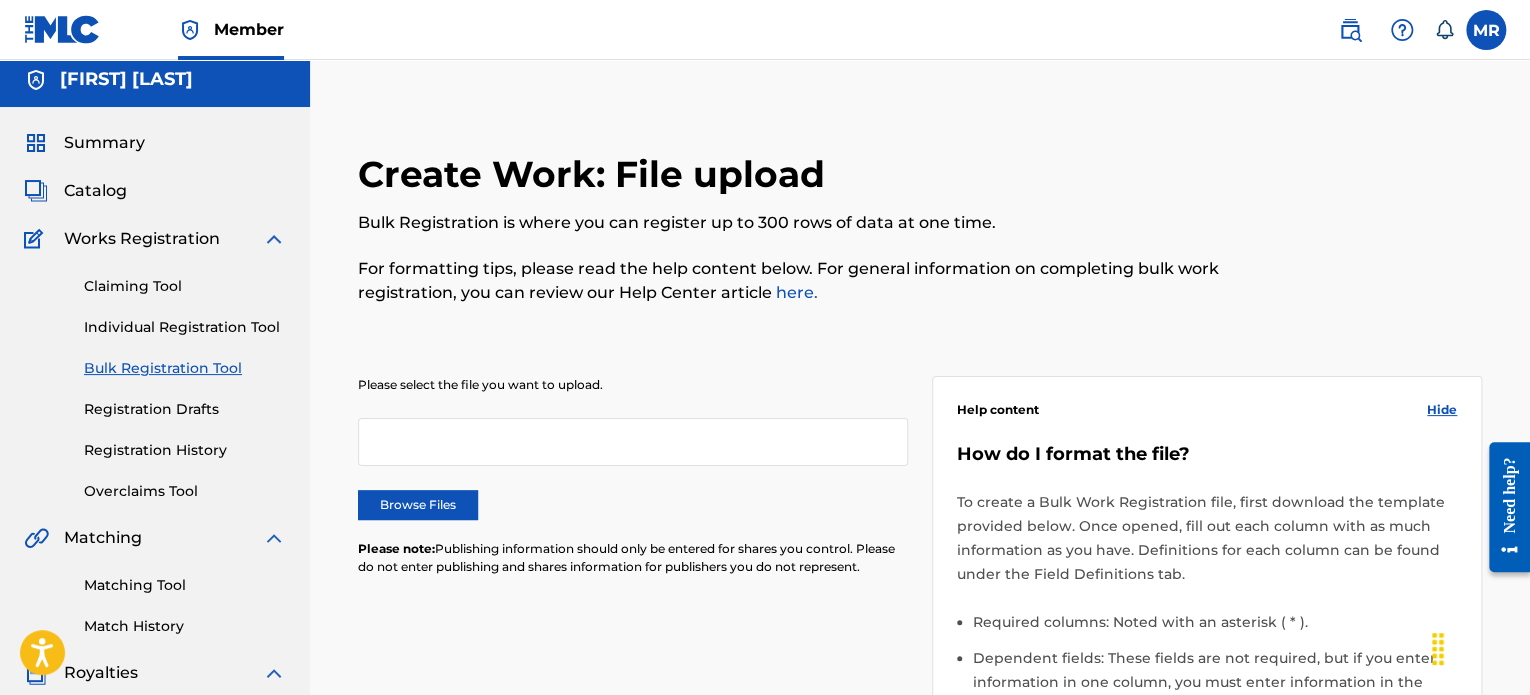 click on "Browse Files" at bounding box center [418, 505] 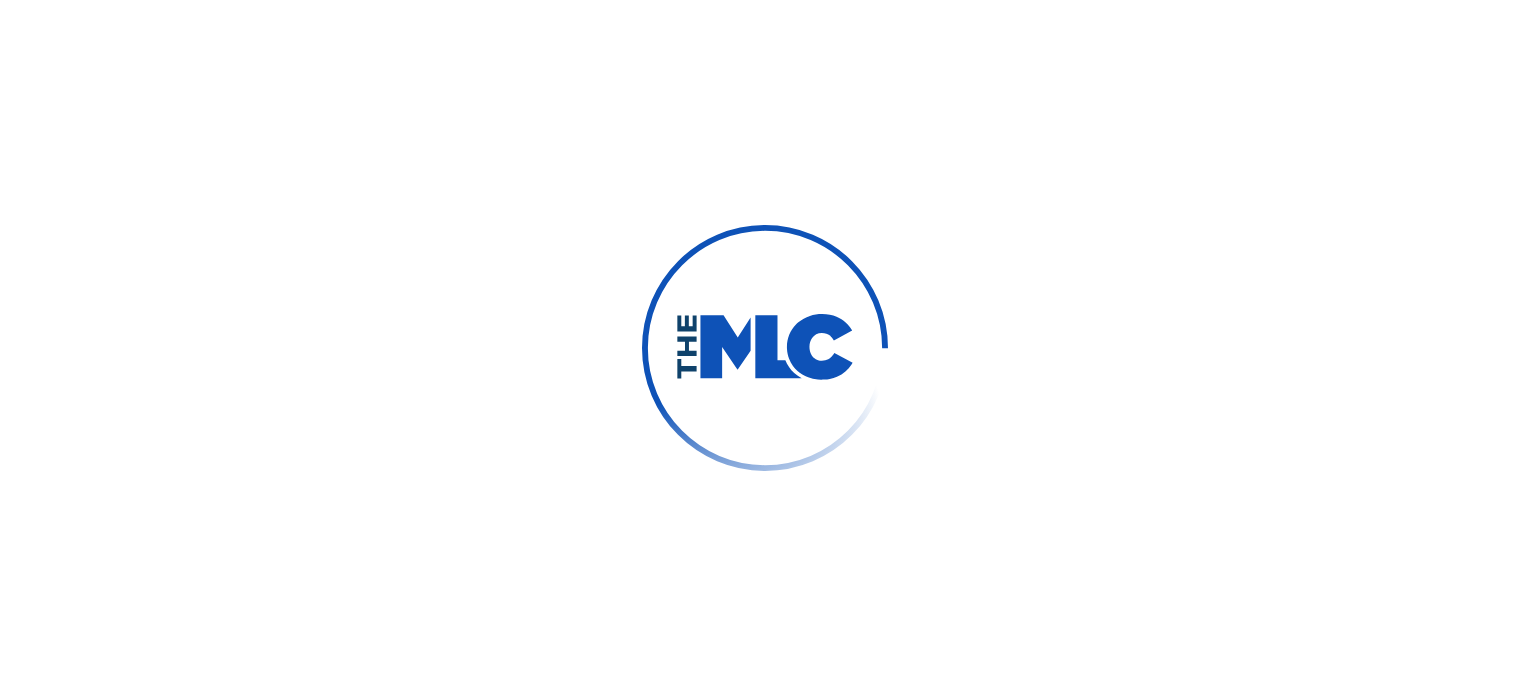 scroll, scrollTop: 0, scrollLeft: 0, axis: both 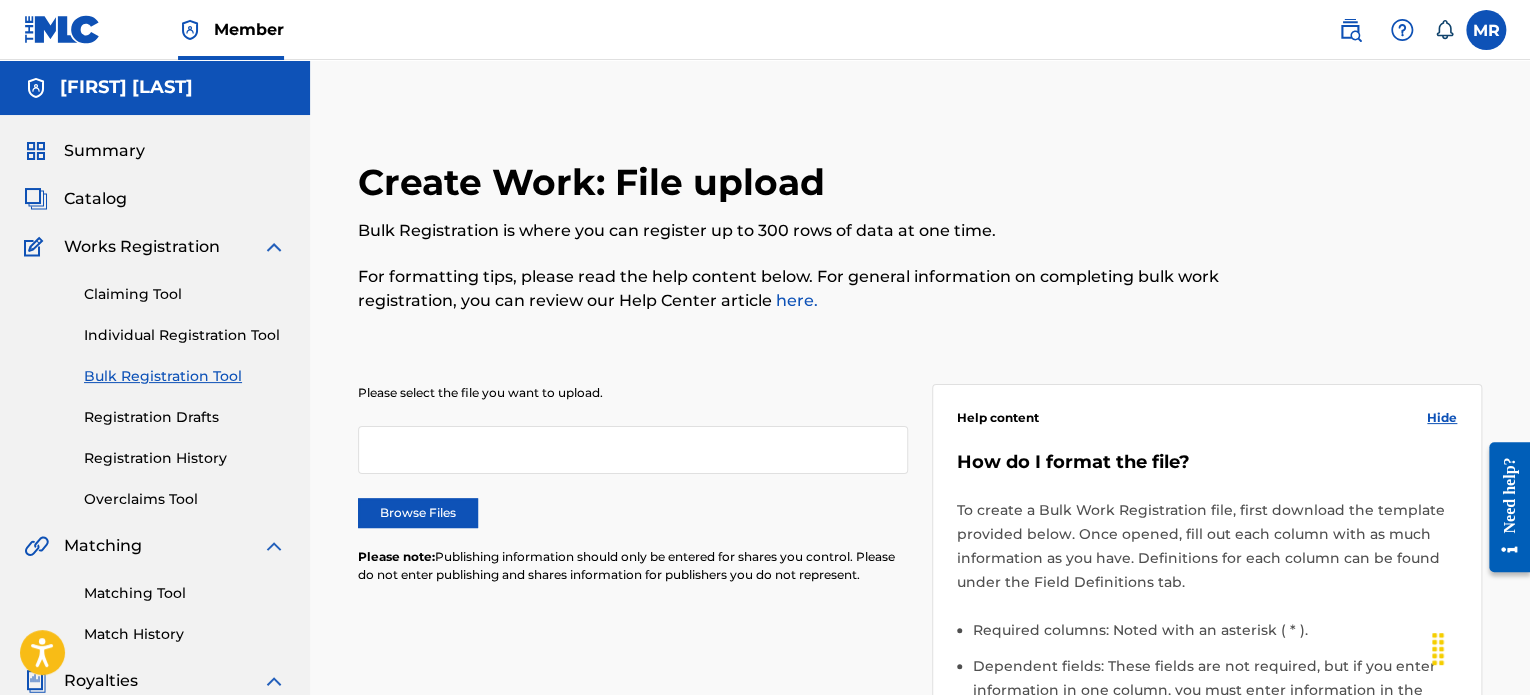 click on "Browse Files" at bounding box center (418, 513) 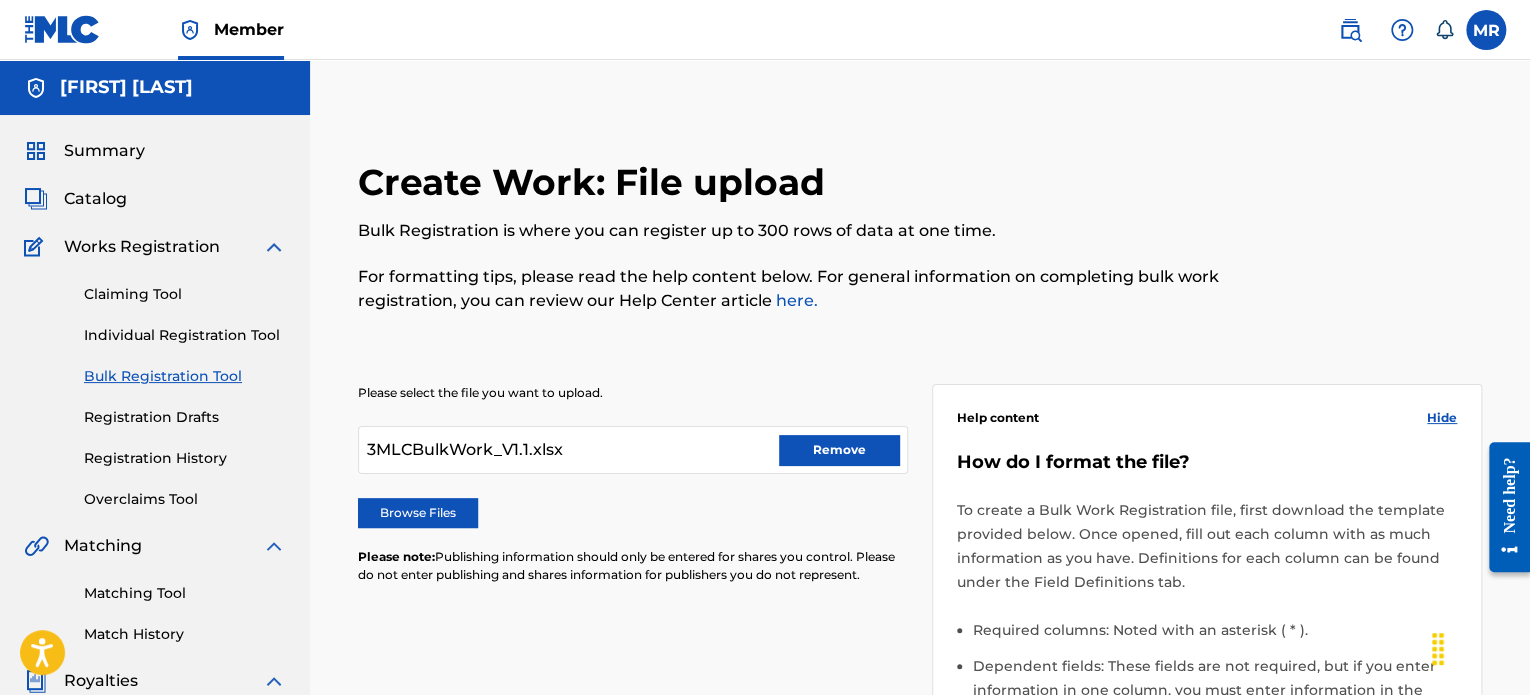 click on "Required columns: Noted with an asterisk ( * )." at bounding box center (1215, 636) 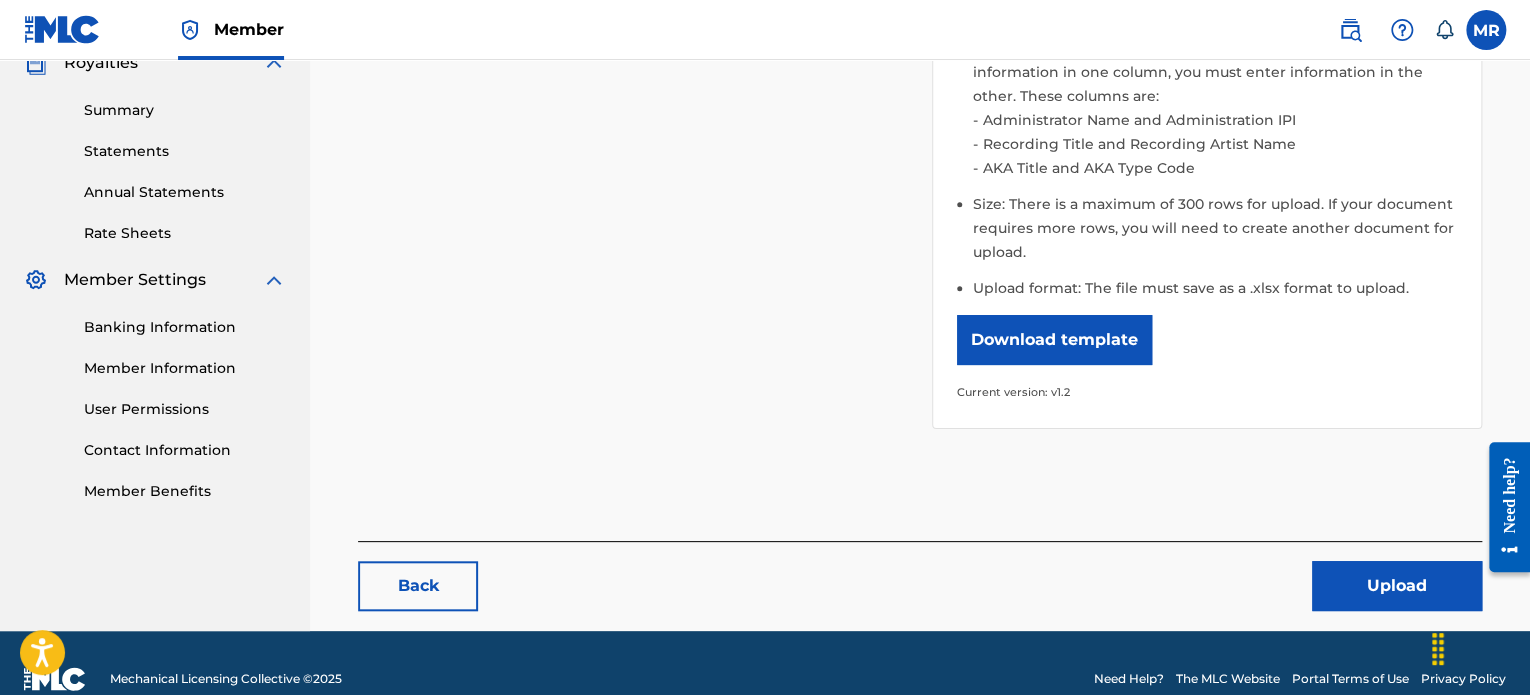 scroll, scrollTop: 648, scrollLeft: 0, axis: vertical 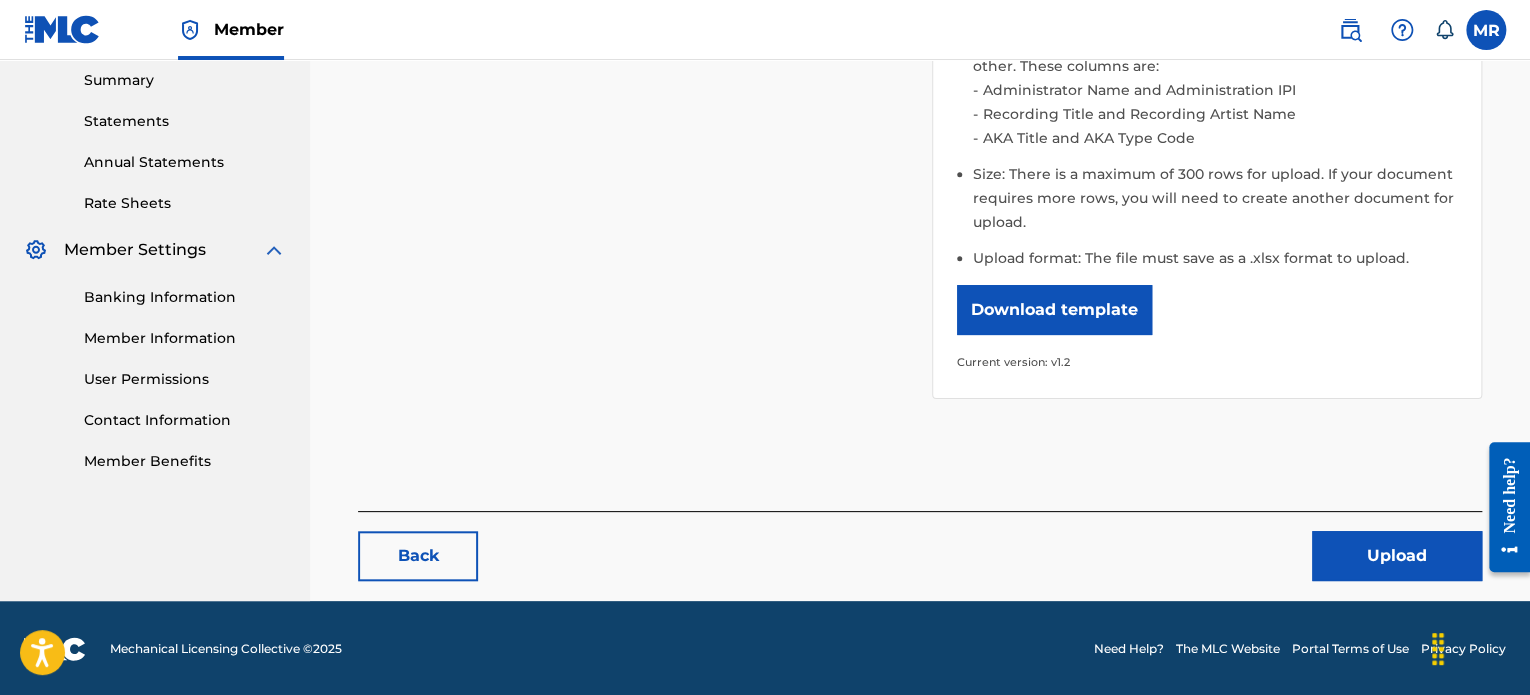 click on "Upload" at bounding box center [1397, 556] 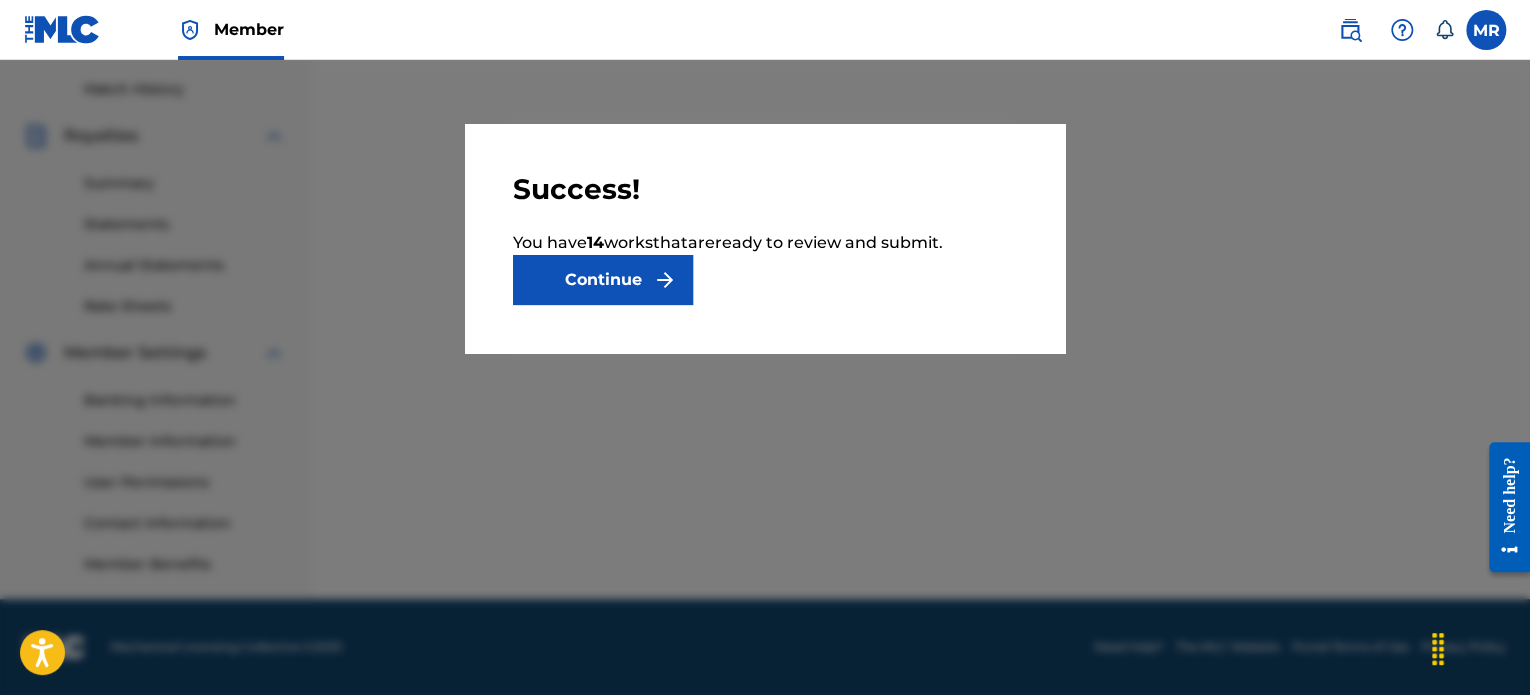scroll, scrollTop: 0, scrollLeft: 0, axis: both 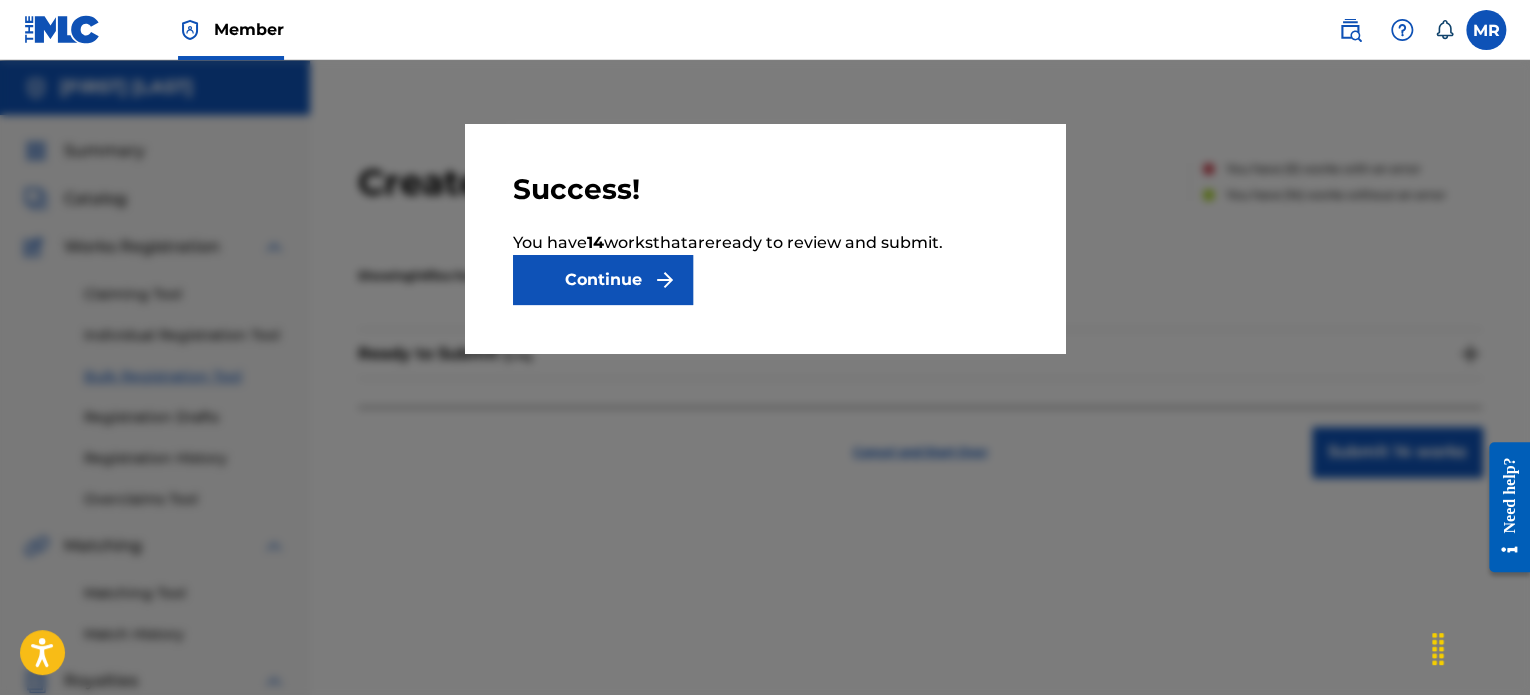 click at bounding box center [665, 280] 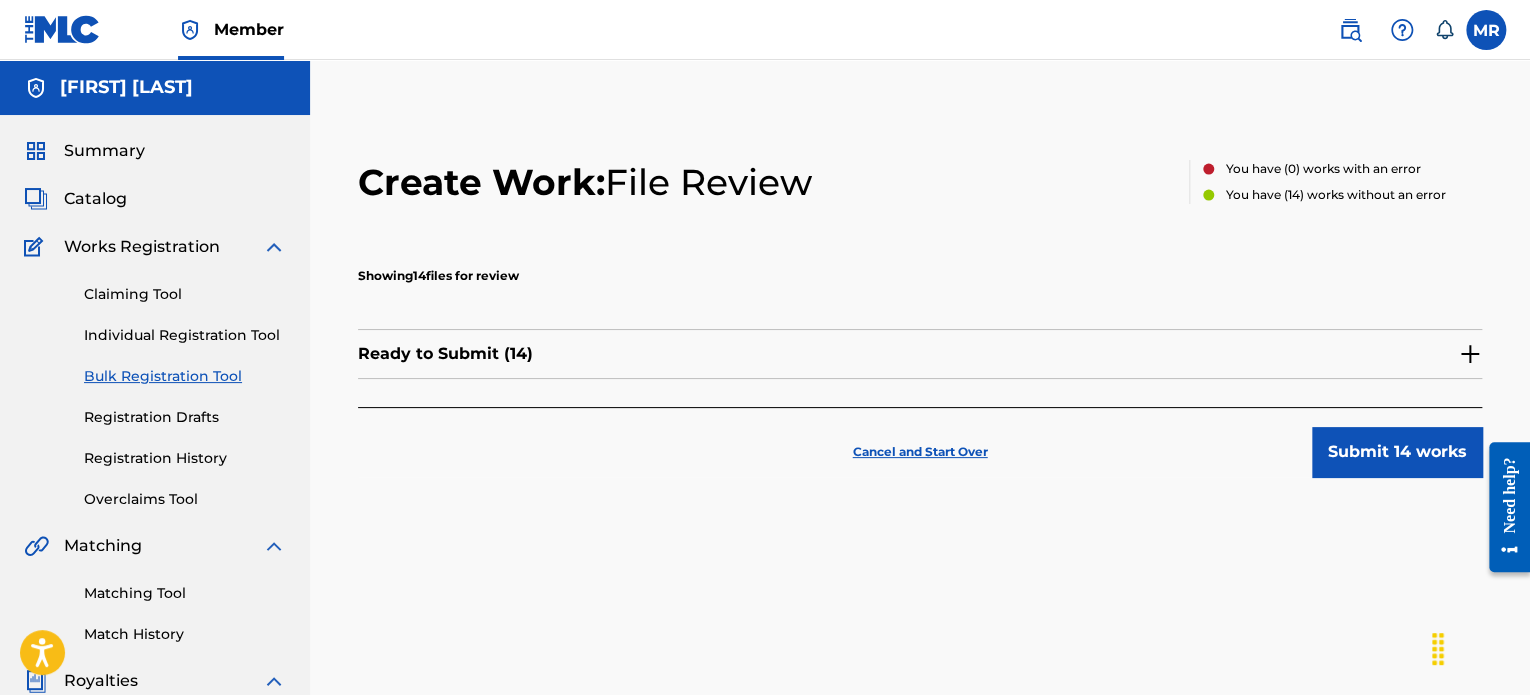 click at bounding box center [1470, 354] 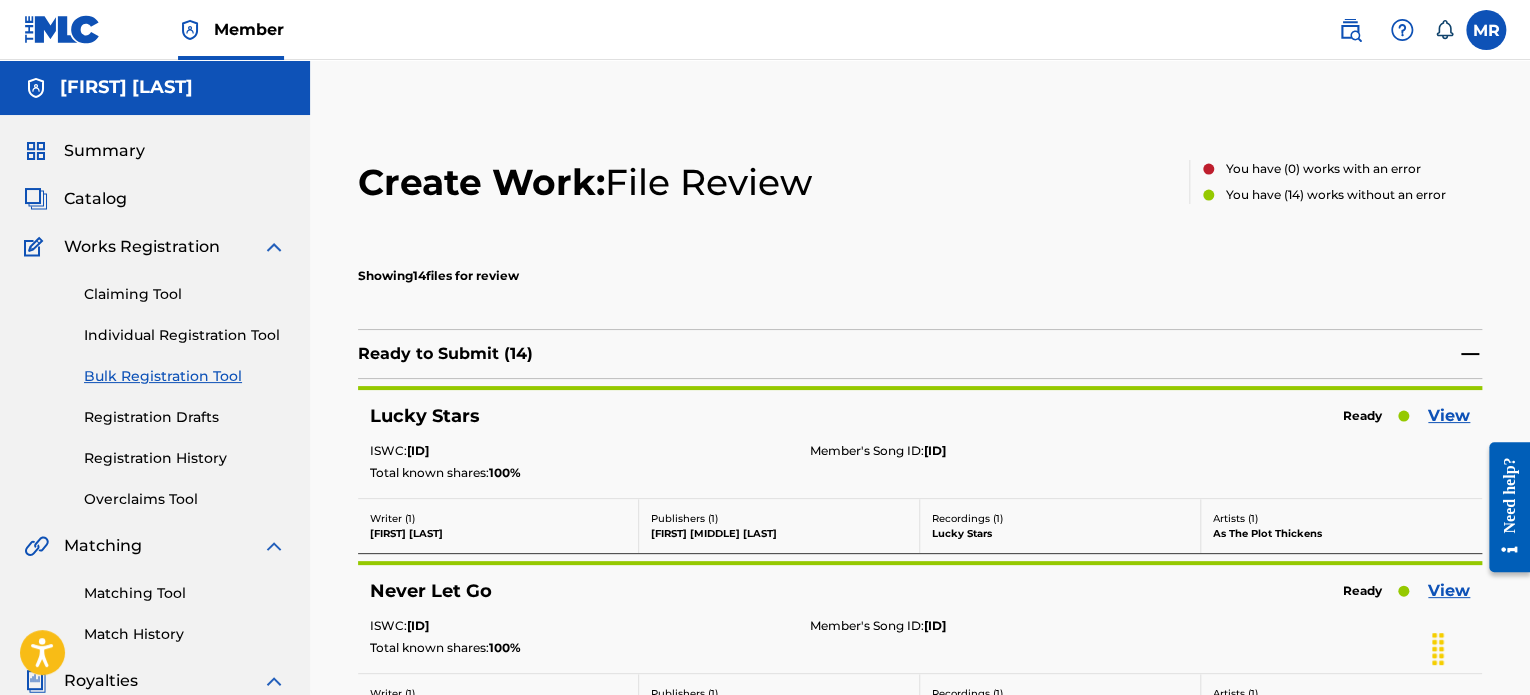 click on "Showing  14  files for review" at bounding box center (920, 274) 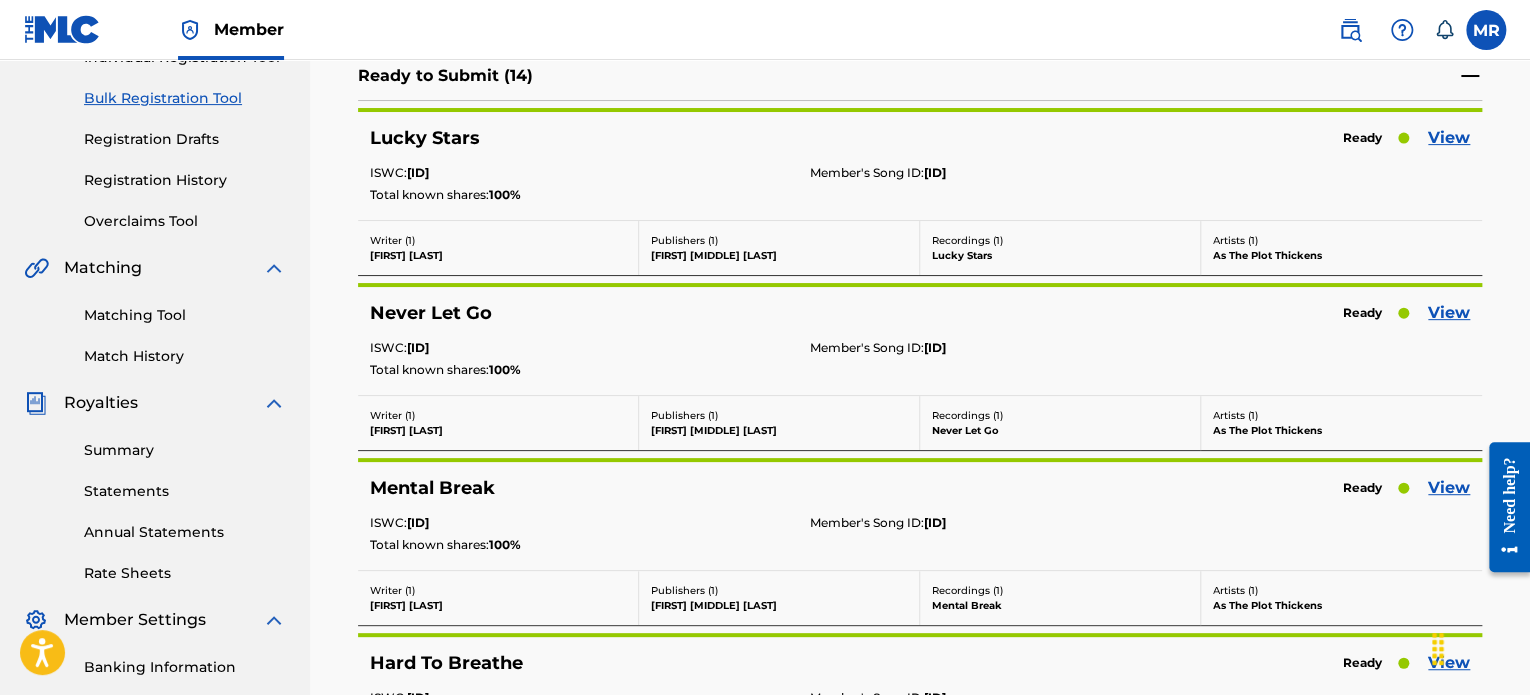 scroll, scrollTop: 280, scrollLeft: 0, axis: vertical 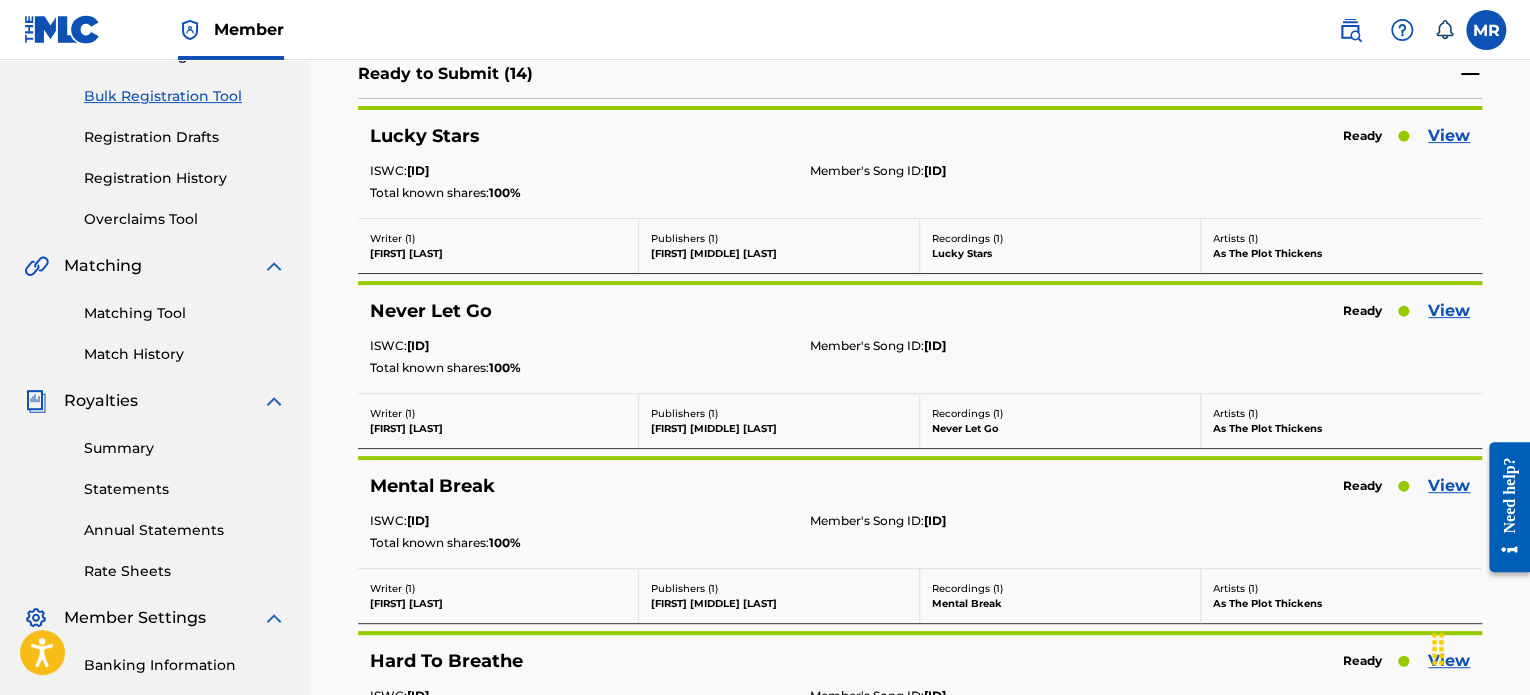 click on "View" at bounding box center [1449, 136] 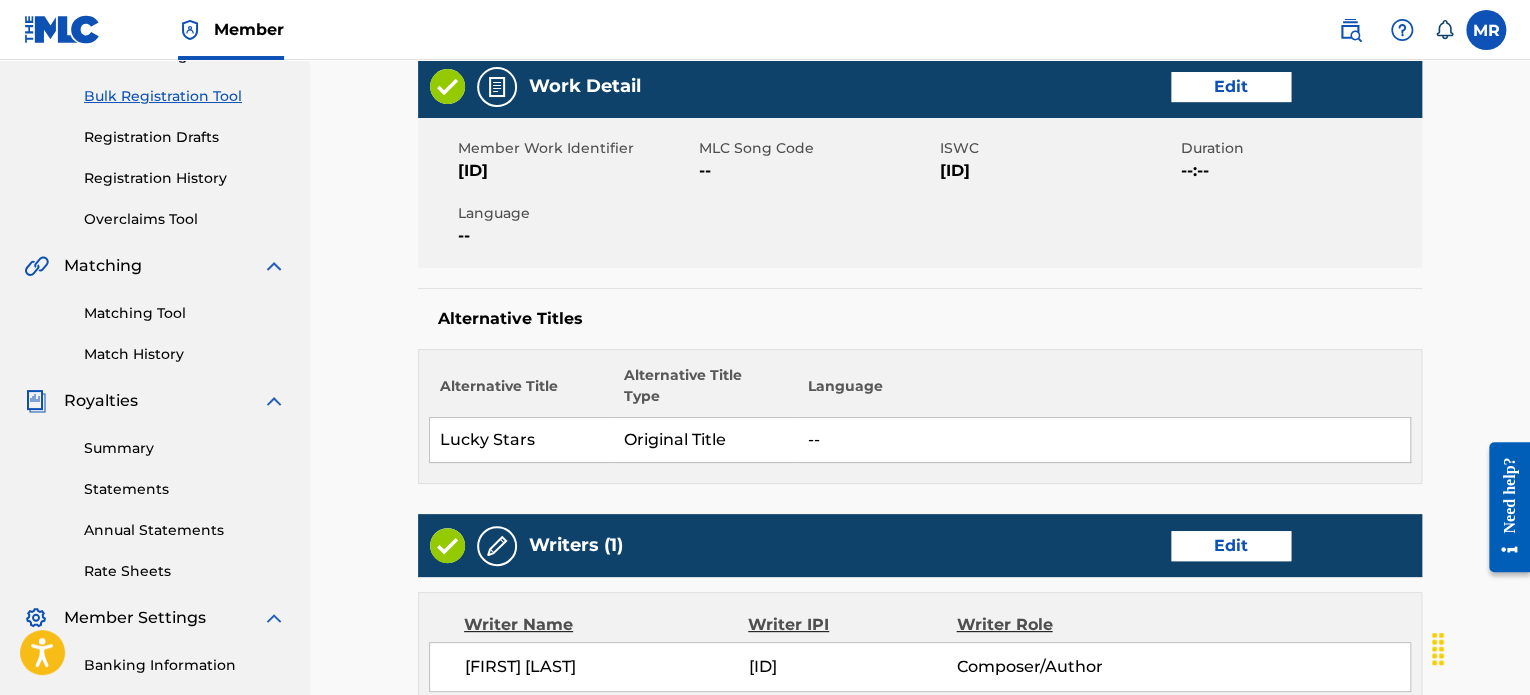 scroll, scrollTop: 0, scrollLeft: 0, axis: both 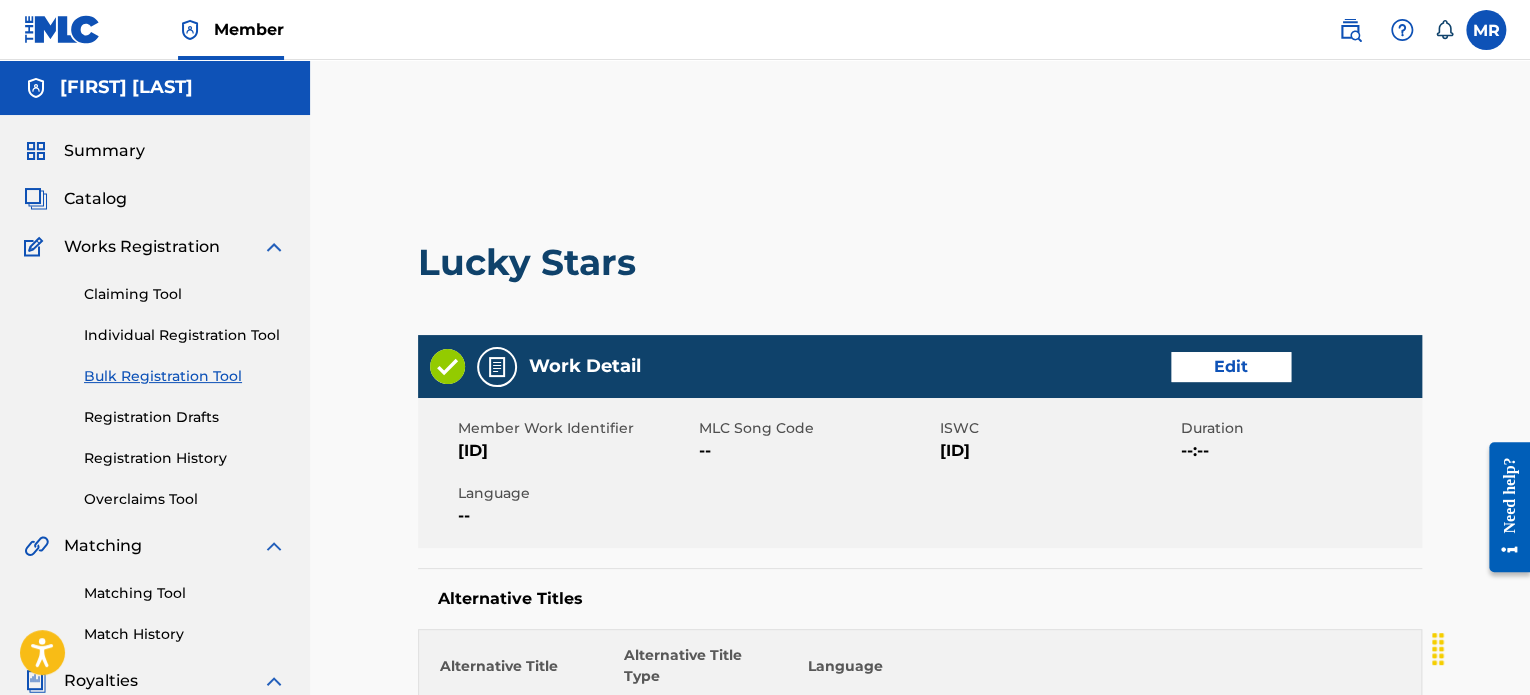 click on "< Back Lucky Stars Work Detail Edit Member Work Identifier [ID] MLC Song Code -- ISWC T3276107183 Duration --:-- Language -- Alternative Titles Alternative Title Alternative Title Type Language Lucky Stars Original Title -- Writers (1) Edit Writer Name Writer IPI Writer Role [FIRST] [LAST] 1027923761 Composer/Author Publishers (1) Total shares: 100 % Edit Publisher Name Publisher IPI Publisher Number Represented Writers Collection Share [FIRST] [LAST] 1027923761 -- 100% Total shares: 100 % Recordings (1) ? Edit Showing 1 - 1 of 1 results Recording Artist Recording Title ISRC Release Date Label Duration As The Plot Thickens Lucky Stars [ID] -- --:-- Back Save" at bounding box center [920, 889] 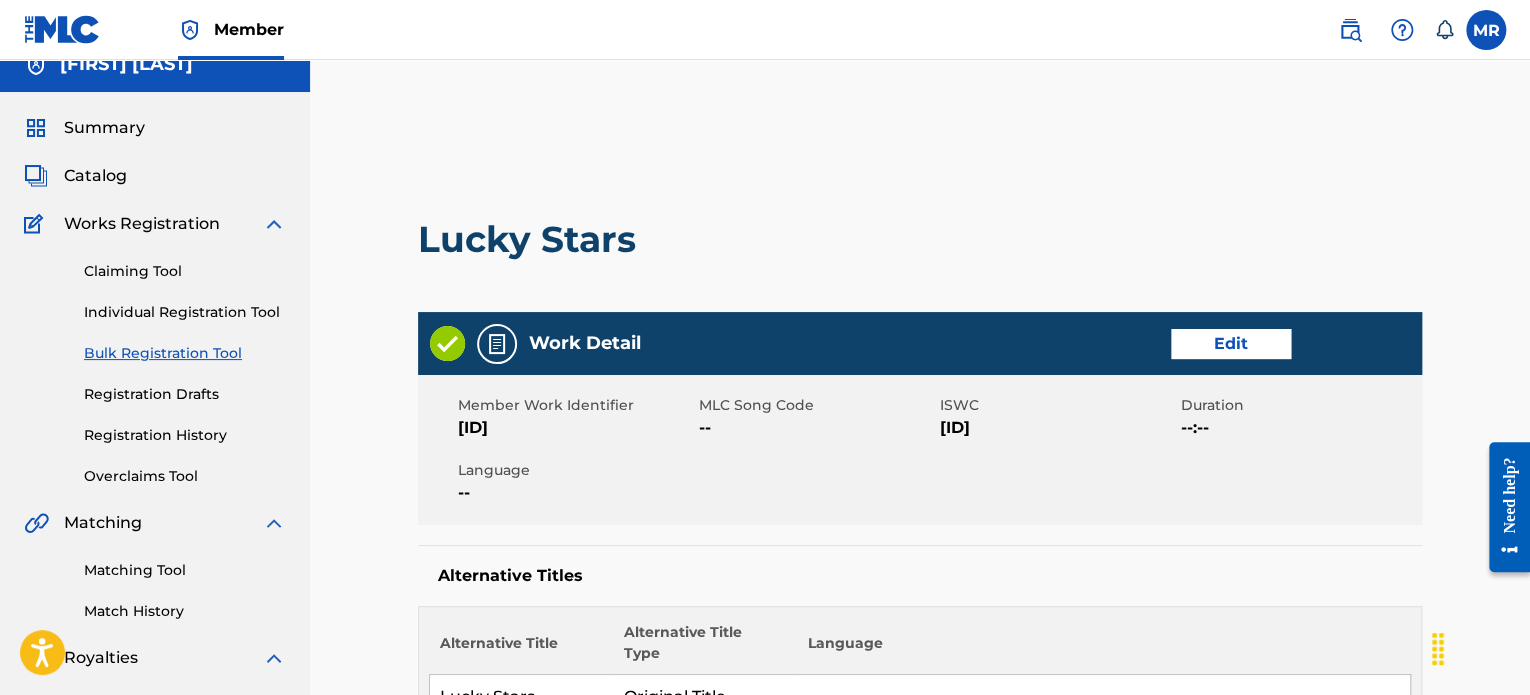 scroll, scrollTop: 0, scrollLeft: 0, axis: both 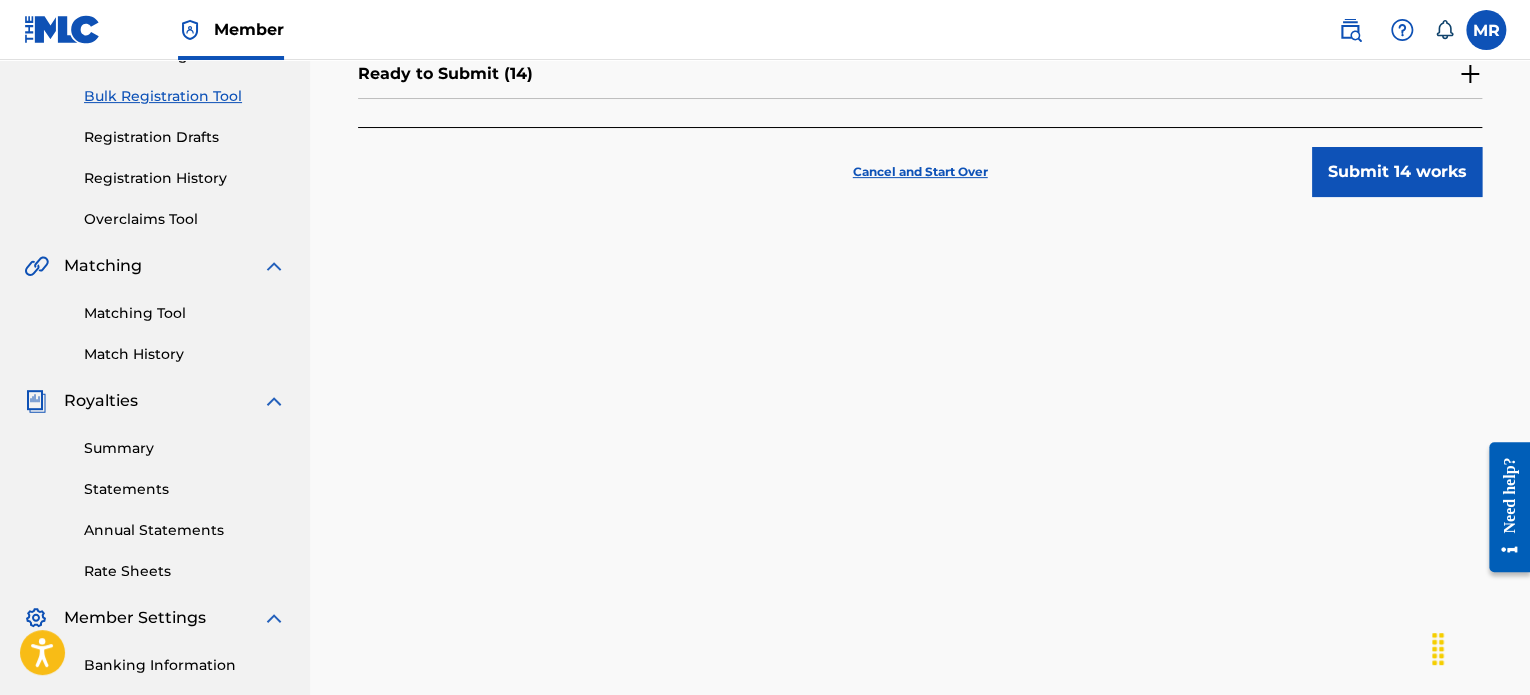 click at bounding box center [1470, 74] 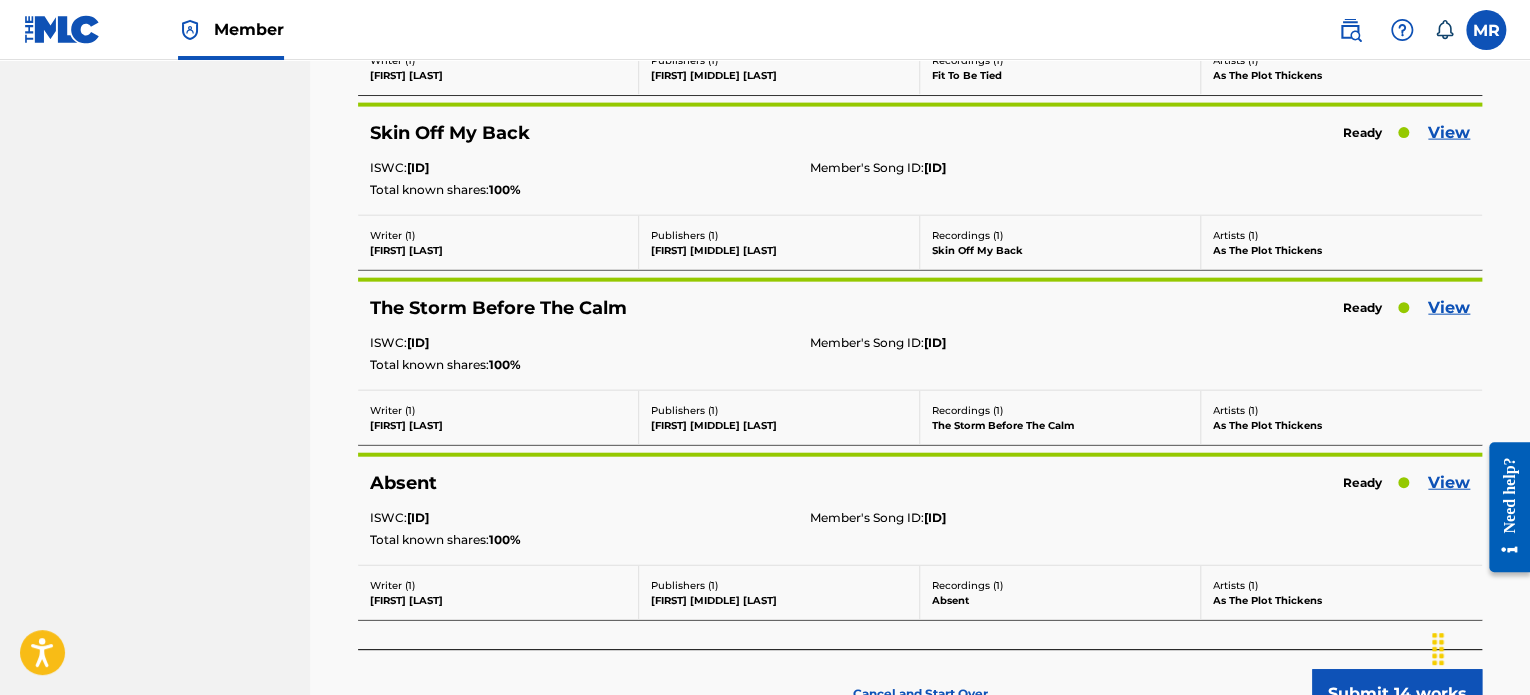 scroll, scrollTop: 2341, scrollLeft: 0, axis: vertical 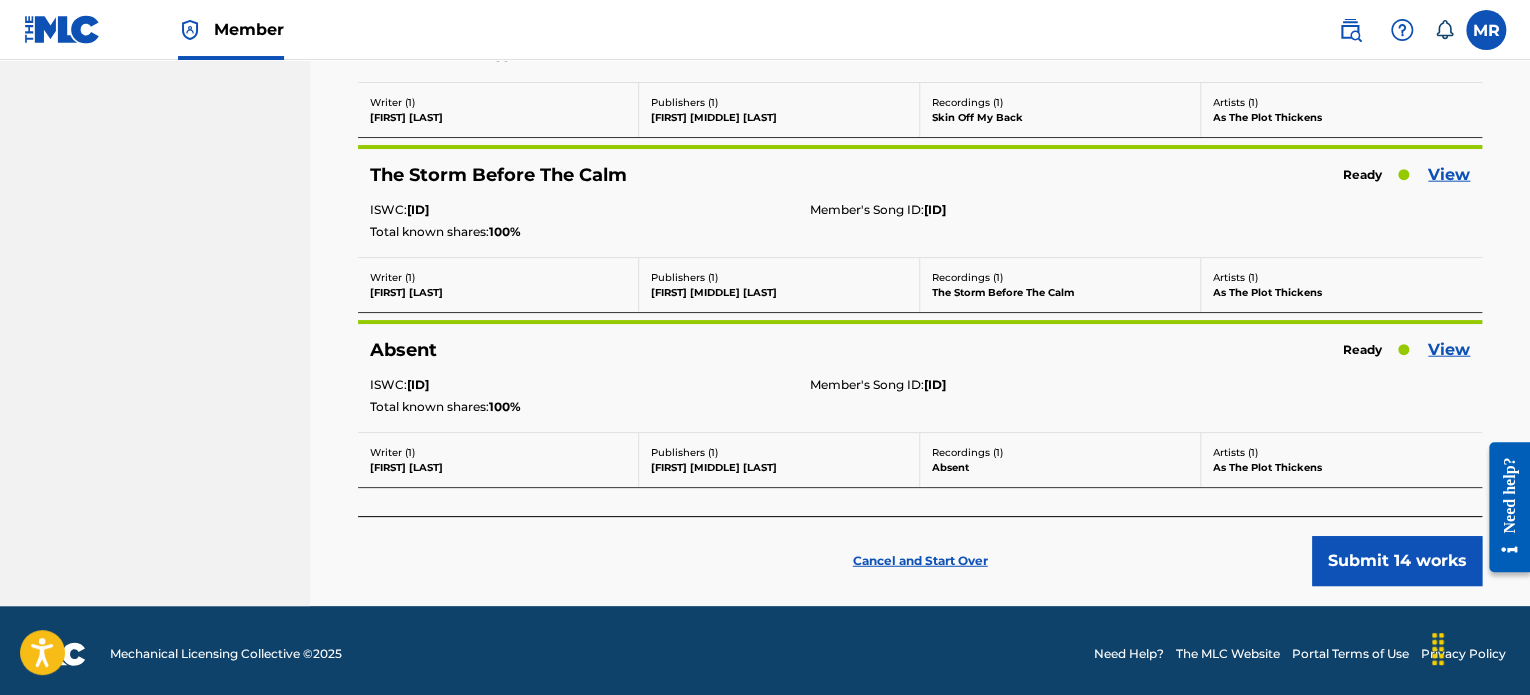 click on "Submit 14 works" at bounding box center (1397, 561) 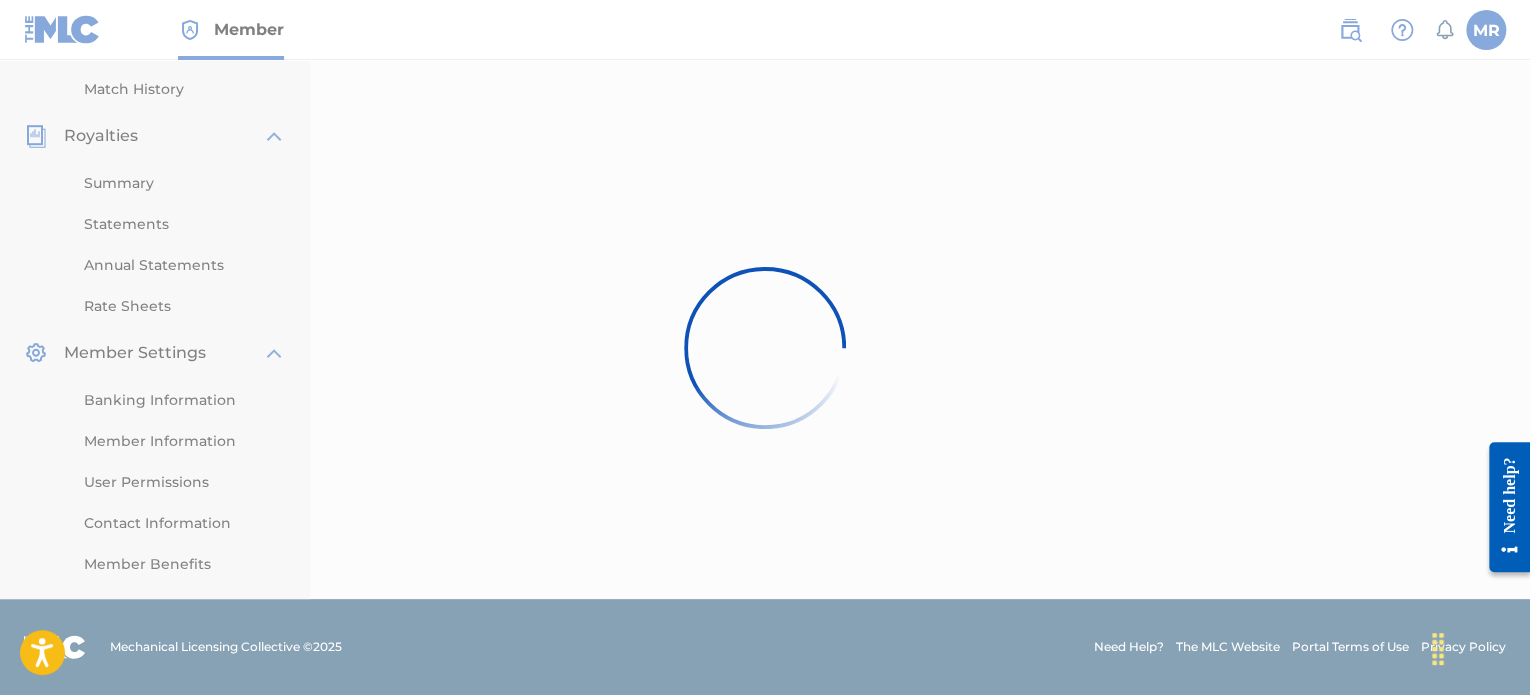 scroll, scrollTop: 0, scrollLeft: 0, axis: both 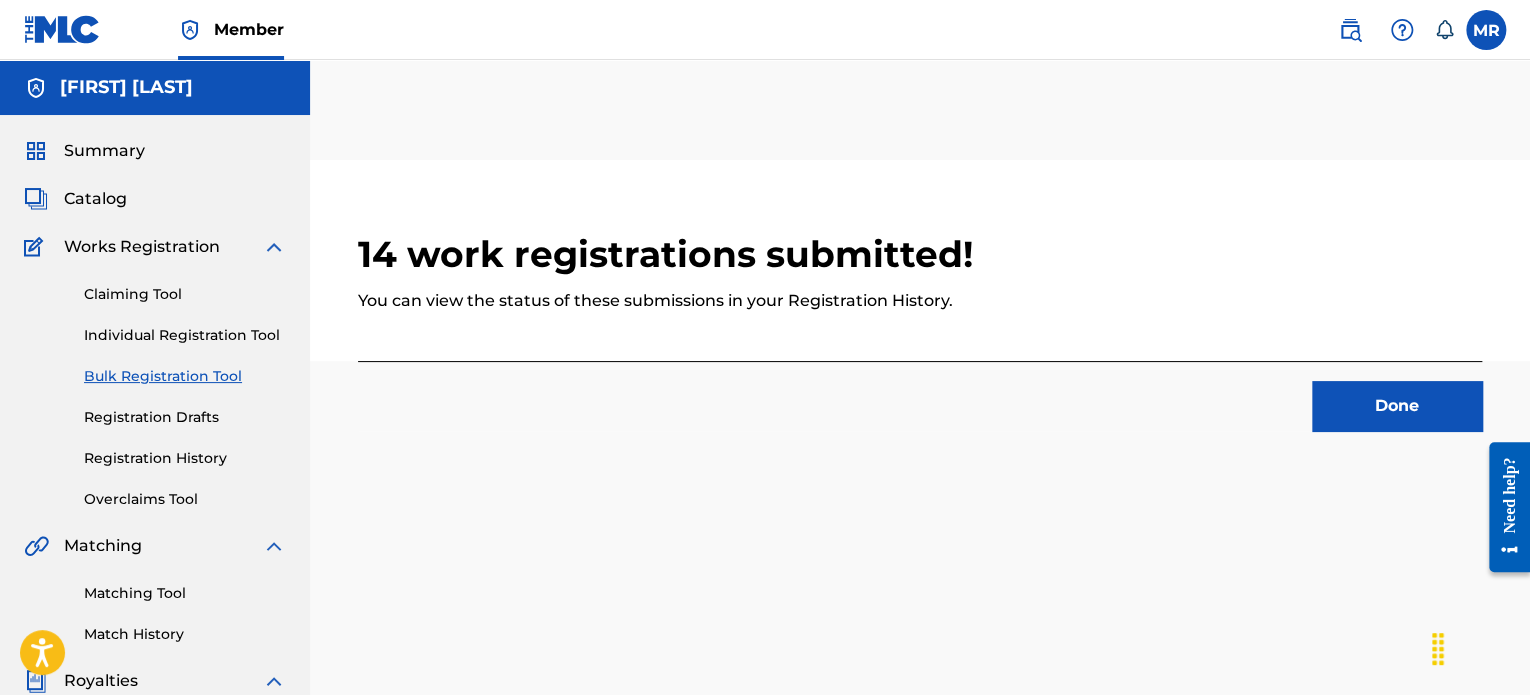 click on "Done" at bounding box center [1397, 406] 